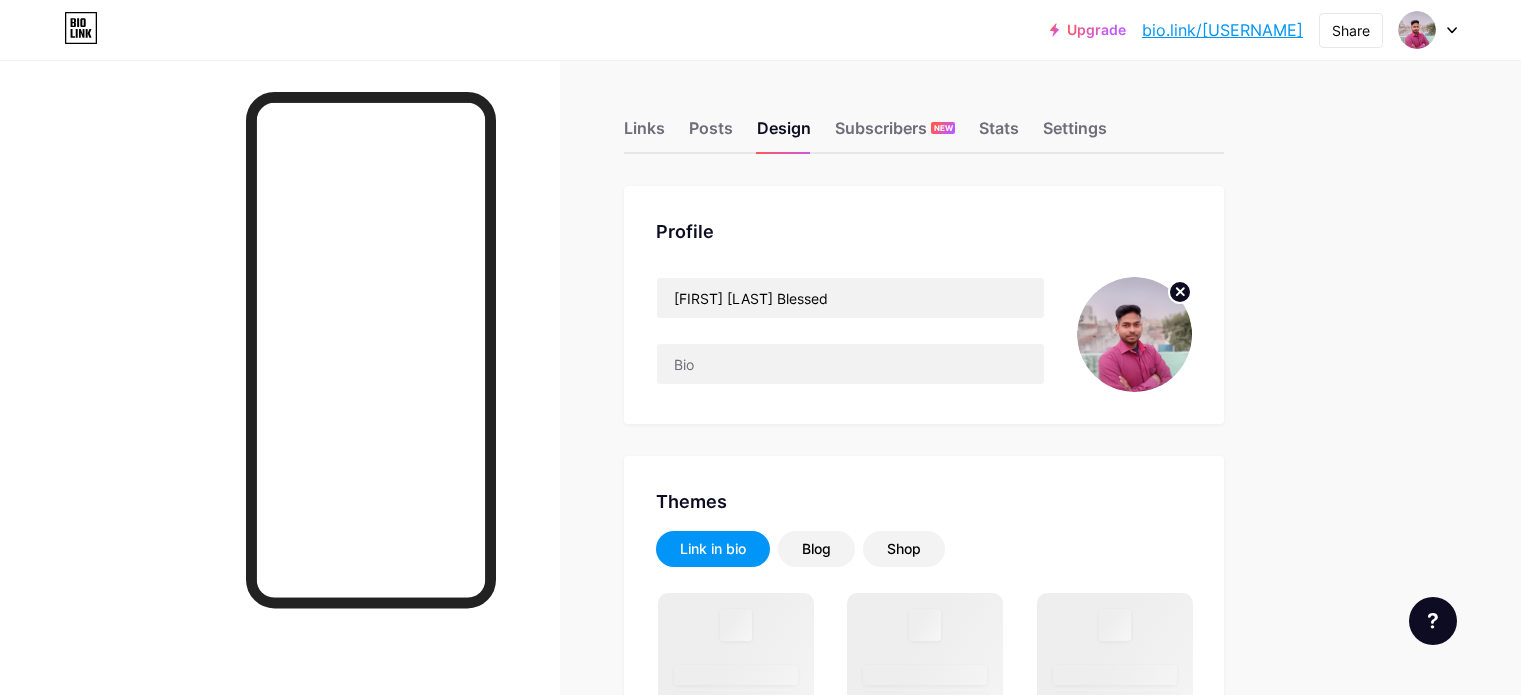 scroll, scrollTop: 0, scrollLeft: 0, axis: both 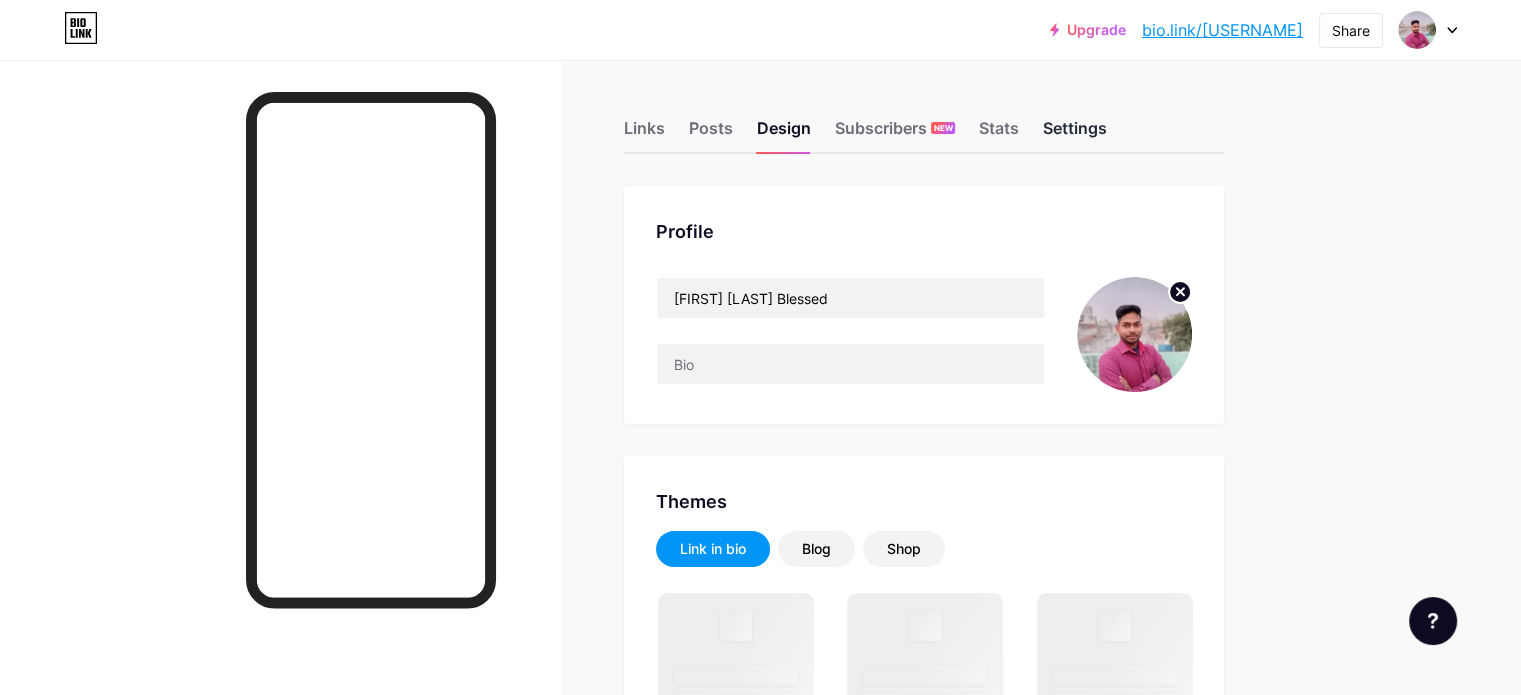 click on "Settings" at bounding box center [1075, 134] 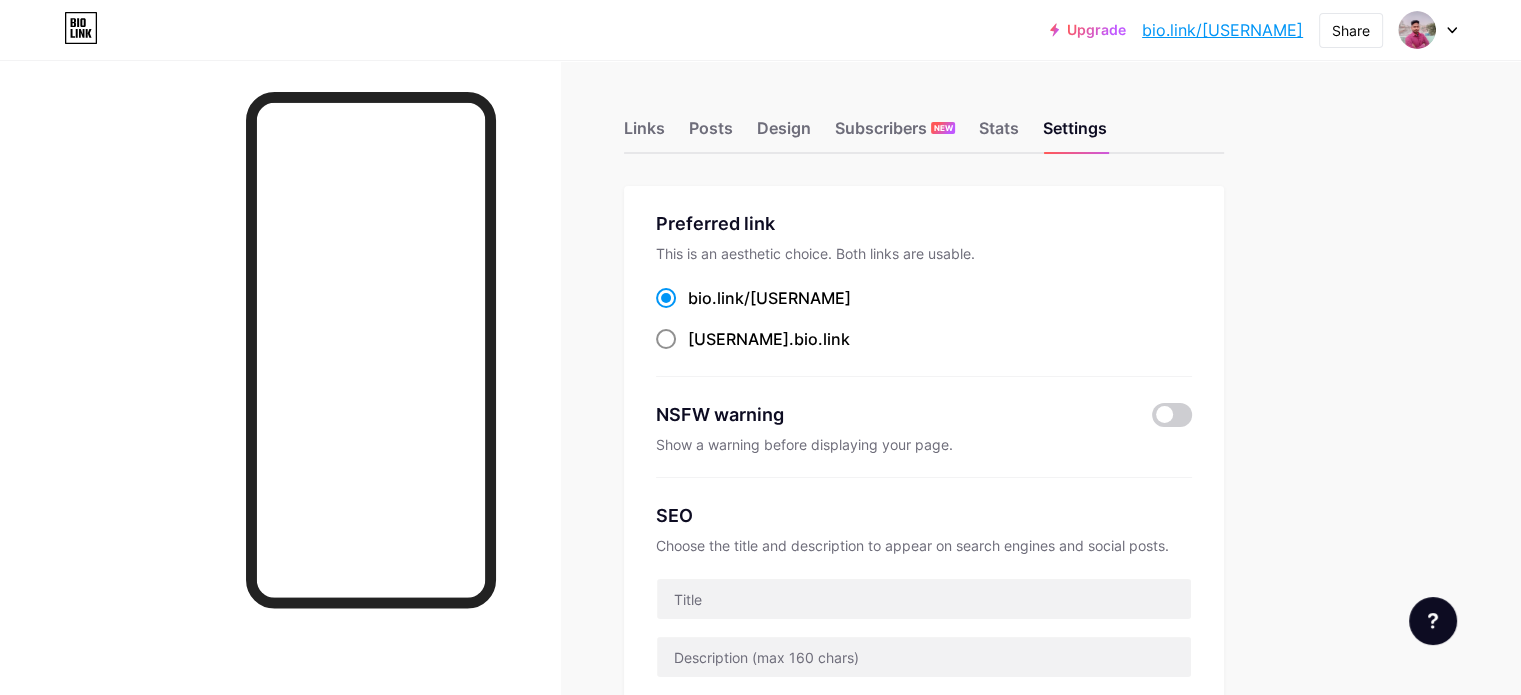 click at bounding box center [666, 339] 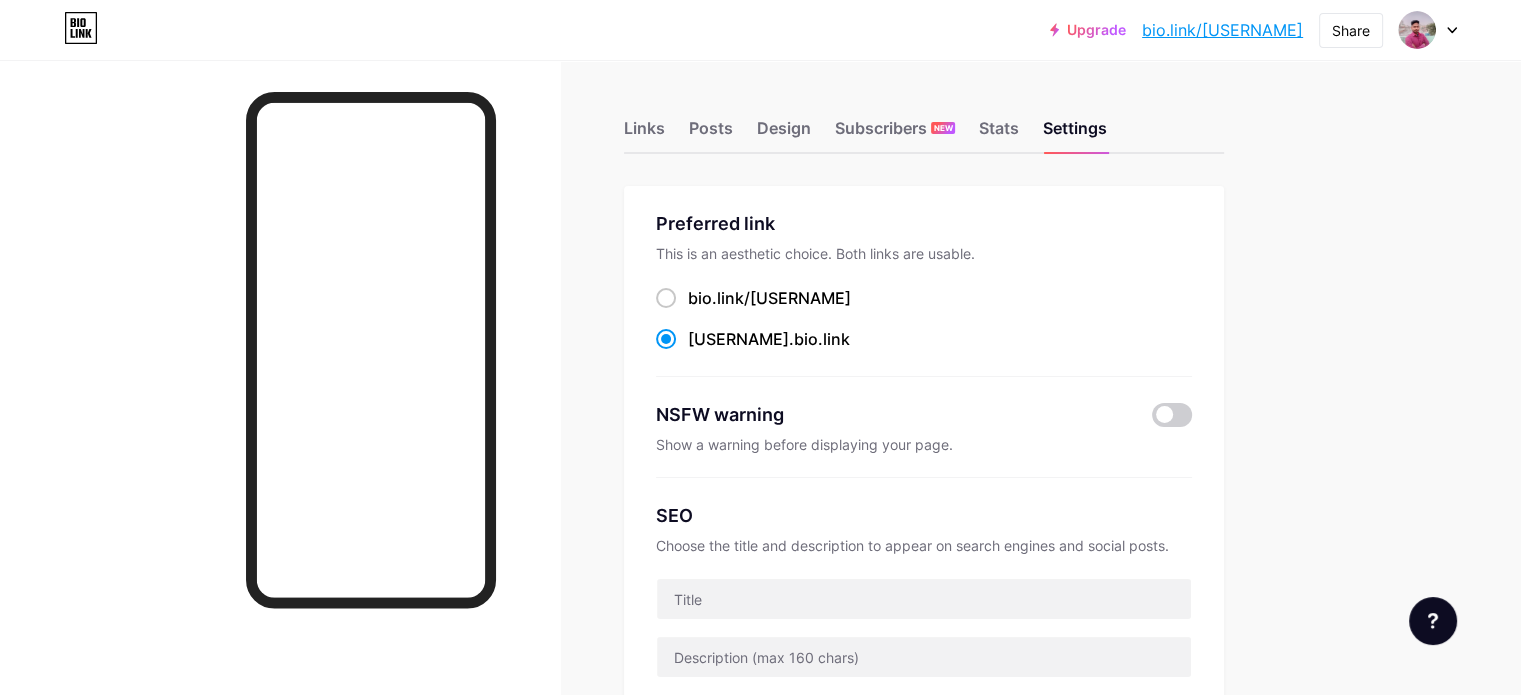 click on "[USERNAME] .bio.link" at bounding box center (753, 339) 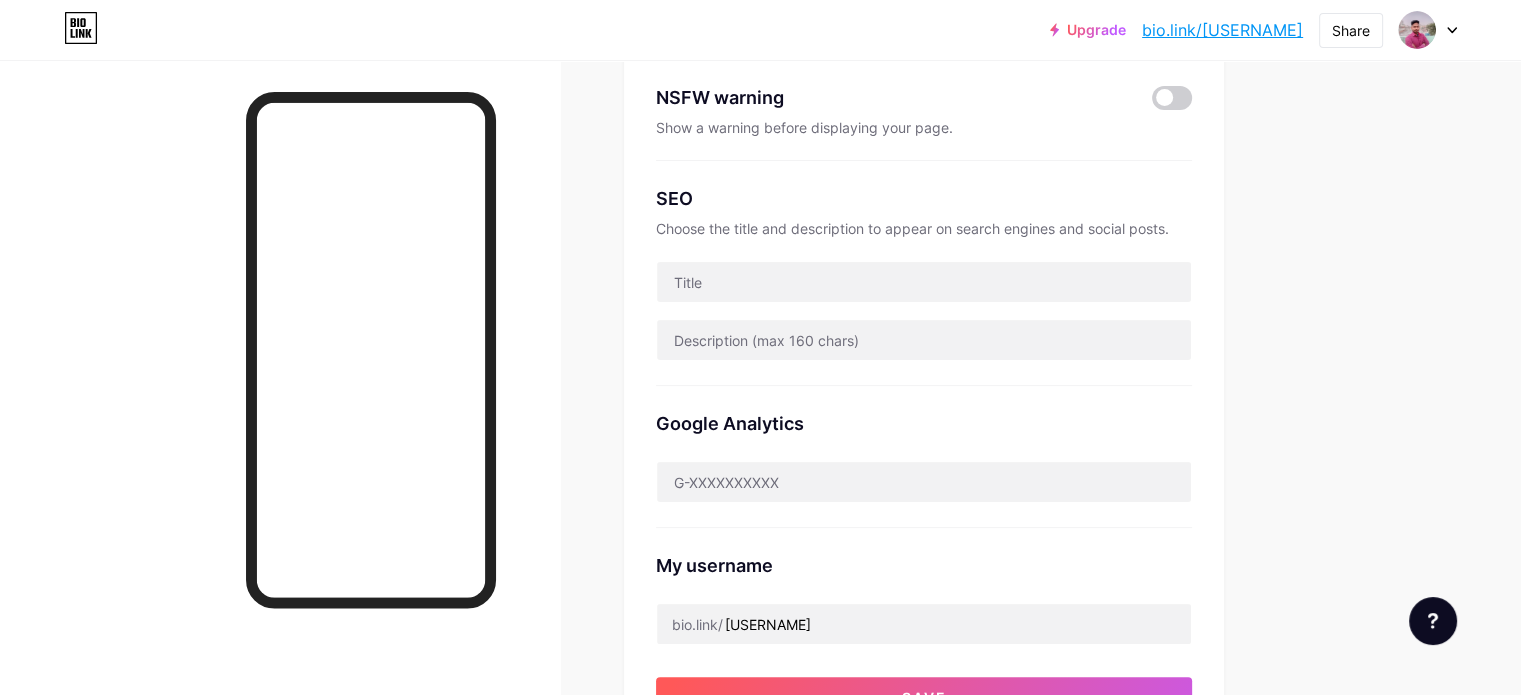 scroll, scrollTop: 338, scrollLeft: 0, axis: vertical 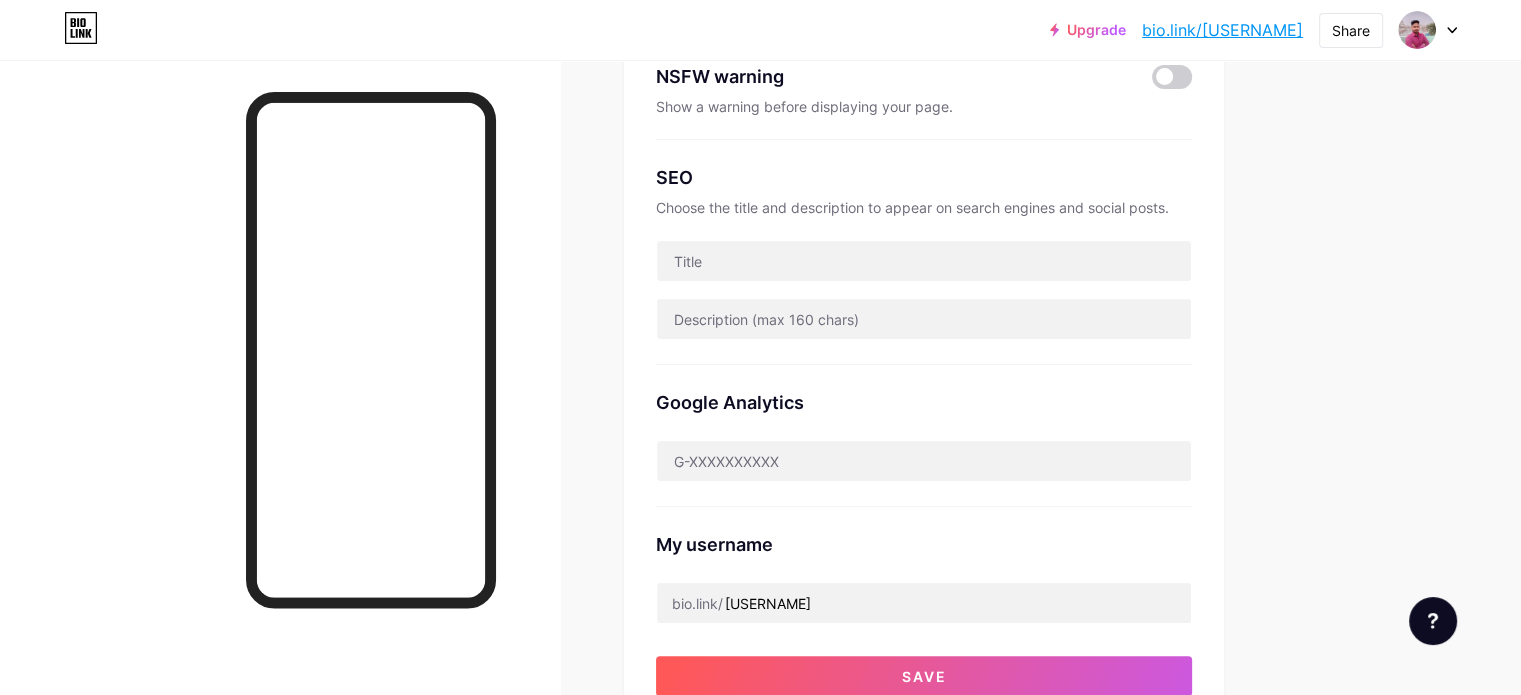 click on "Preferred link   This is an aesthetic choice. Both links are usable.
bio.link/ [USERNAME]       [USERNAME] .bio.link
NSFW warning       Show a warning before displaying your page.     SEO   Choose the title and description to appear on search engines and social posts.           Google Analytics       My username   bio.link/   [USERNAME]         Save" at bounding box center [924, 284] 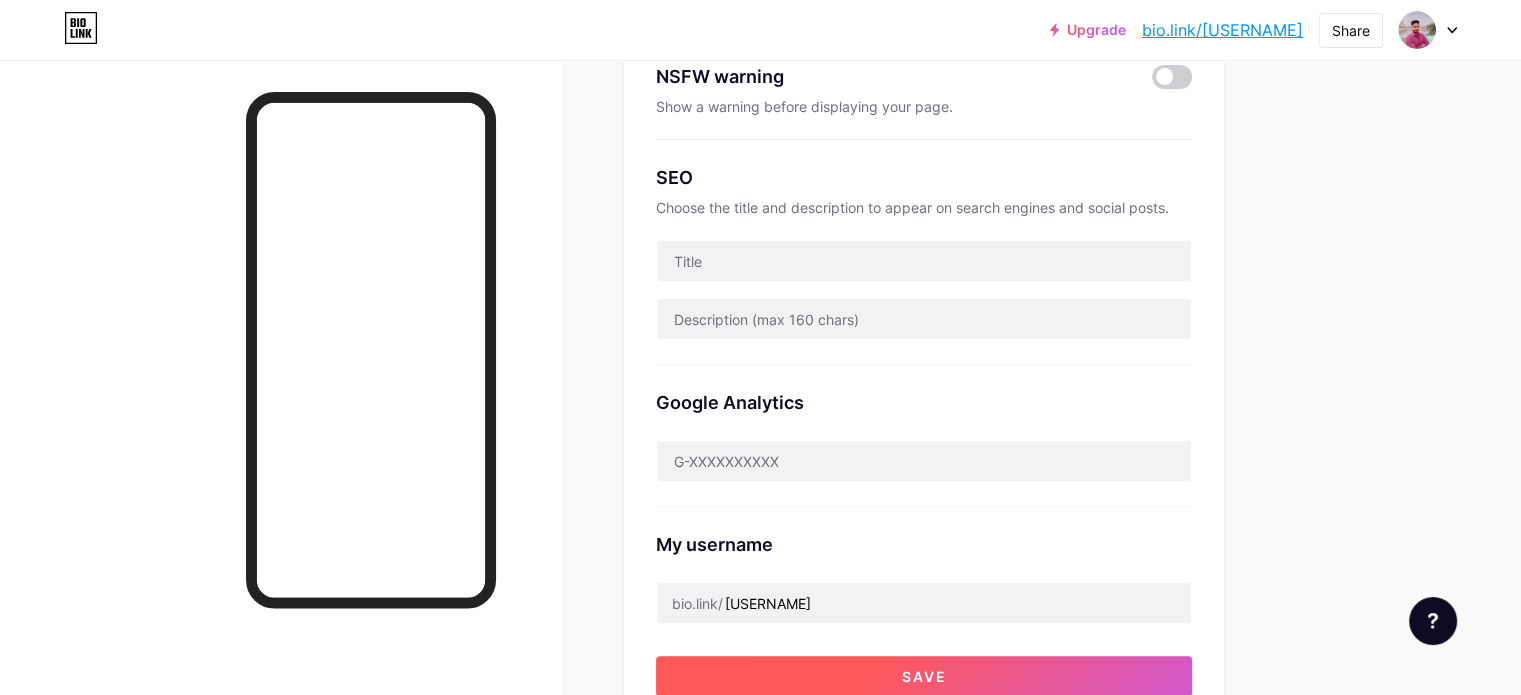 click on "Save" at bounding box center (924, 676) 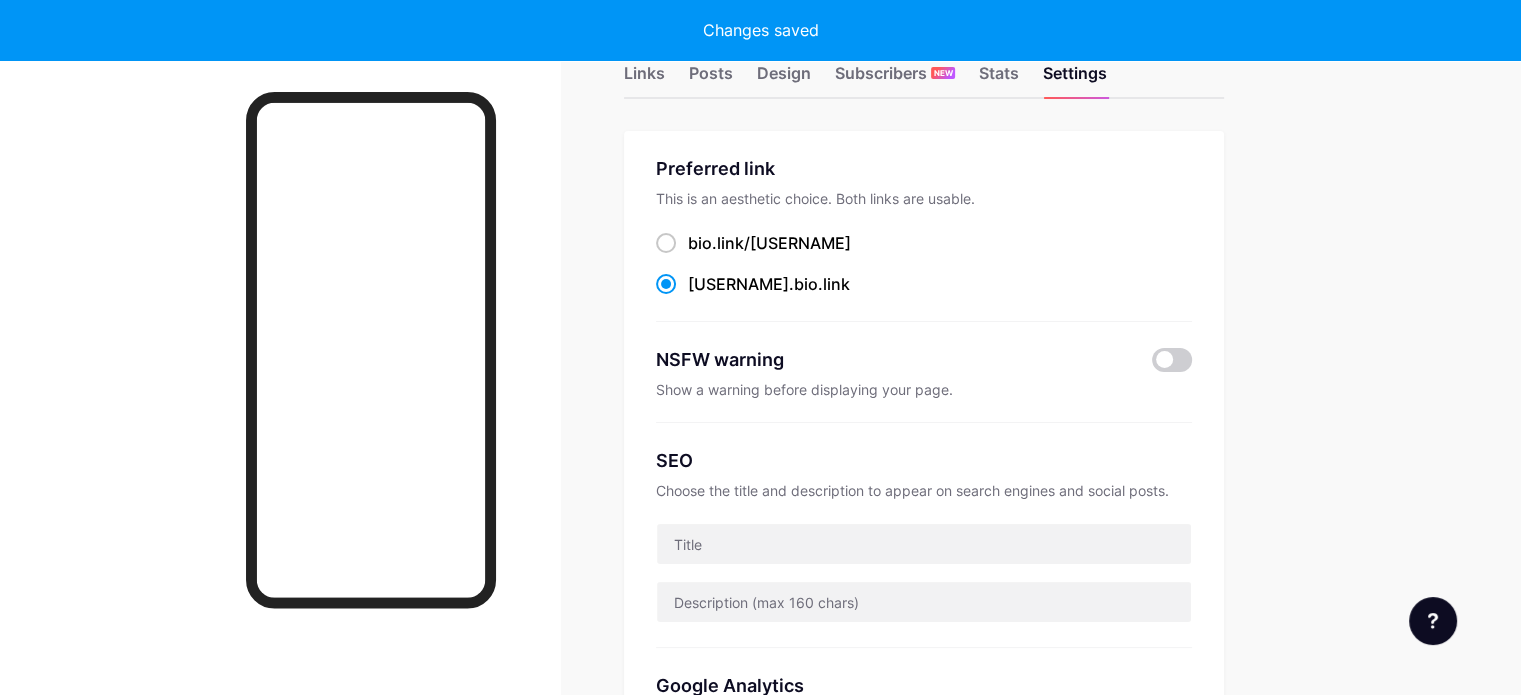 scroll, scrollTop: 0, scrollLeft: 0, axis: both 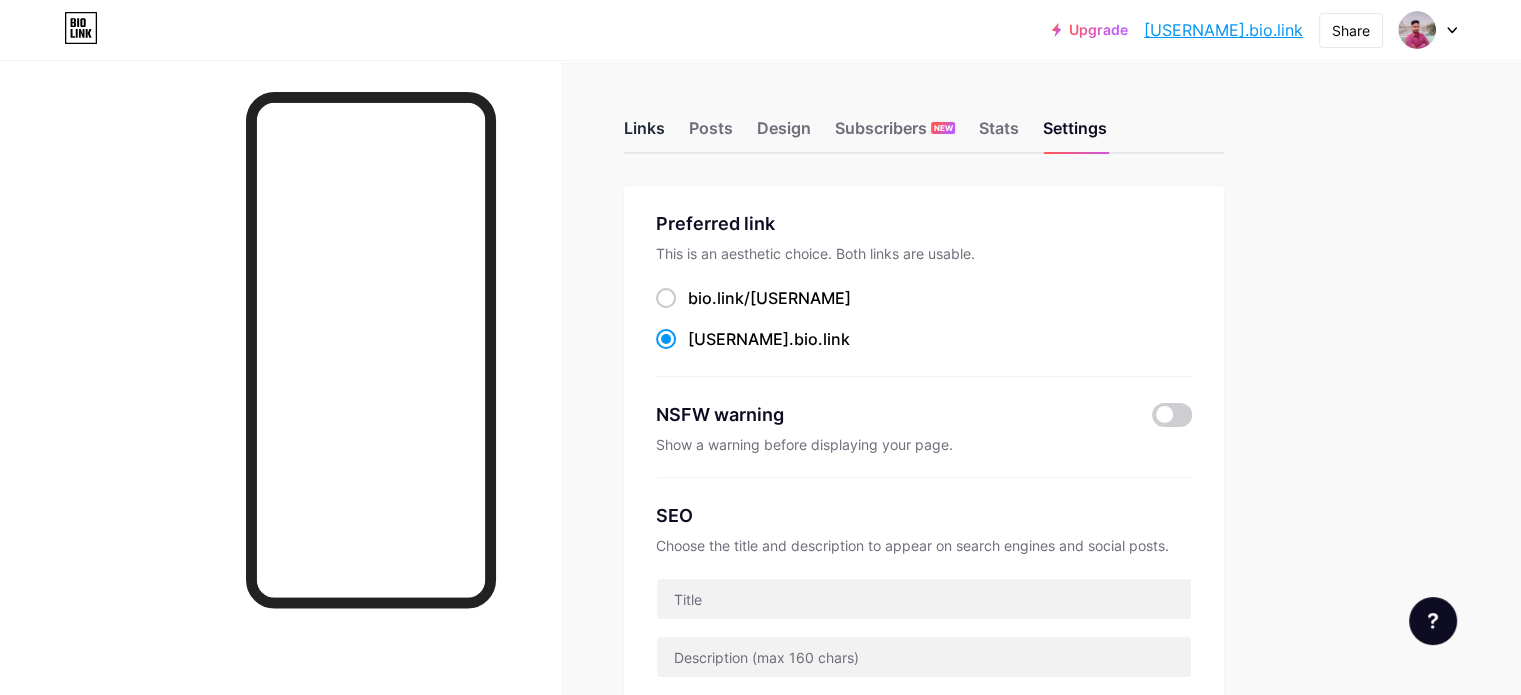 click on "Links" at bounding box center [644, 134] 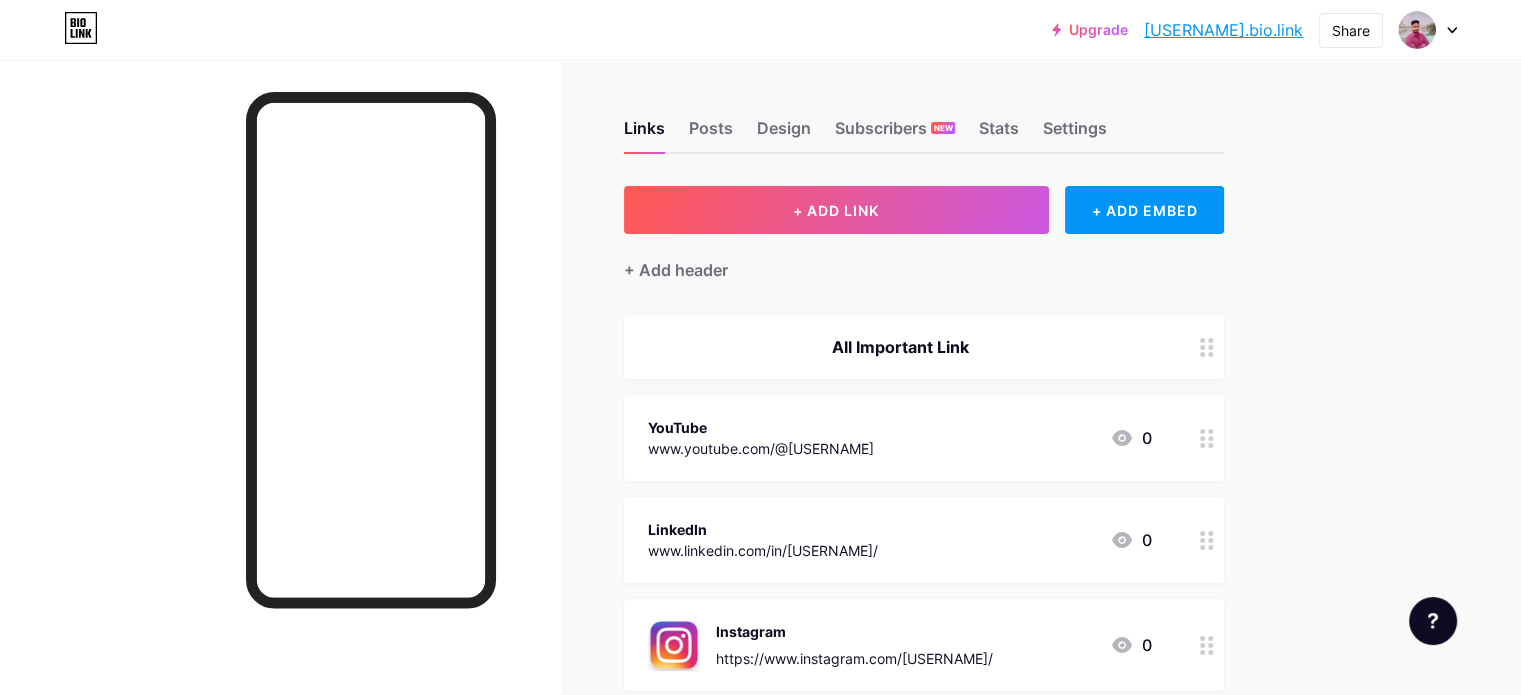 drag, startPoint x: 1064, startPoint y: 35, endPoint x: 1302, endPoint y: 35, distance: 238 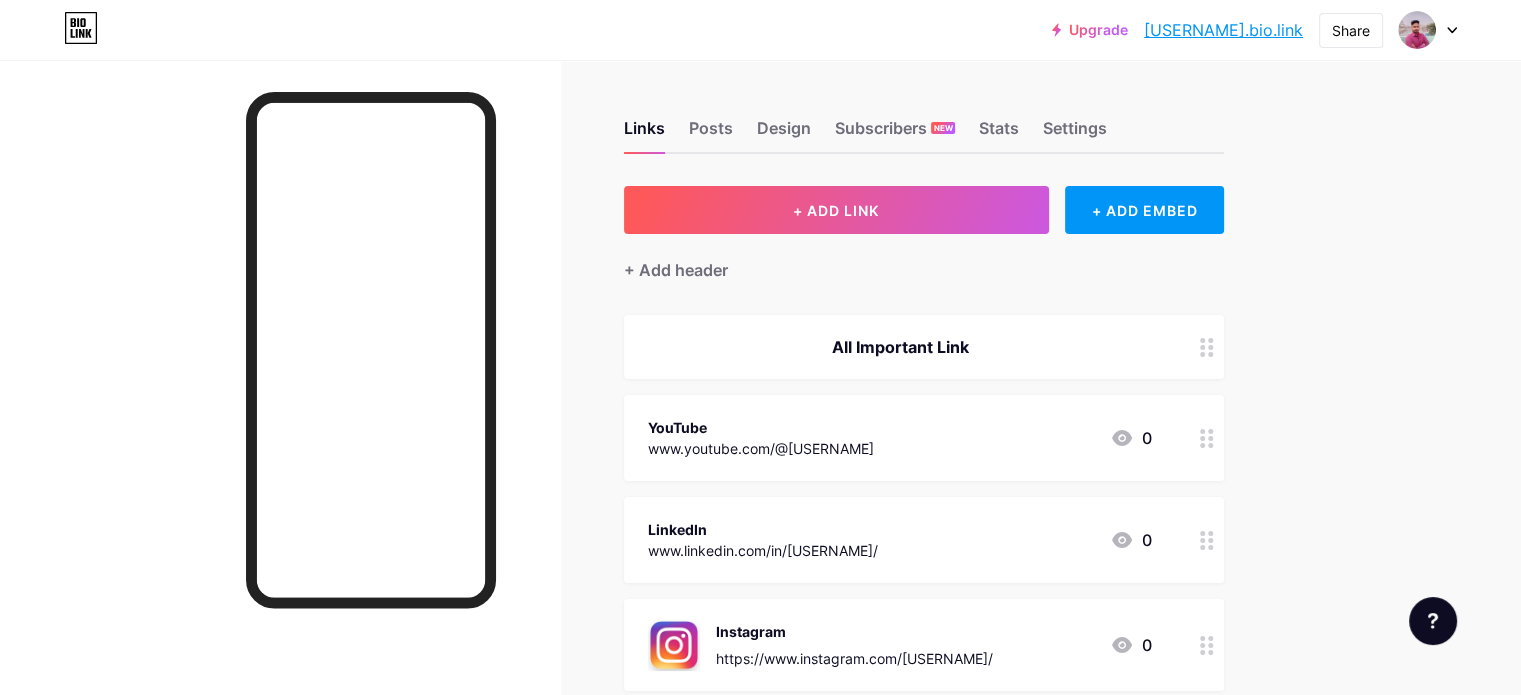 click on "Upgrade   [USERNAME]...   [USERNAME].bio.link" at bounding box center [1177, 30] 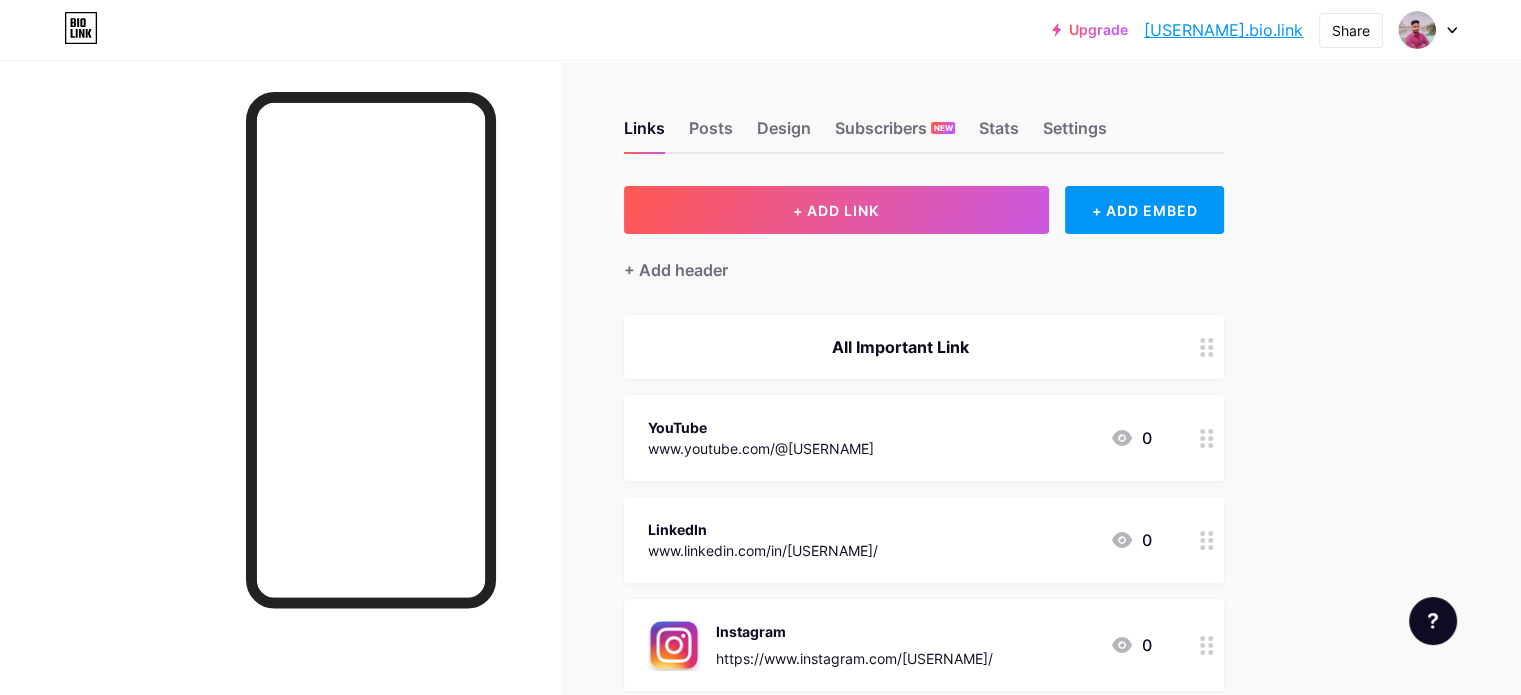 copy on "[USERNAME].bio.link" 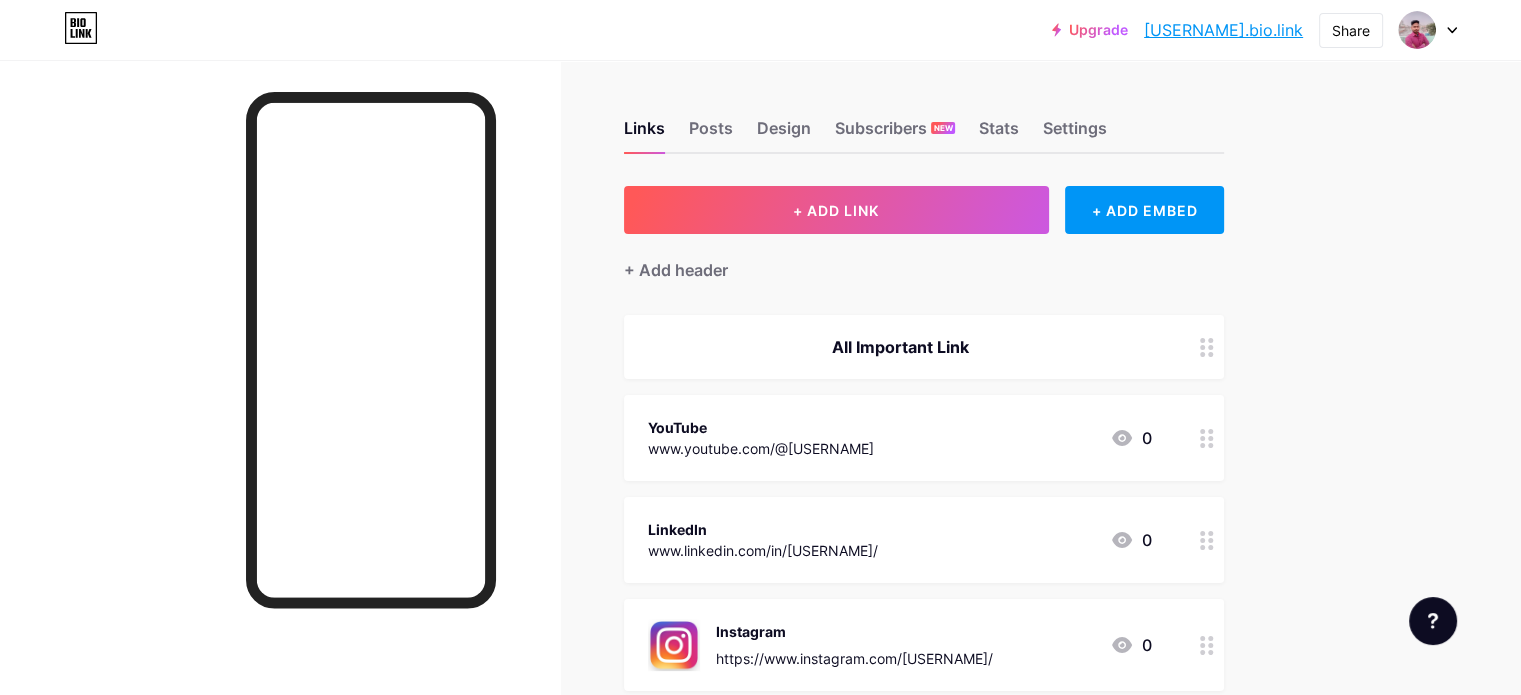 click on "Links
Posts
Design
Subscribers
NEW
Stats
Settings" at bounding box center [924, 119] 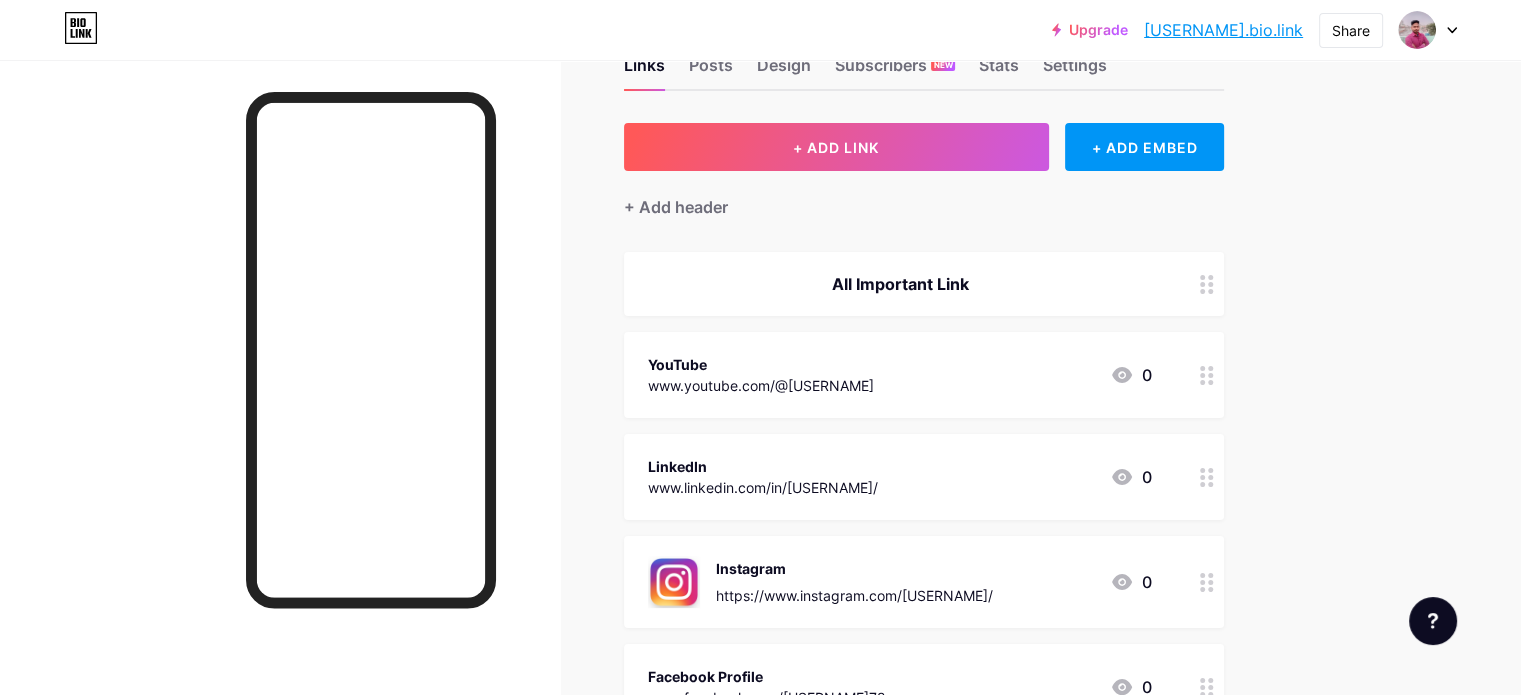 scroll, scrollTop: 0, scrollLeft: 0, axis: both 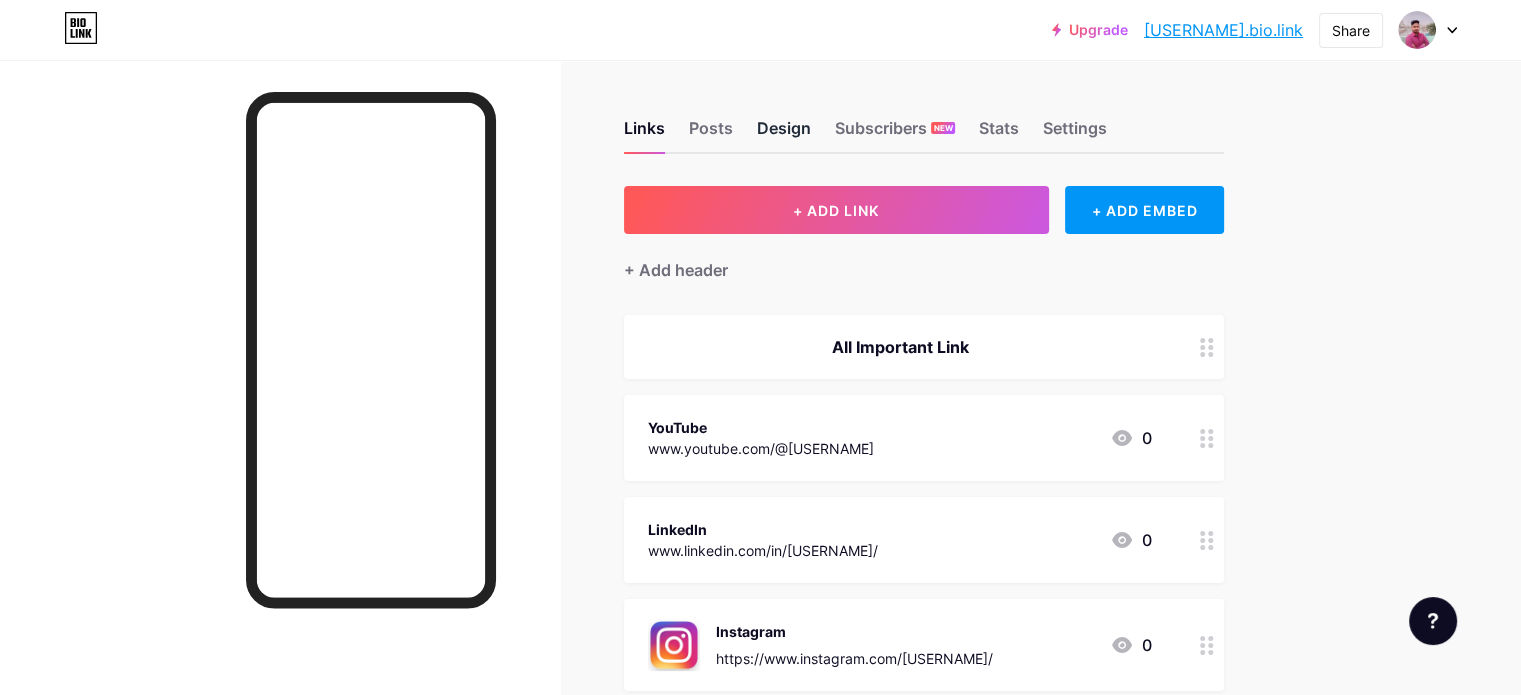 click on "Design" at bounding box center [784, 134] 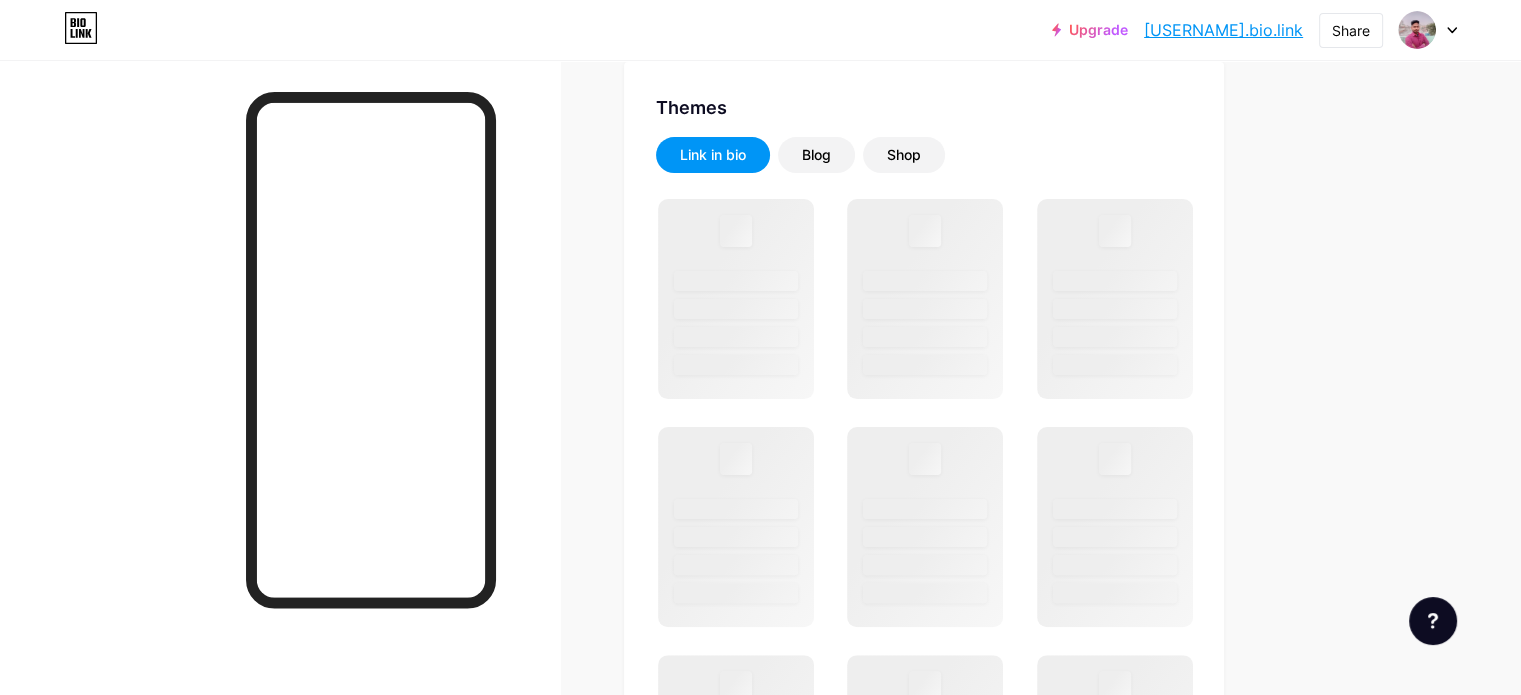 scroll, scrollTop: 400, scrollLeft: 0, axis: vertical 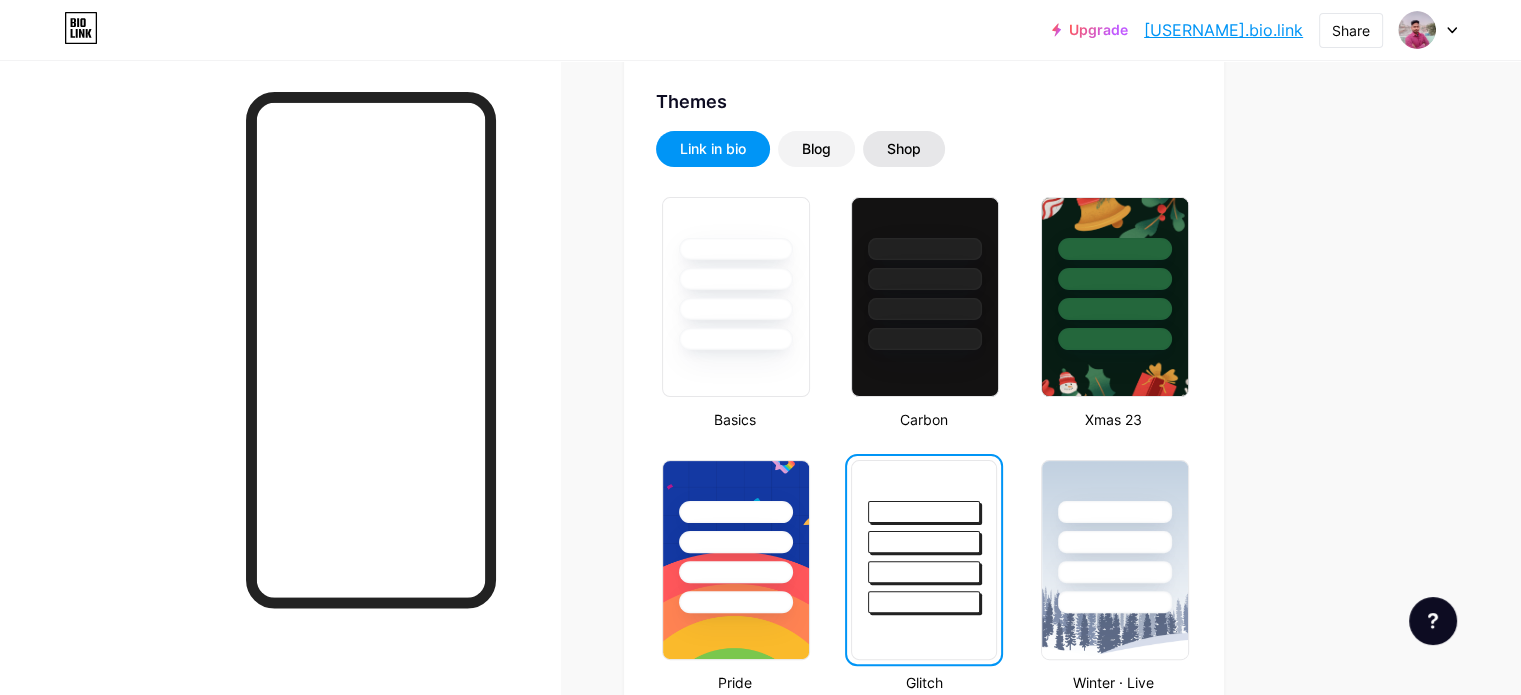 click on "Shop" at bounding box center [904, 149] 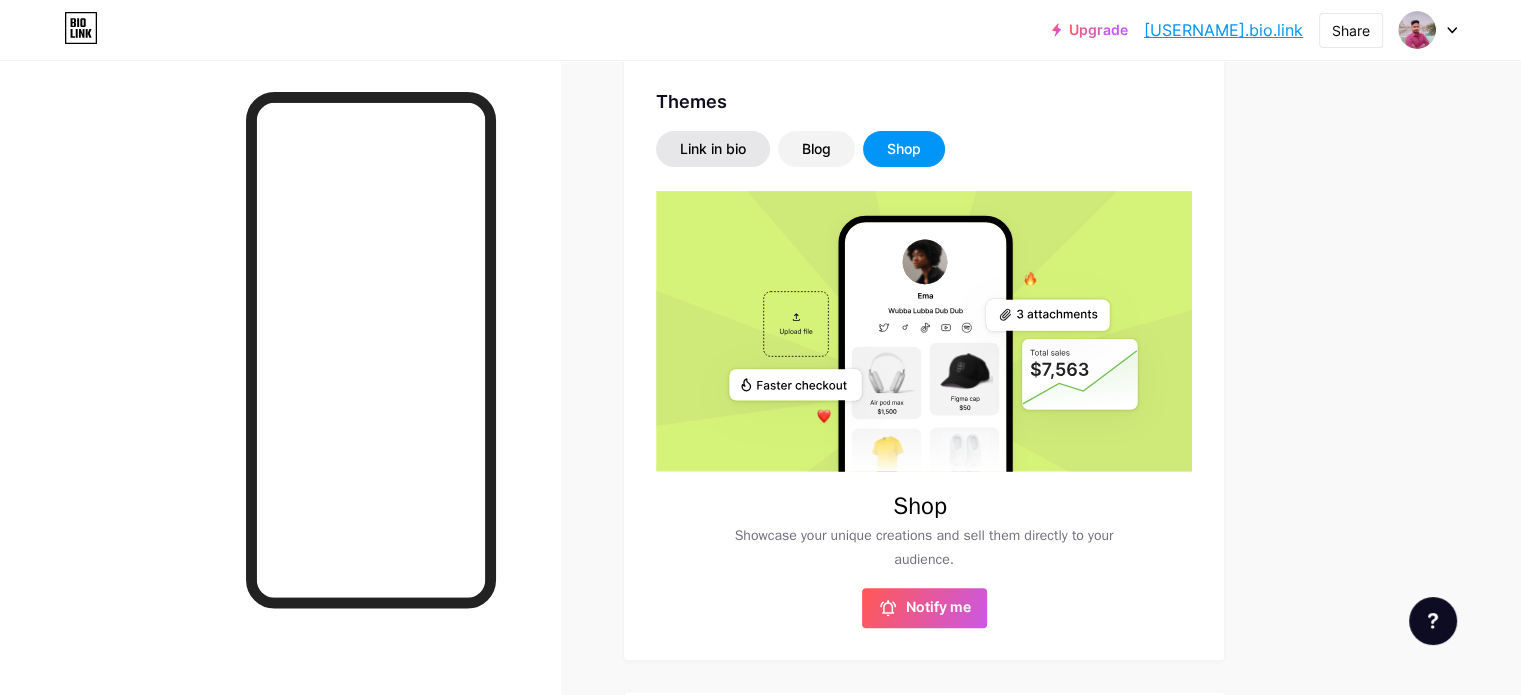 click on "Link in bio" at bounding box center [713, 149] 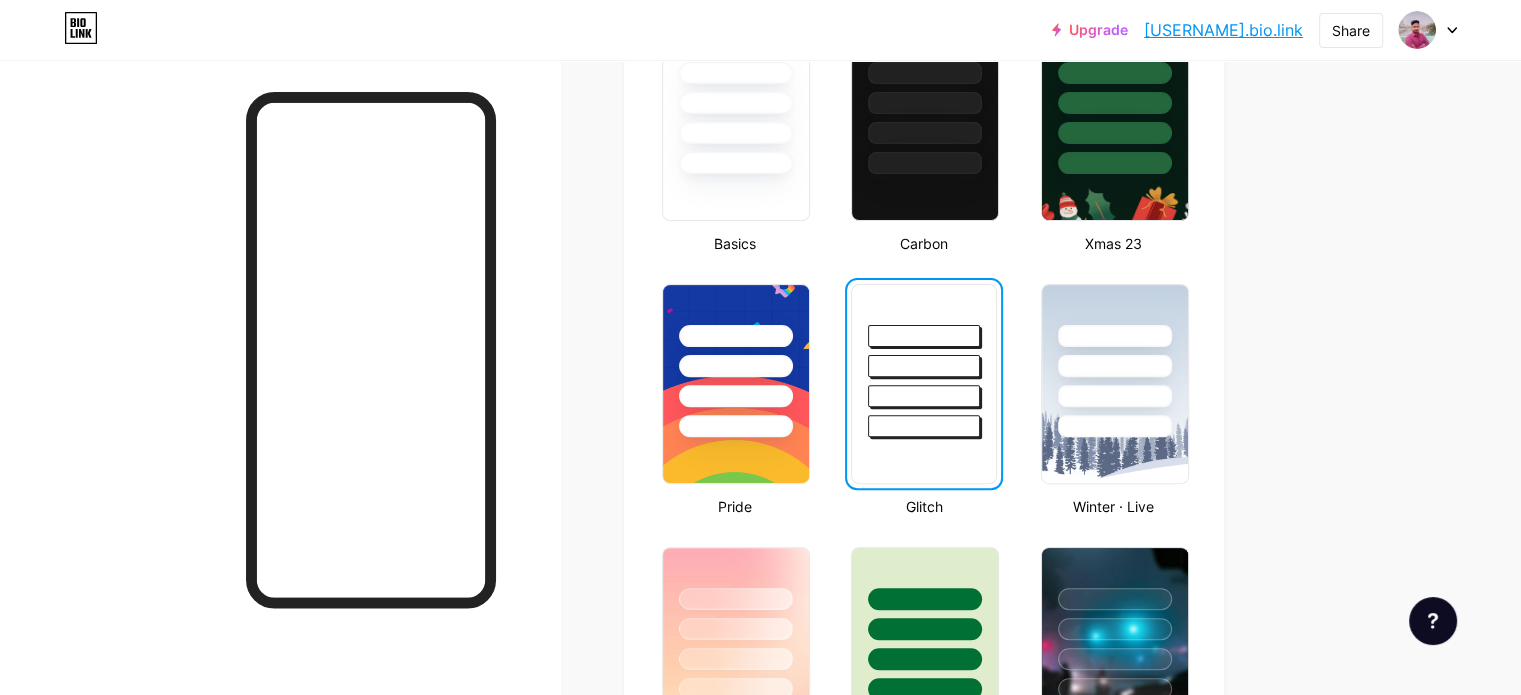 scroll, scrollTop: 600, scrollLeft: 0, axis: vertical 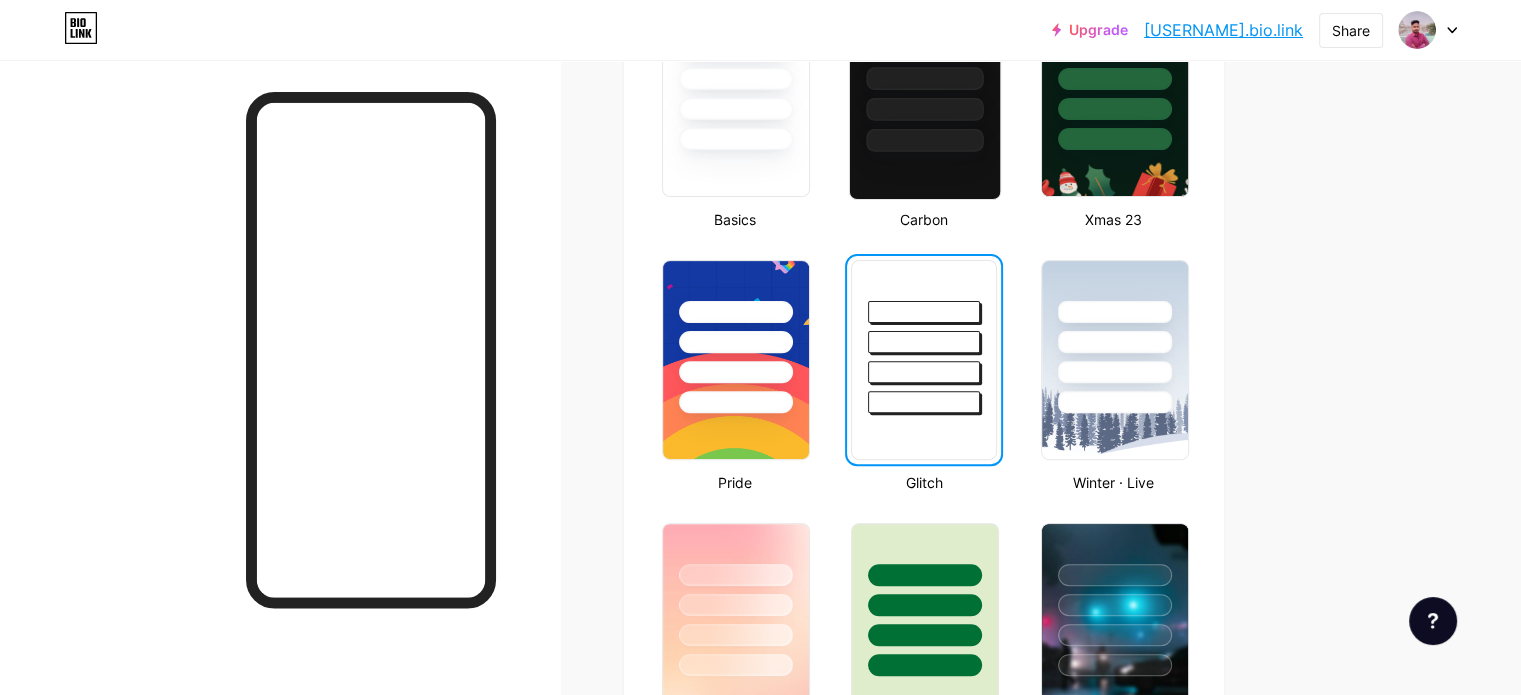 click at bounding box center [925, 97] 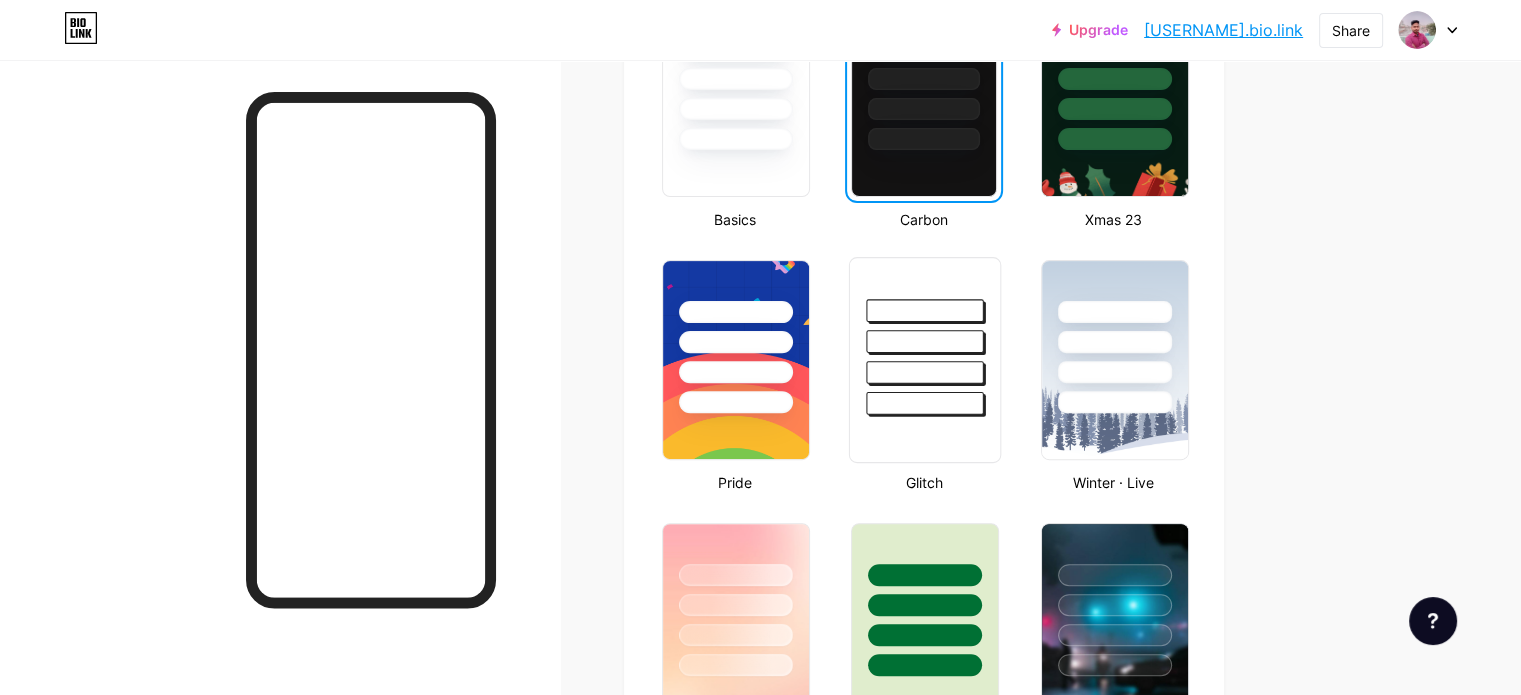 click at bounding box center (925, 336) 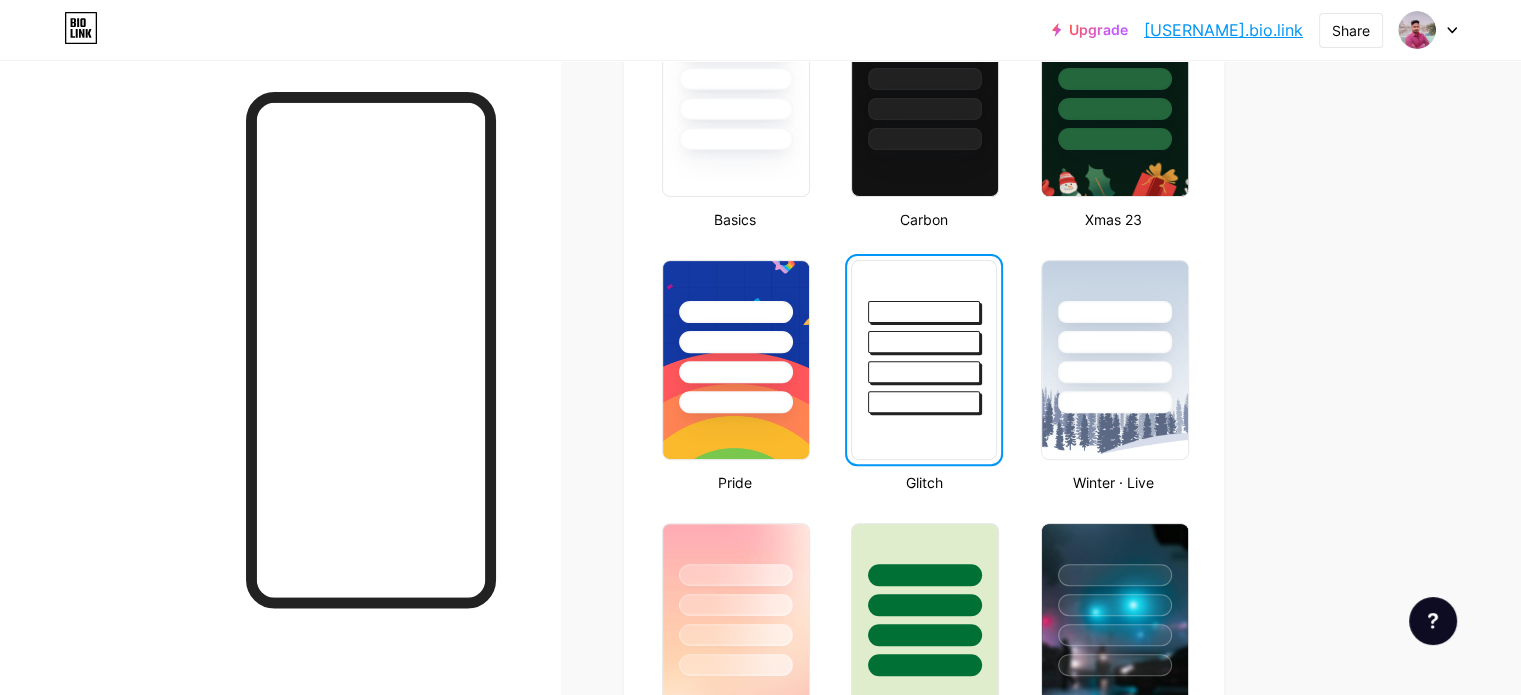 click on "Links
Posts
Design
Subscribers
NEW
Stats
Settings     Profile   [FIRST] [LAST] Blessed                       Themes   Link in bio   Blog   Shop       Basics       Carbon       Xmas 23       Pride       Glitch       Winter · Live       Glassy · Live       Chameleon · Live       Rainy Night · Live       Neon · Live       Summer       Retro       Strawberry · Live       Desert       Sunny       Autumn       Leaf       Clear Sky       Blush       Unicorn       Minimal       Cloudy       Shadow     Create your own           Changes saved       Position to display socials                 Top                     Bottom
Disable Bio Link branding
Will hide the Bio Link branding from homepage     Display Share button
Enables social sharing options on your page including a QR code.   Changes saved           Feature requests             Help center         Contact support" at bounding box center [654, 1128] 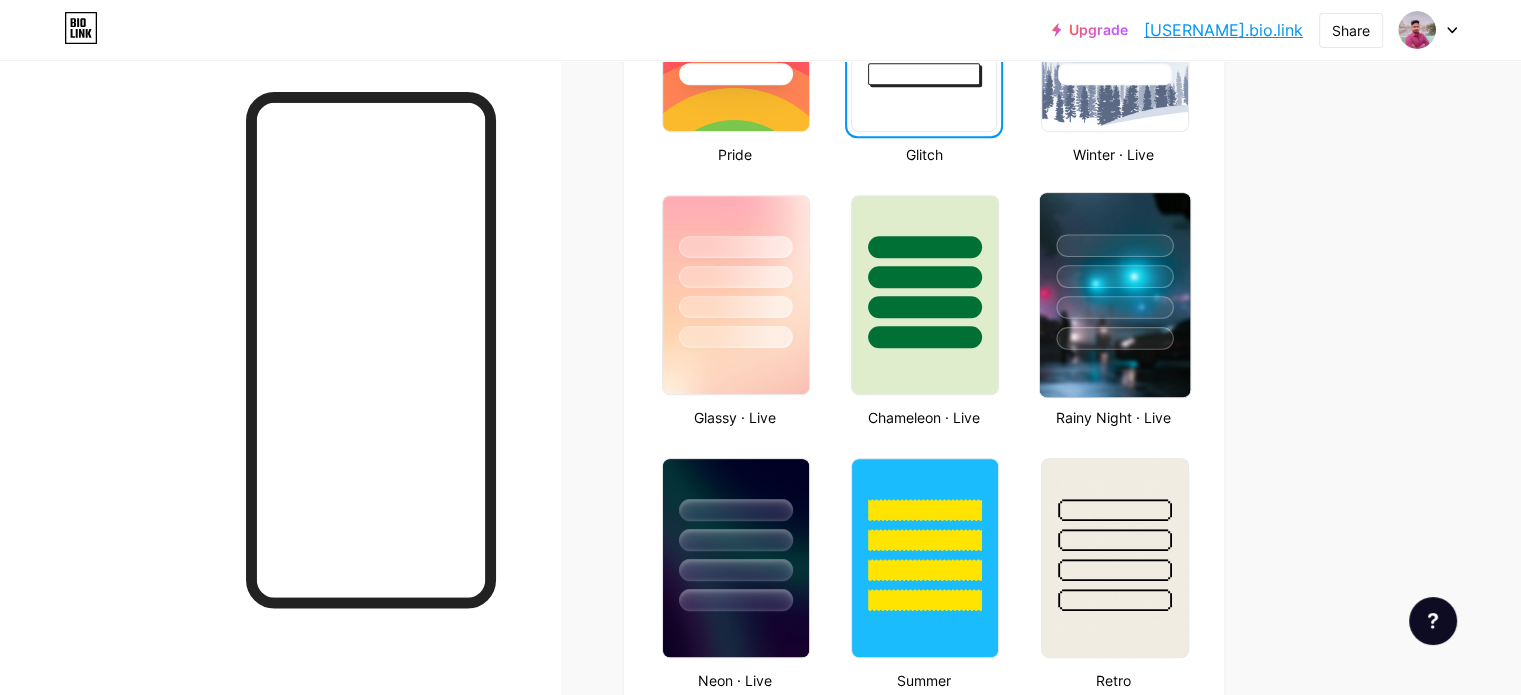 scroll, scrollTop: 900, scrollLeft: 0, axis: vertical 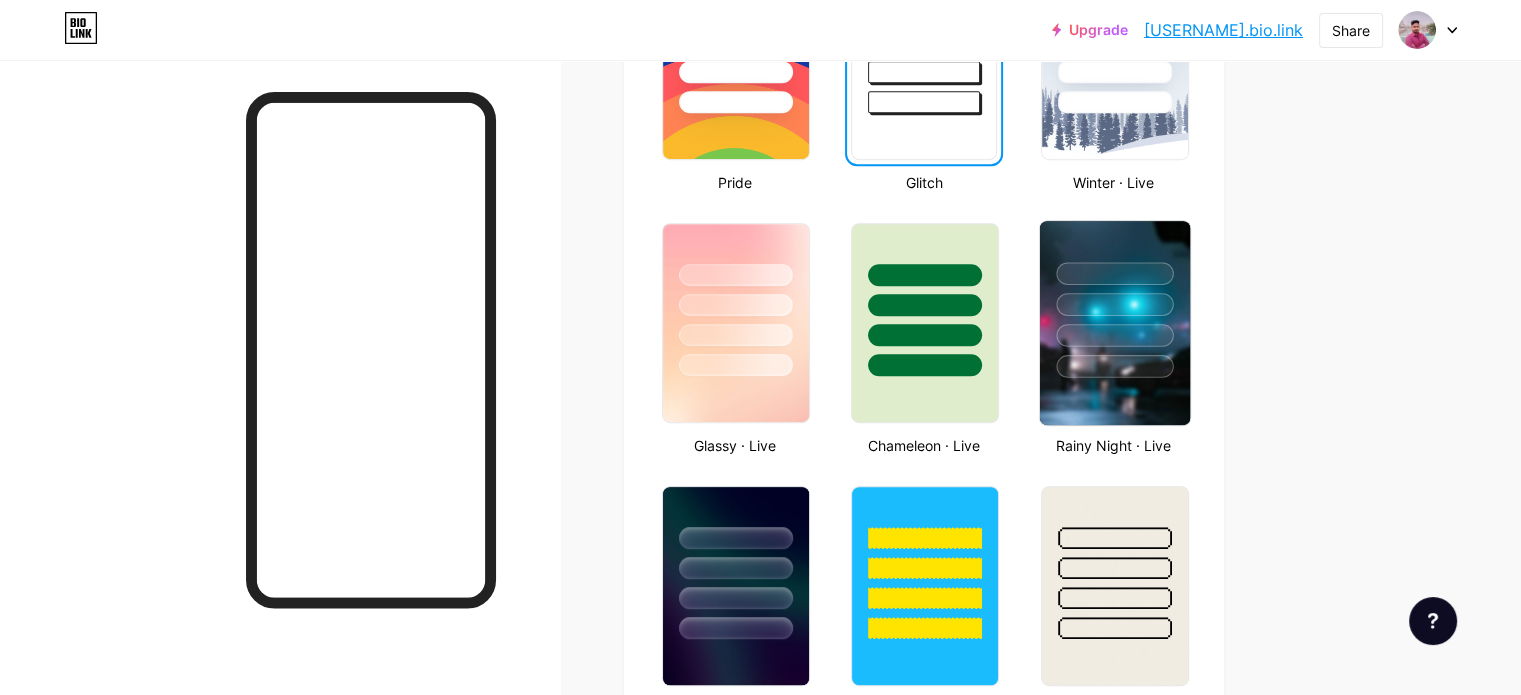 click at bounding box center (1114, 323) 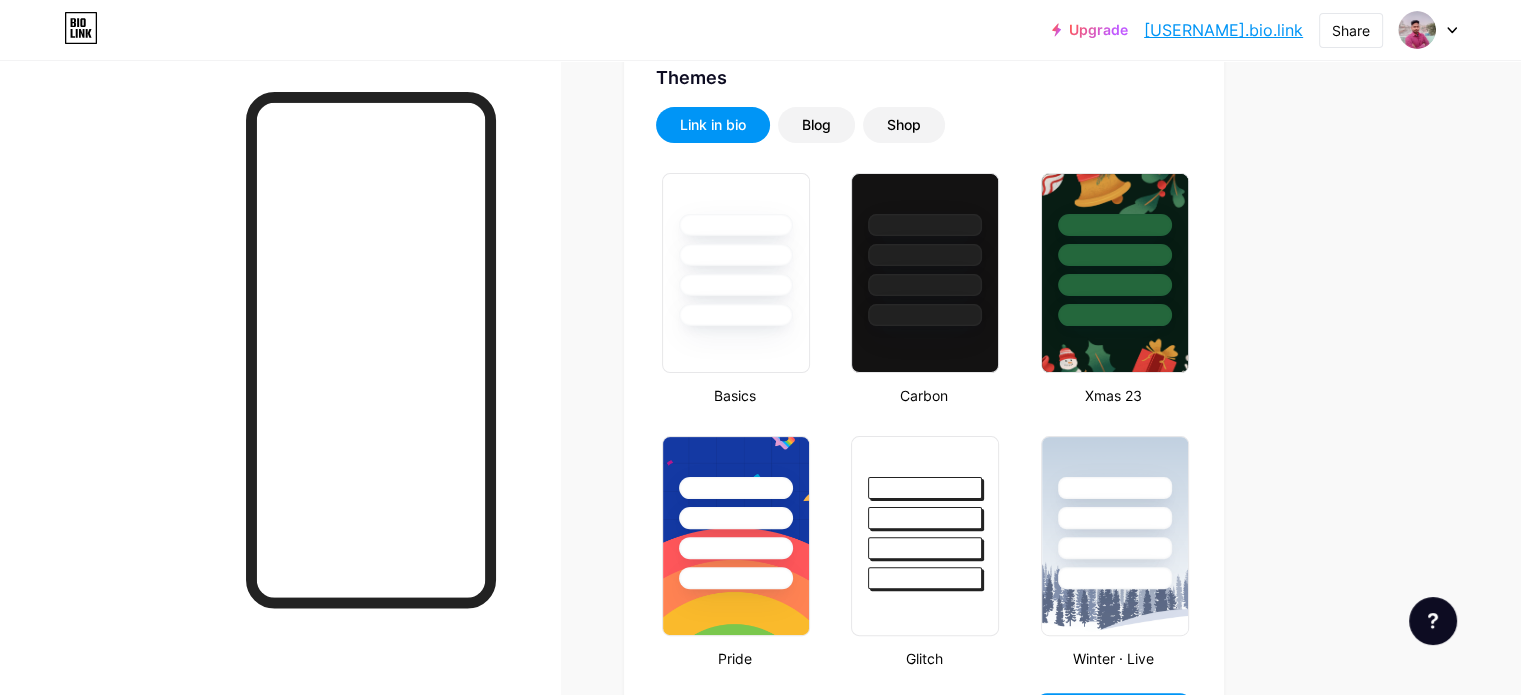 scroll, scrollTop: 300, scrollLeft: 0, axis: vertical 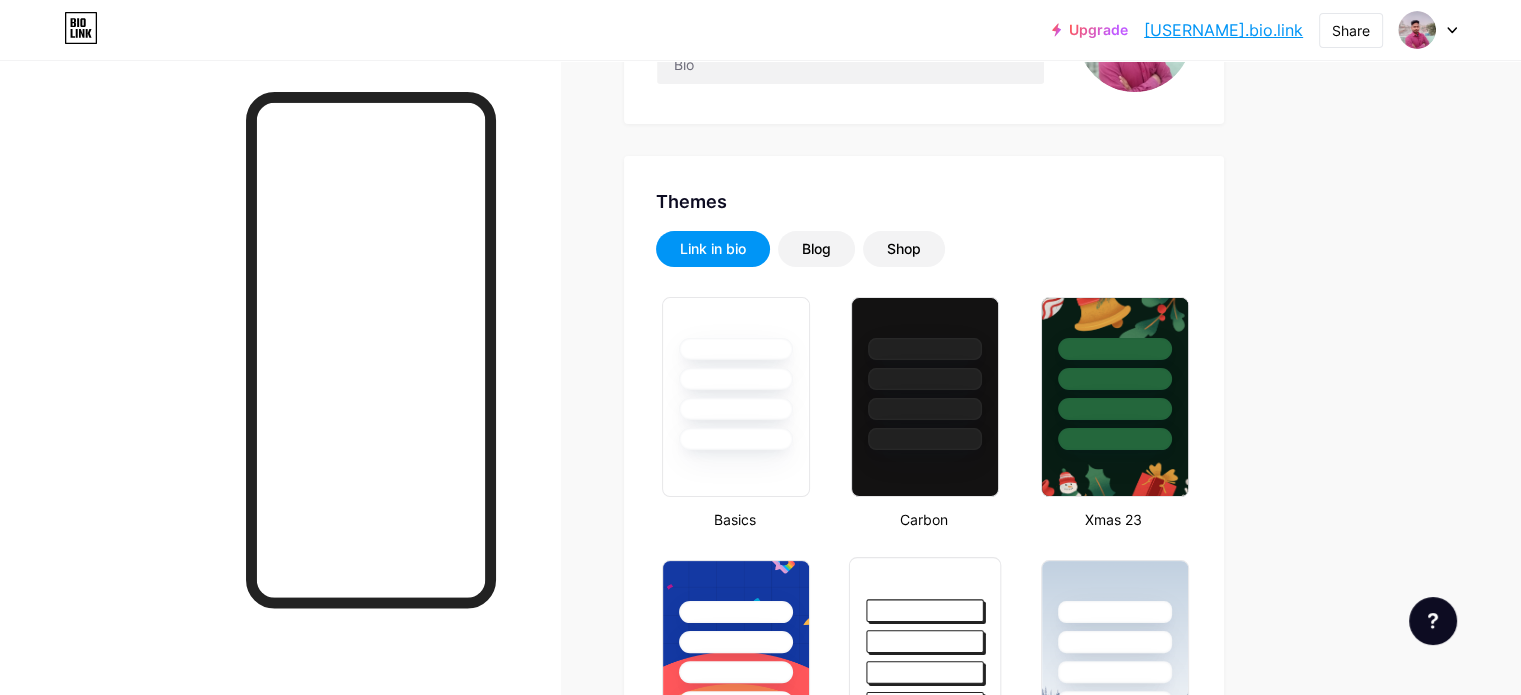 click at bounding box center (925, 641) 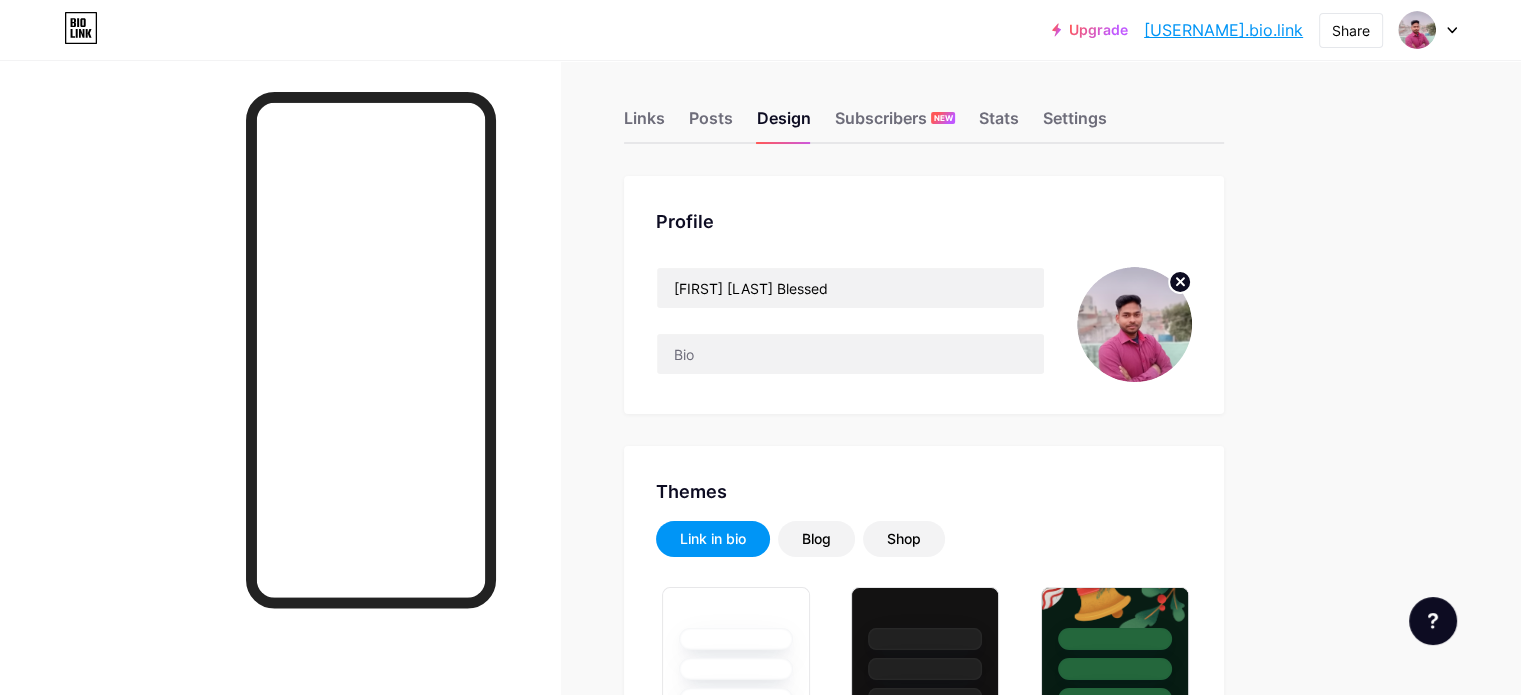 scroll, scrollTop: 0, scrollLeft: 0, axis: both 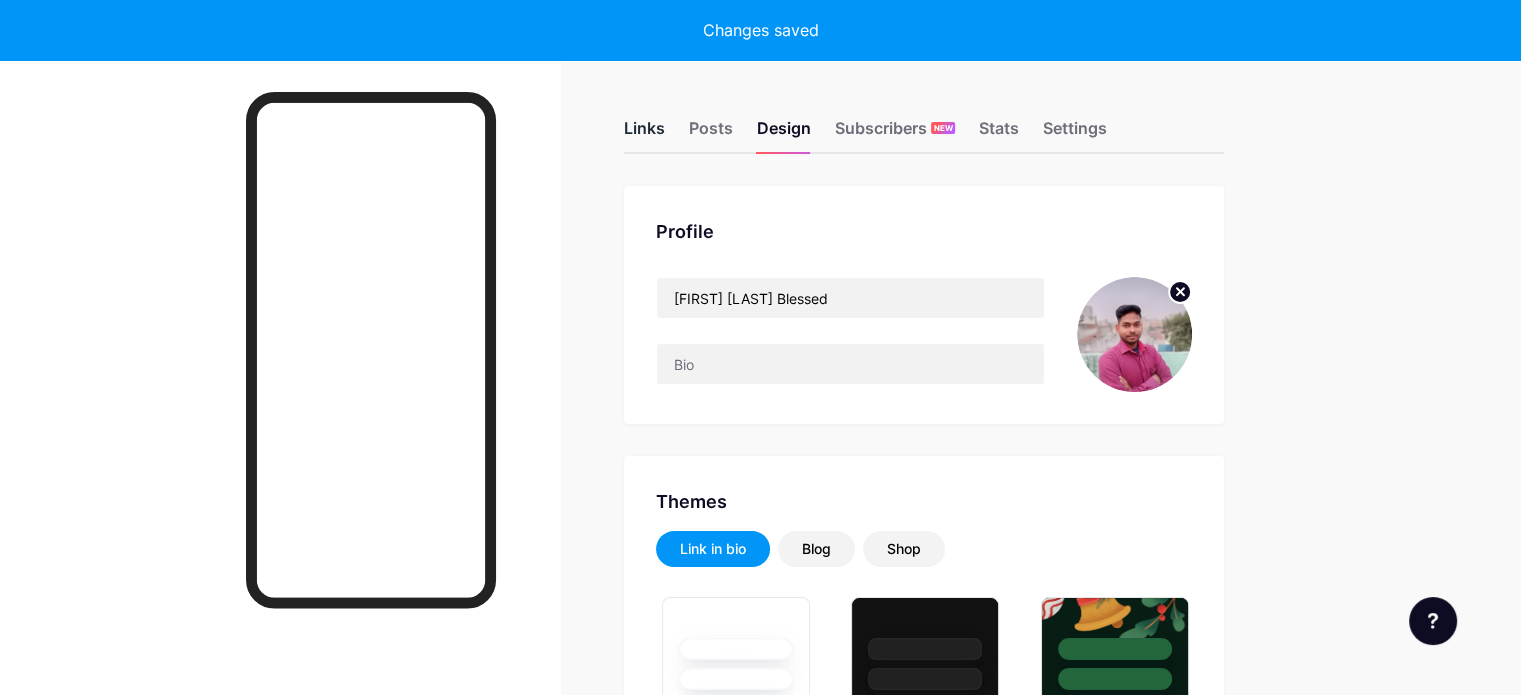 click on "Links" at bounding box center (644, 134) 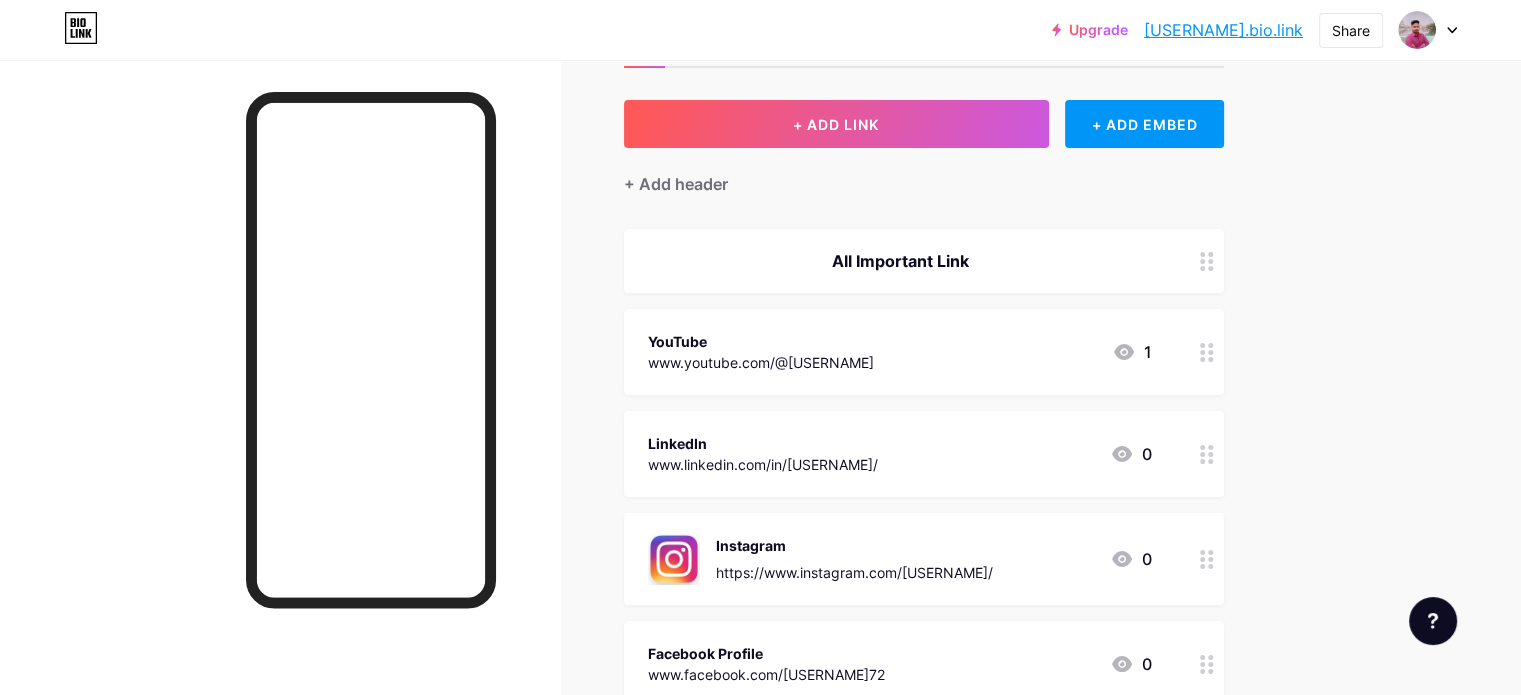 scroll, scrollTop: 0, scrollLeft: 0, axis: both 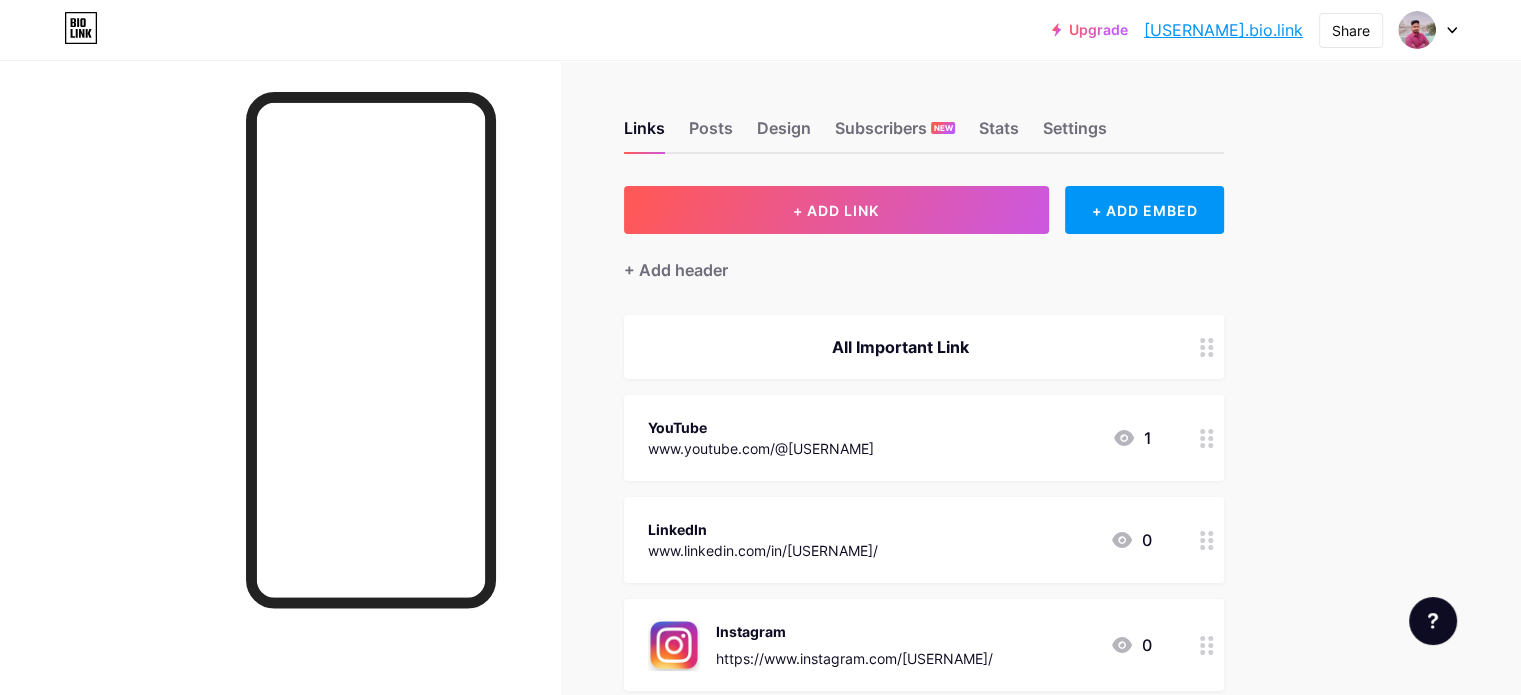 click 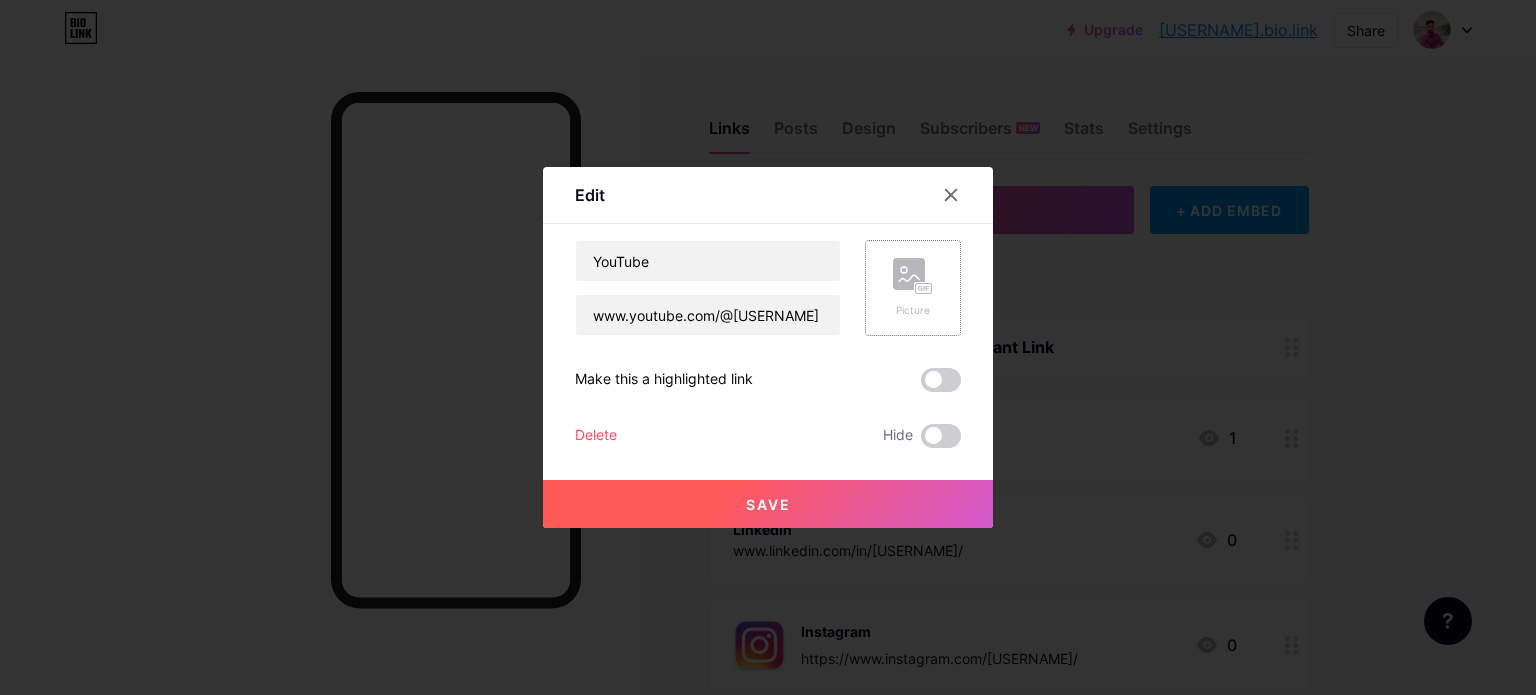click 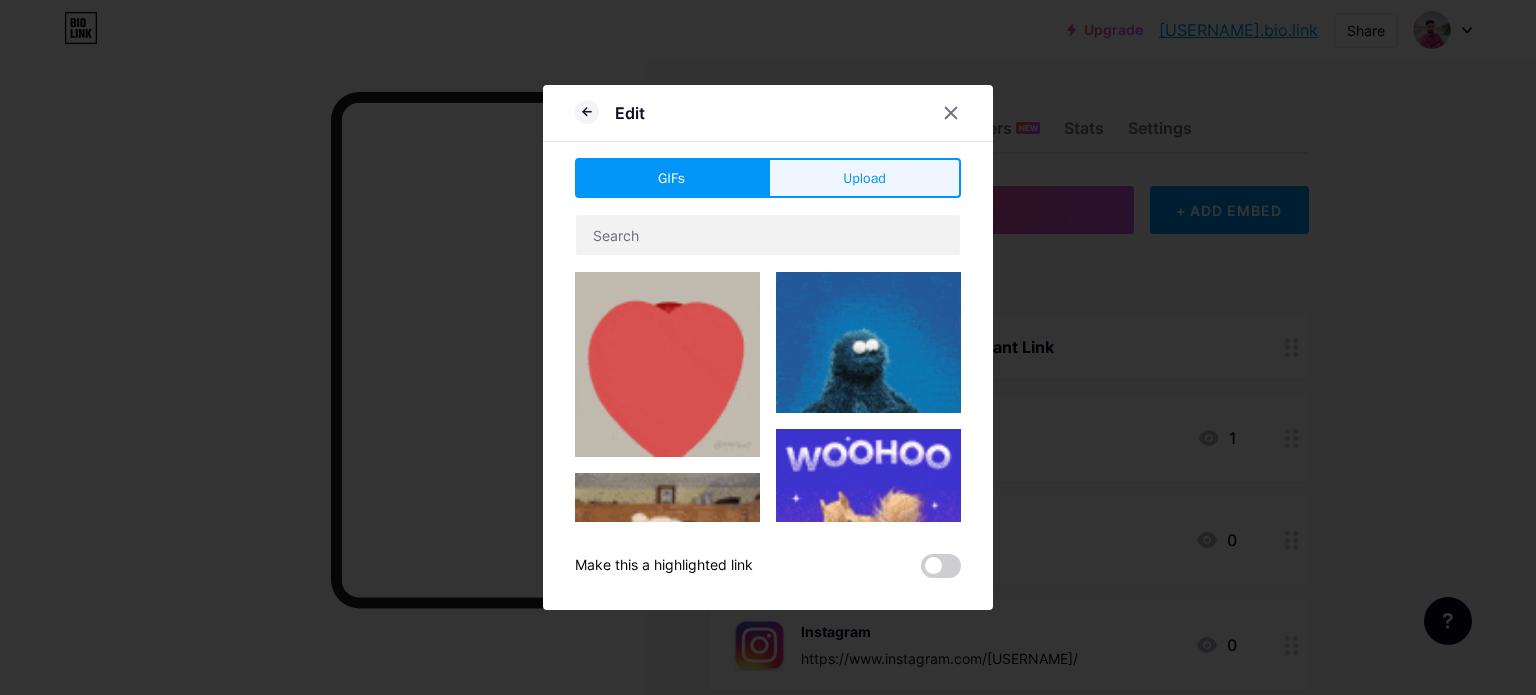 click on "Upload" at bounding box center (864, 178) 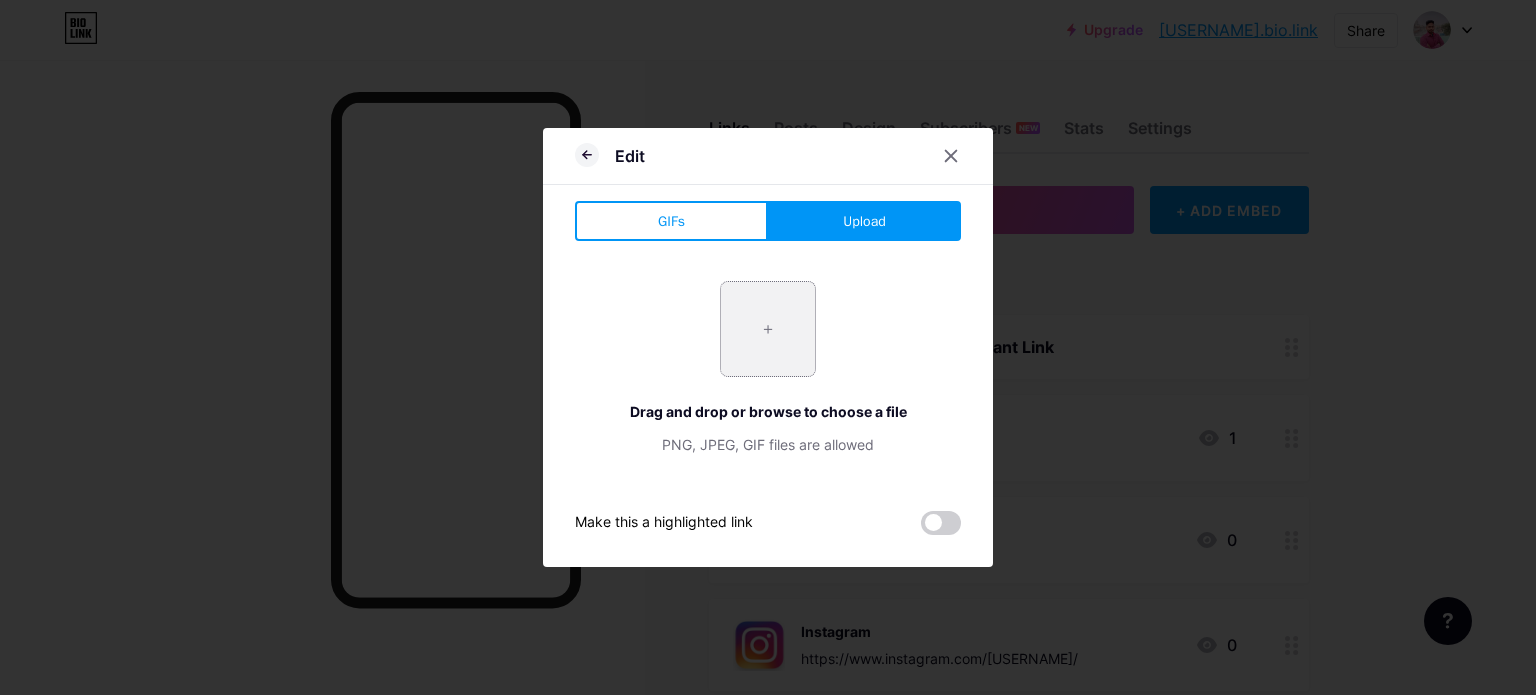 click at bounding box center (768, 329) 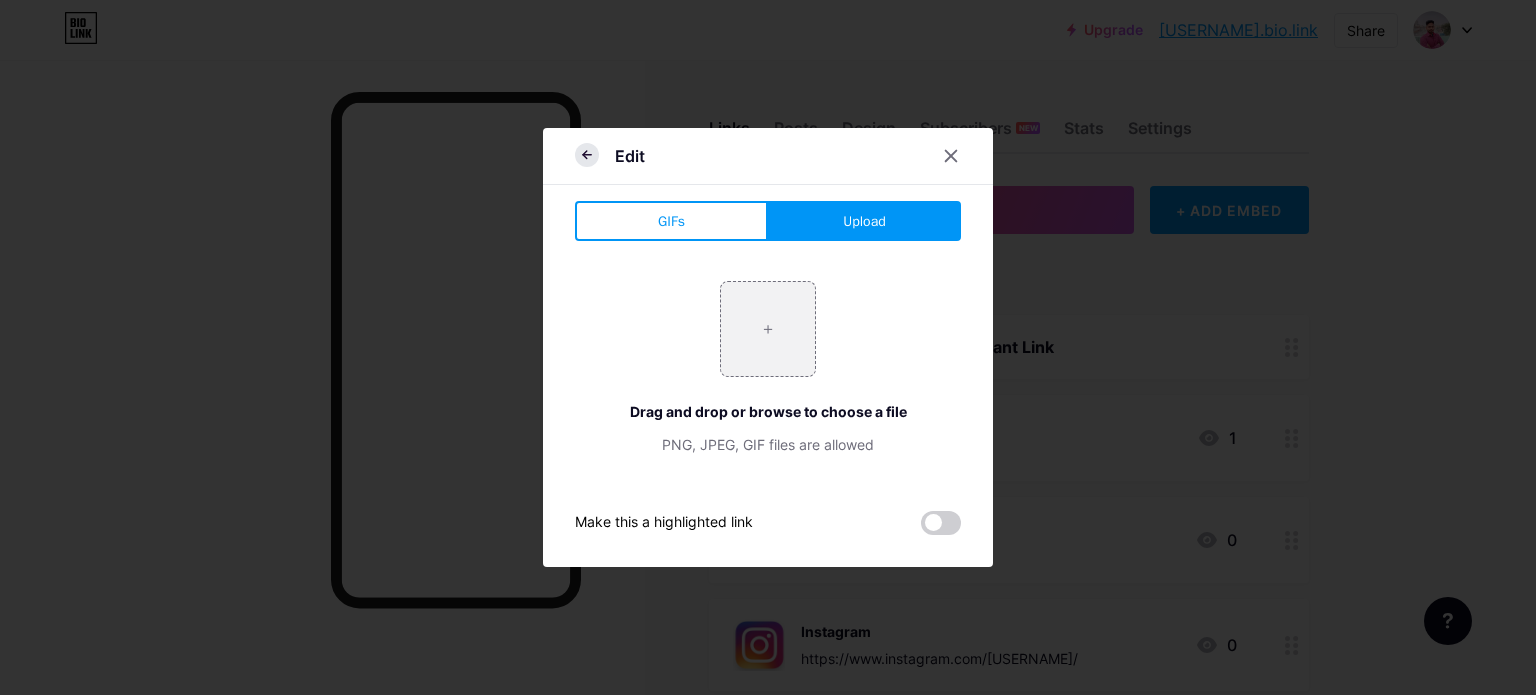 click 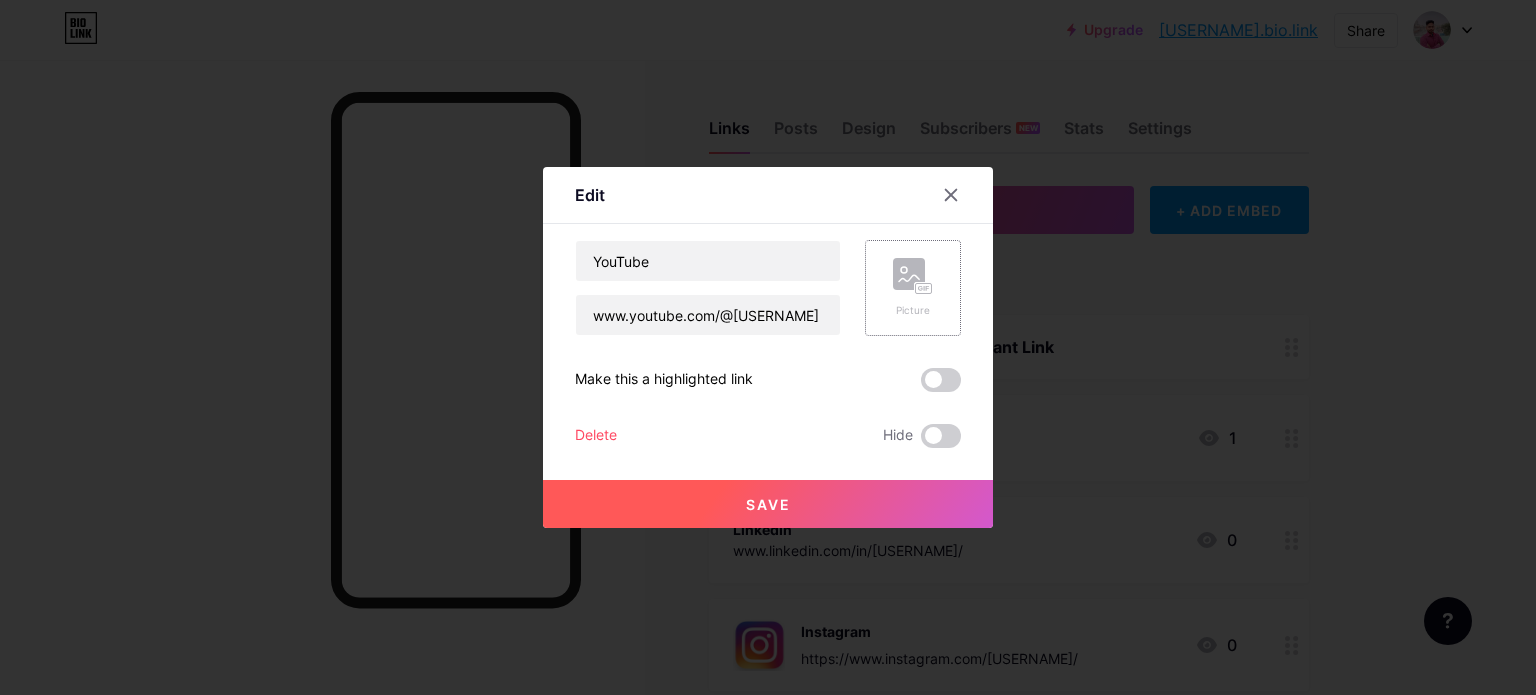 click 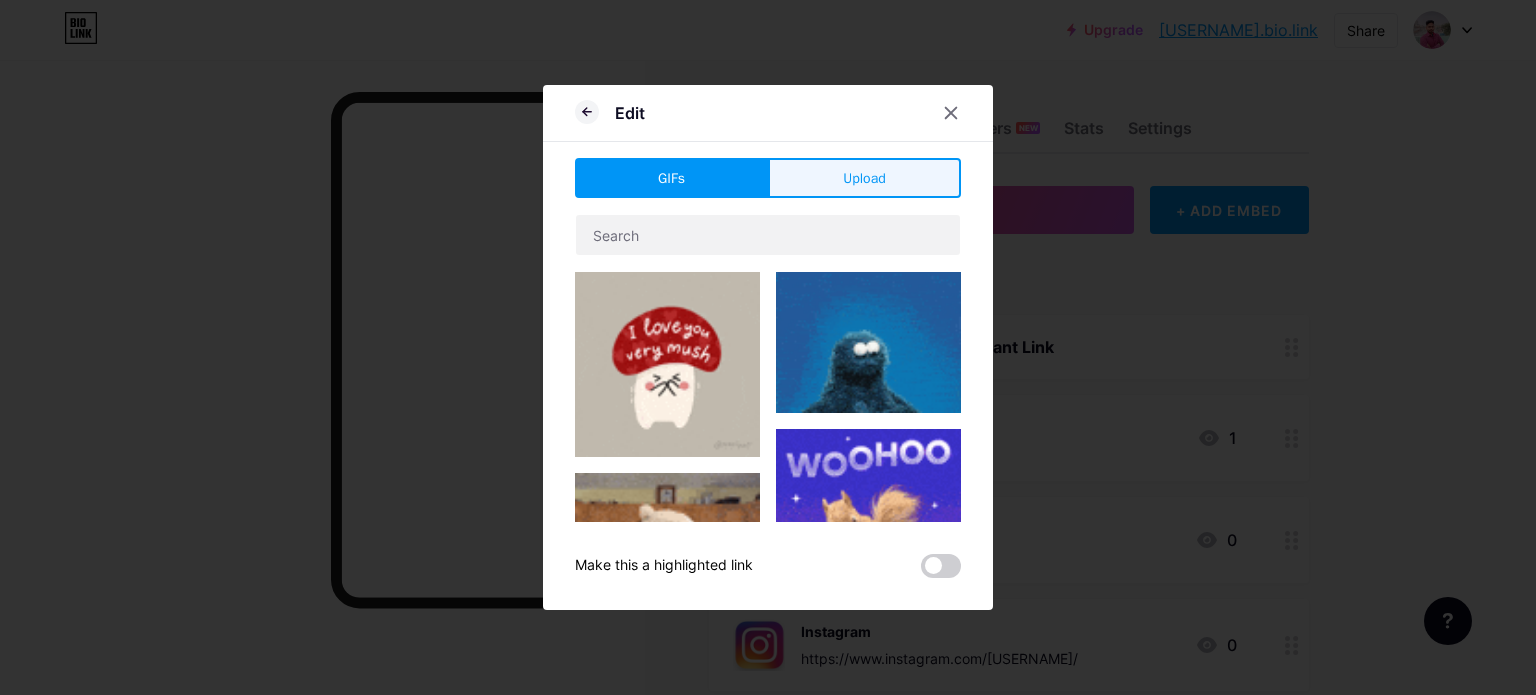 click on "Upload" at bounding box center (864, 178) 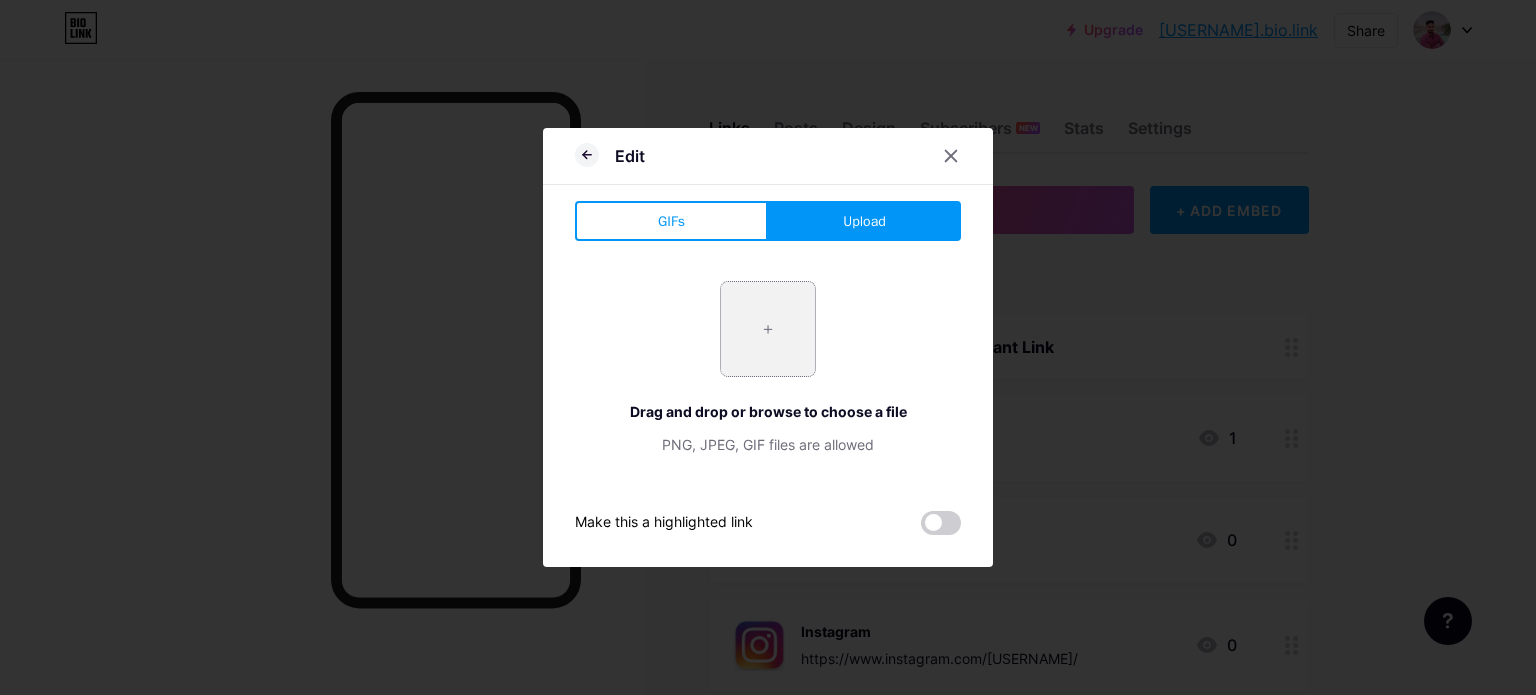 drag, startPoint x: 845, startPoint y: 207, endPoint x: 804, endPoint y: 303, distance: 104.388695 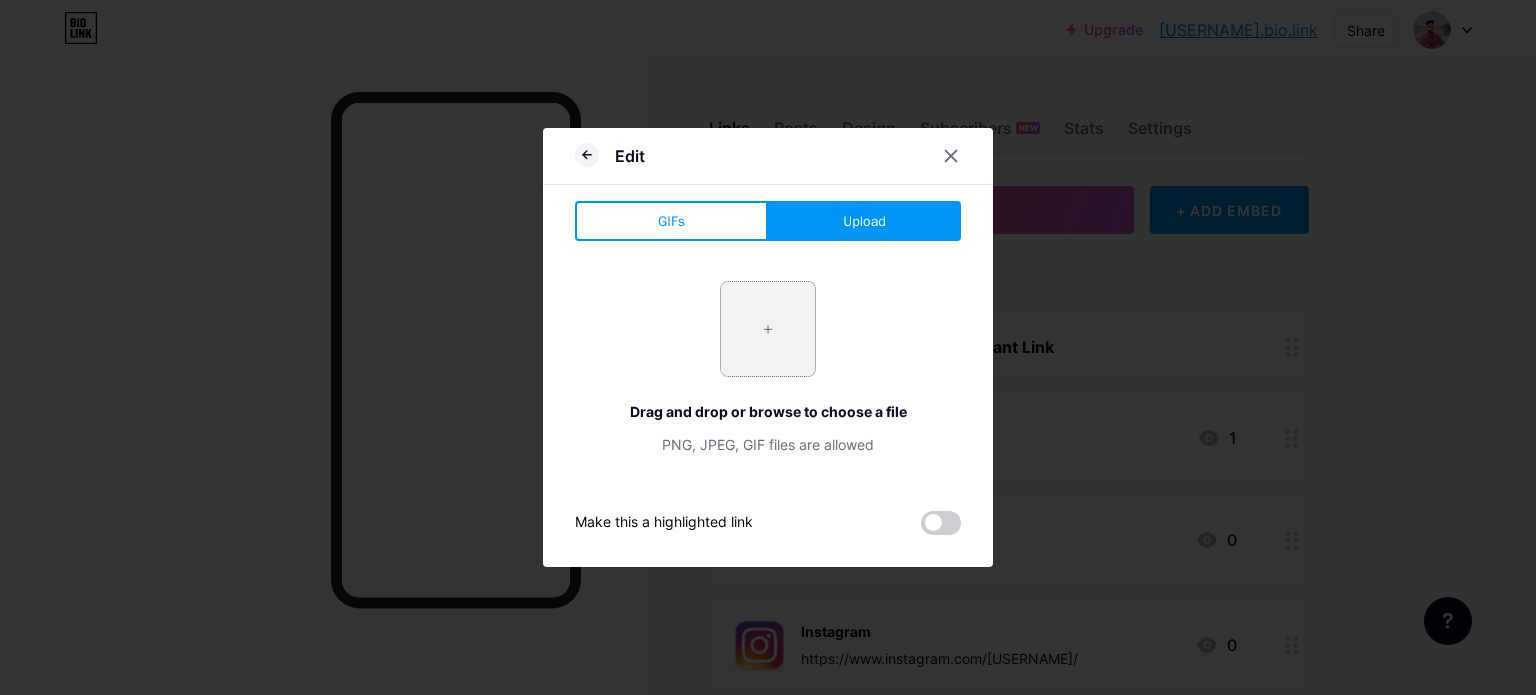 type on "C:\fakepath\screenshot.jpg" 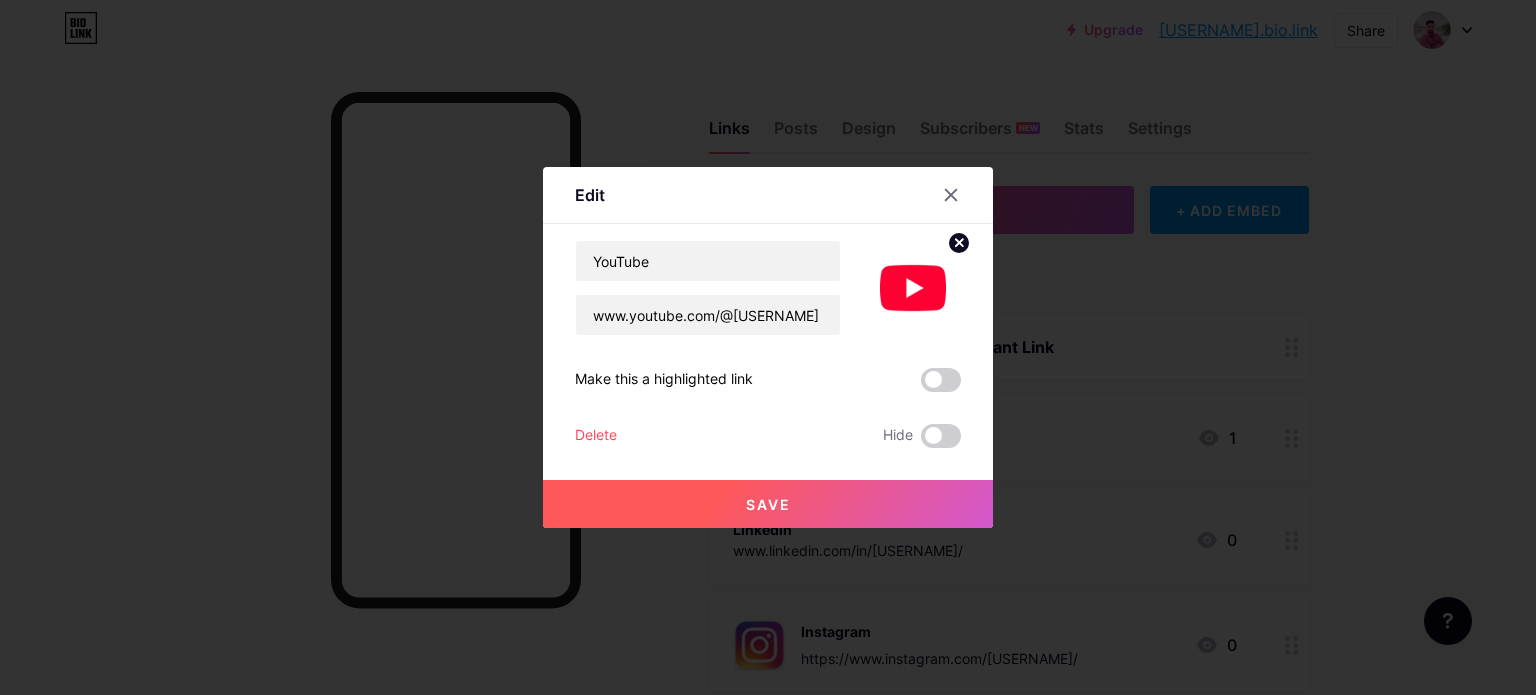 click on "Save" at bounding box center [768, 504] 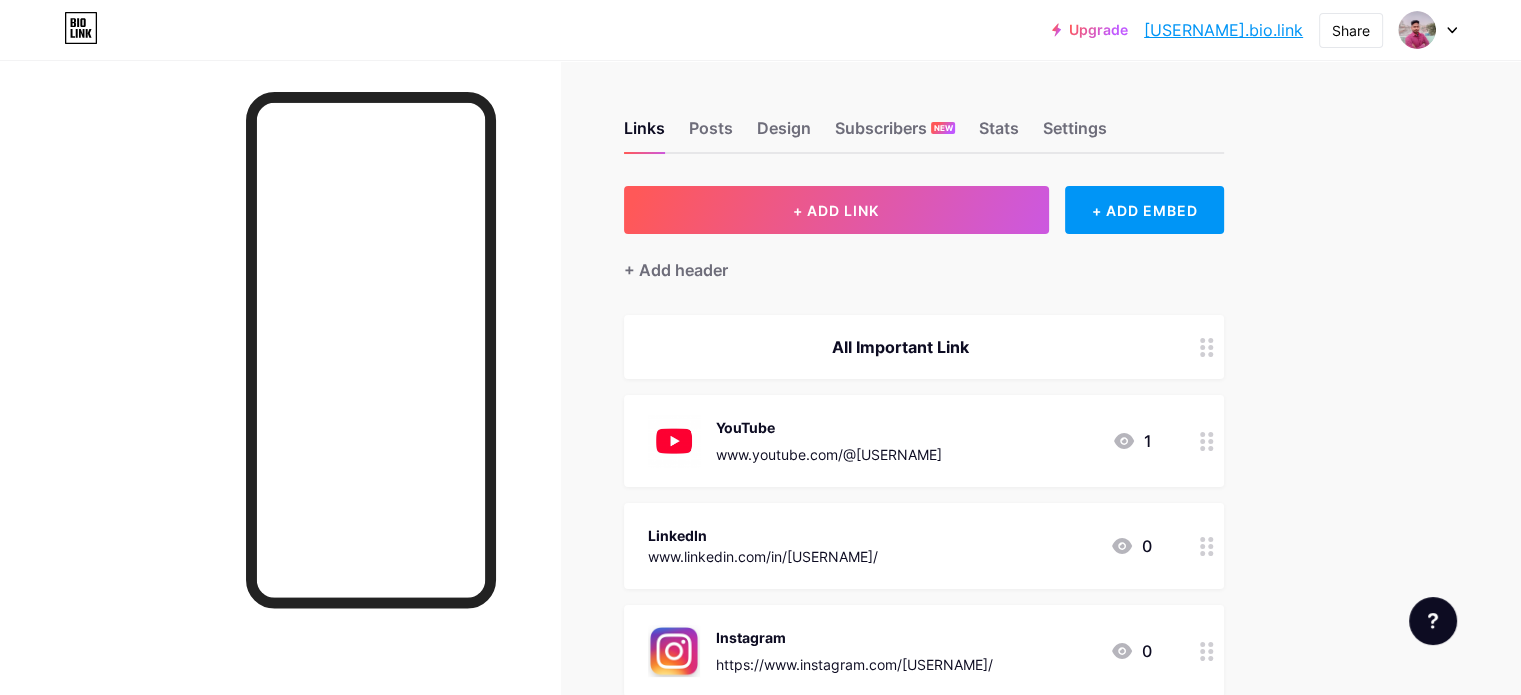 click on "LinkedIn
www.linkedin.com/in/[USERNAME]/
0" at bounding box center [900, 546] 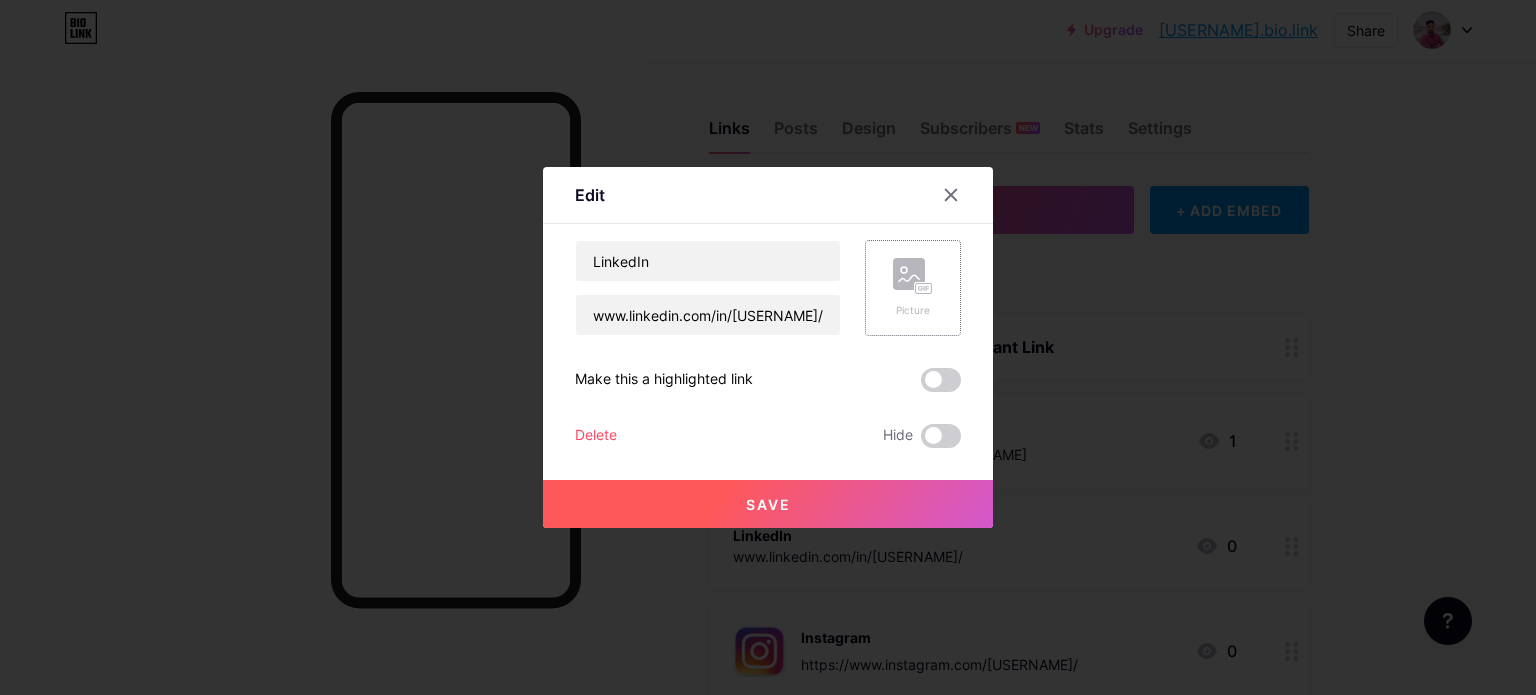 click 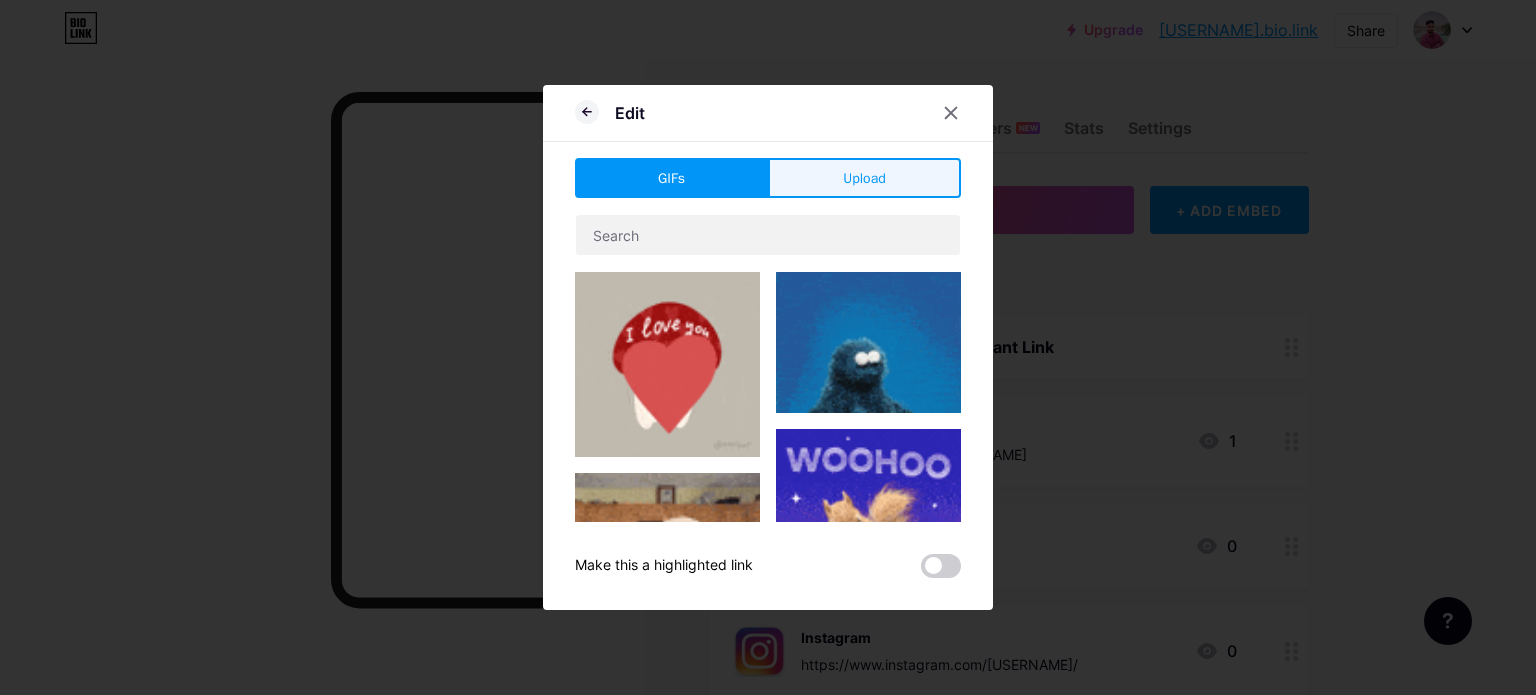 click on "Upload" at bounding box center [864, 178] 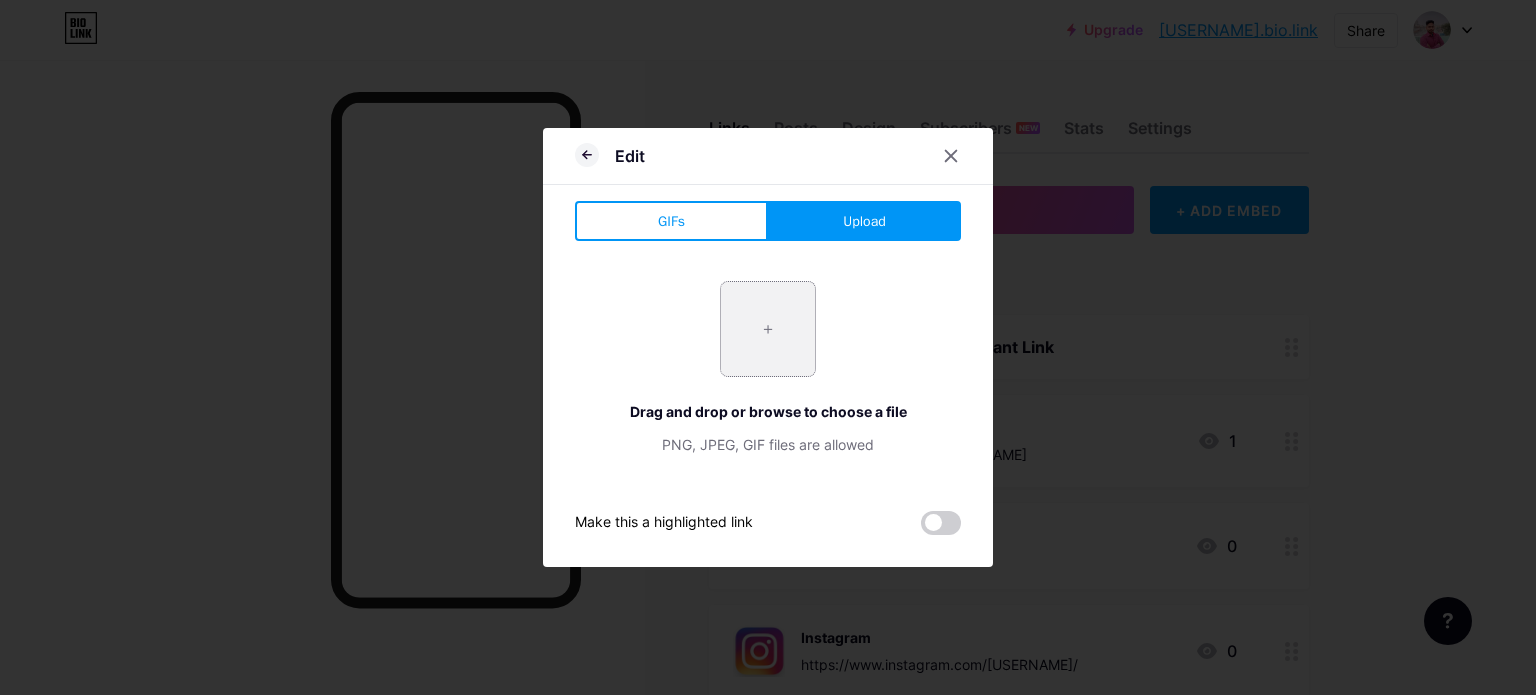 click at bounding box center (768, 329) 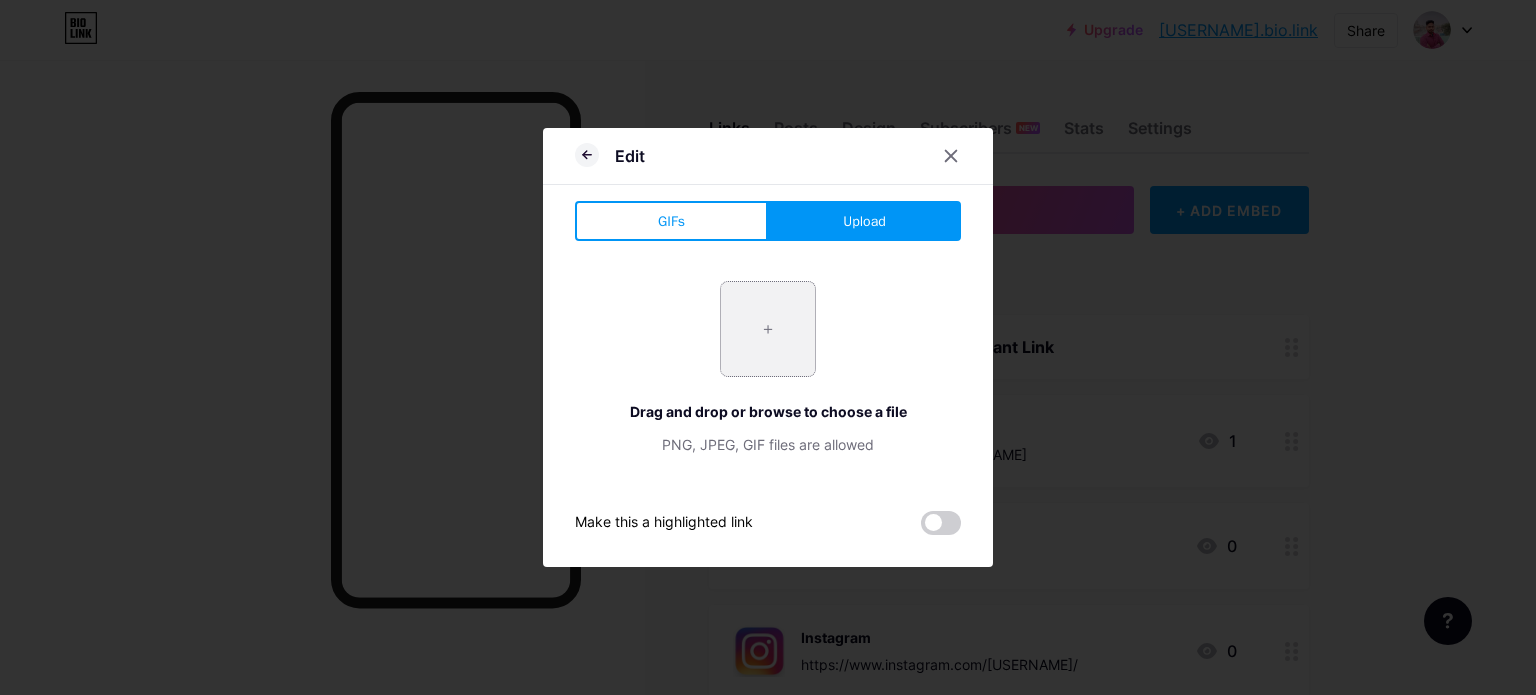 type on "C:\fakepath\linkedin-logo-linkedin-logo-tran.jpg" 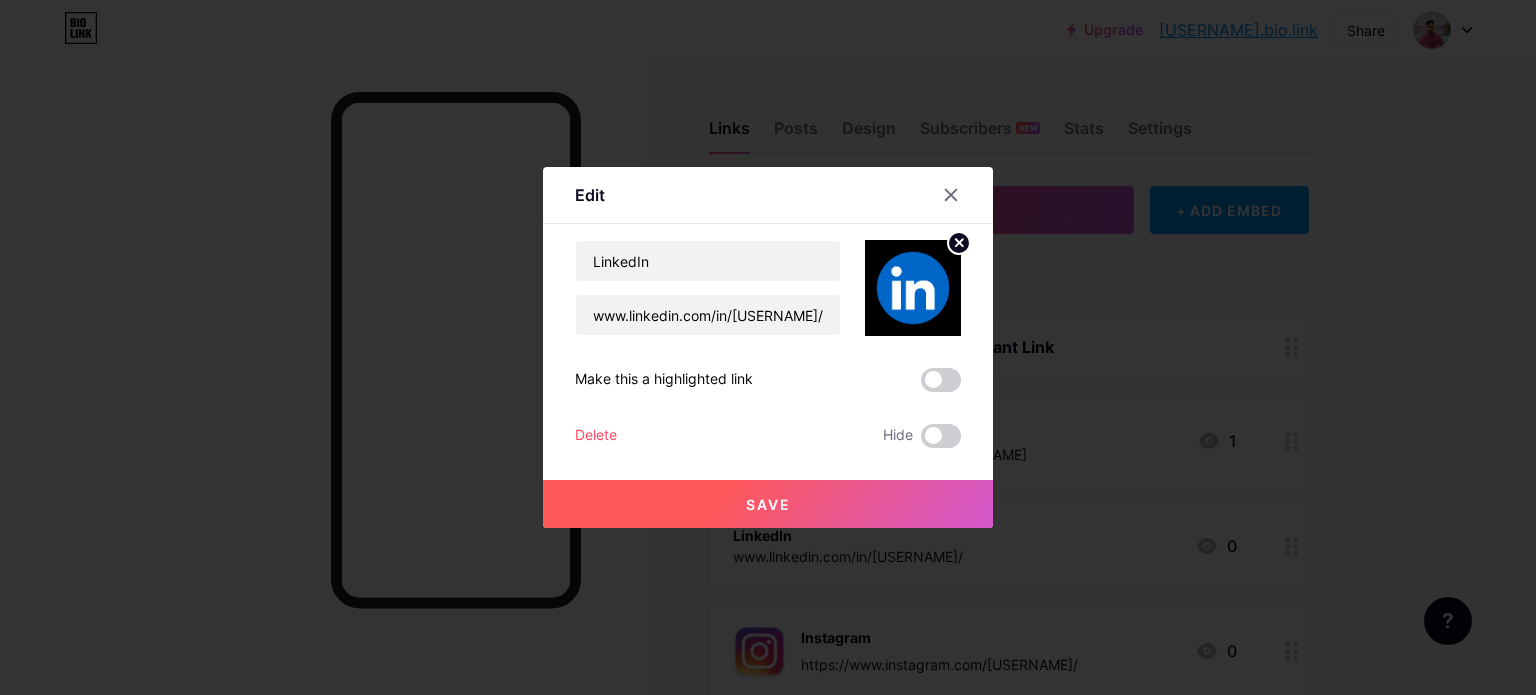 click on "Save" at bounding box center [768, 504] 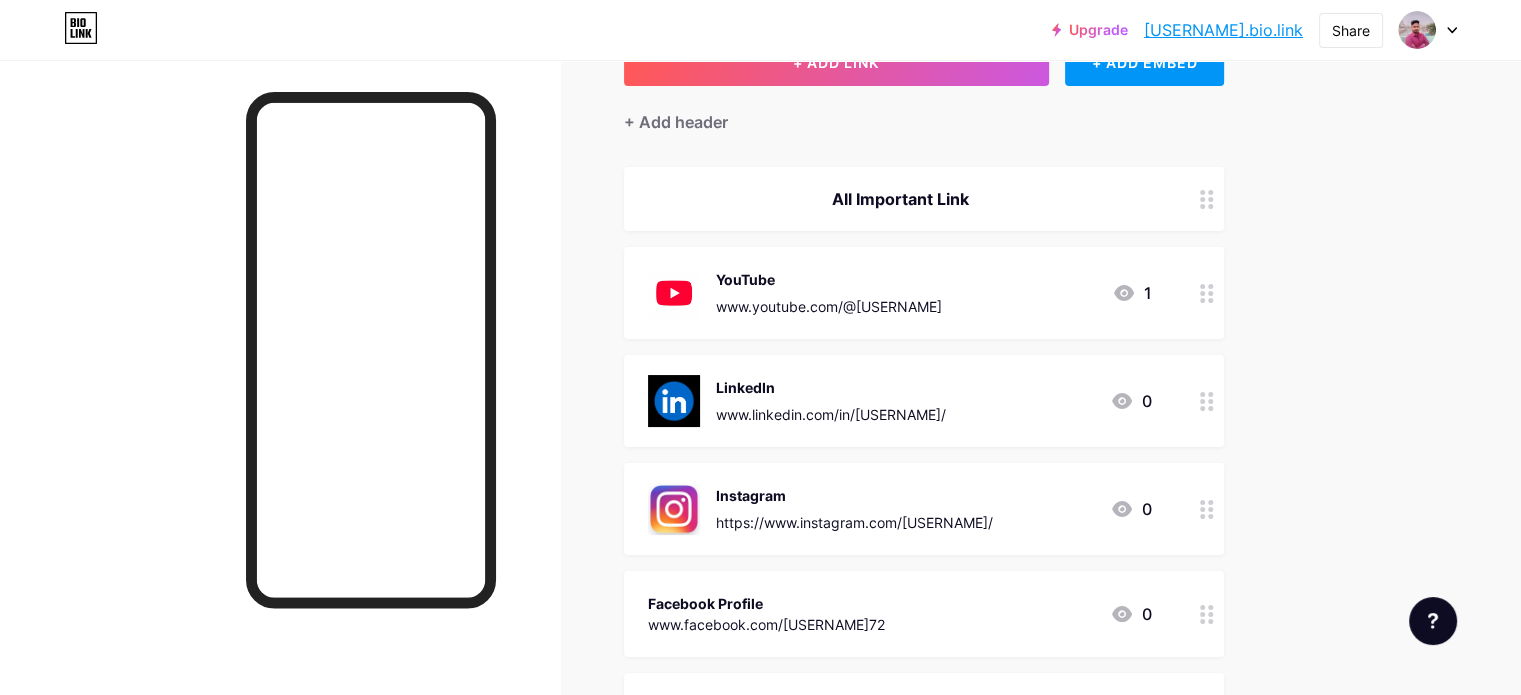scroll, scrollTop: 200, scrollLeft: 0, axis: vertical 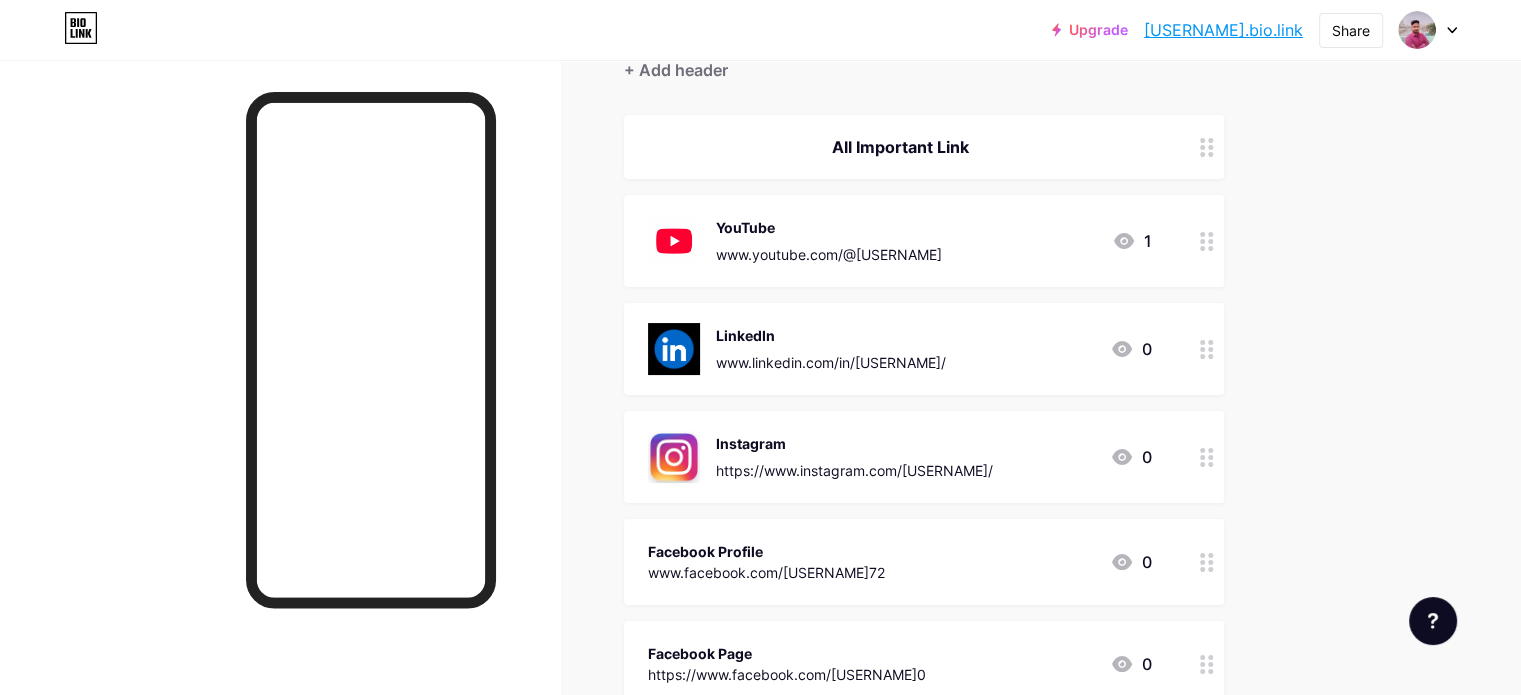 click on "www.linkedin.com/in/[USERNAME]/" at bounding box center (831, 362) 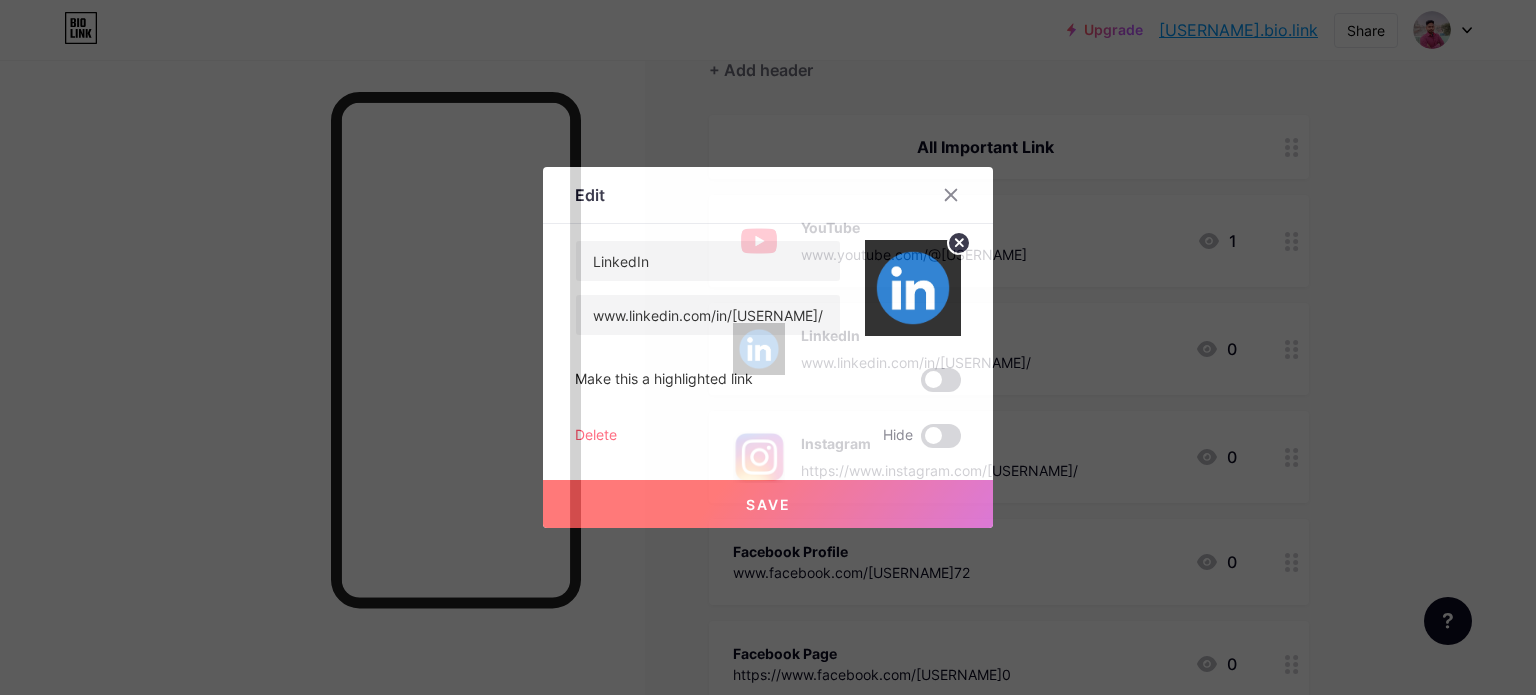 click 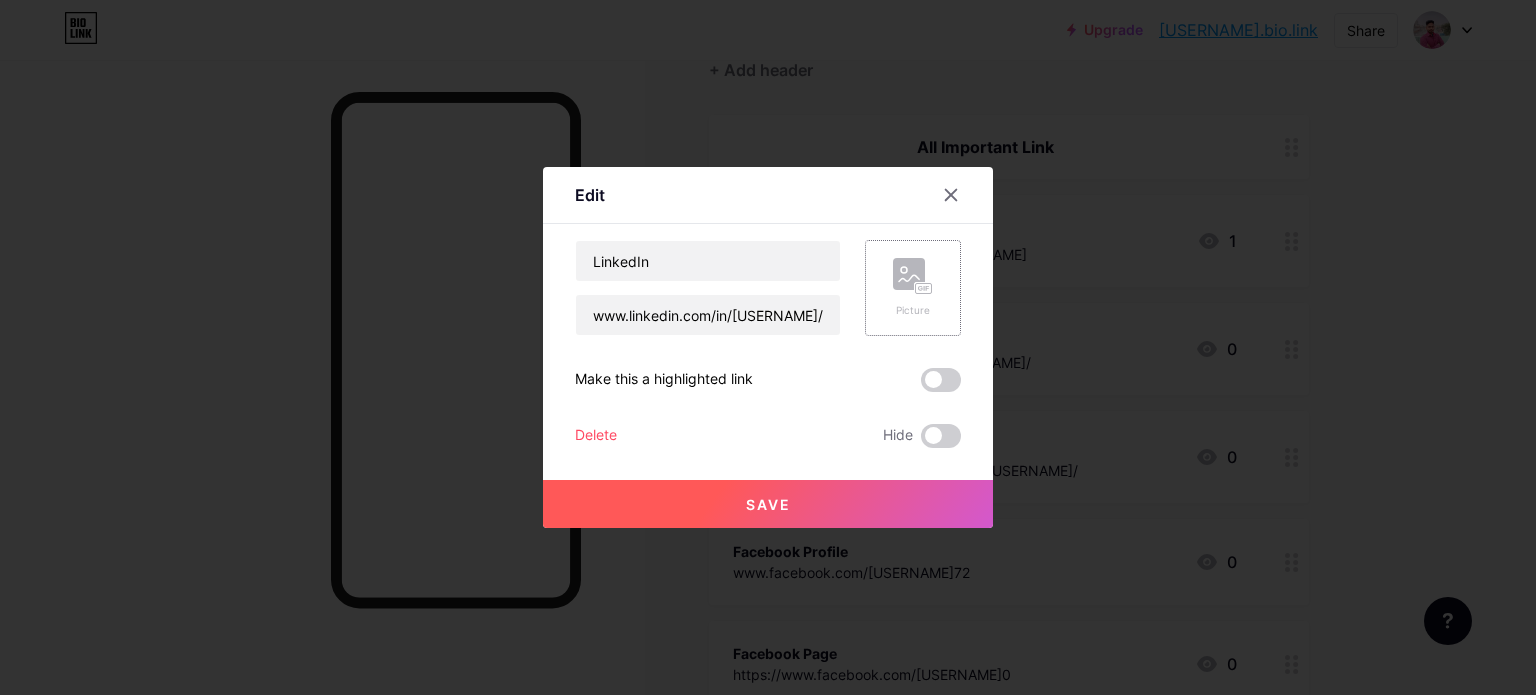 click 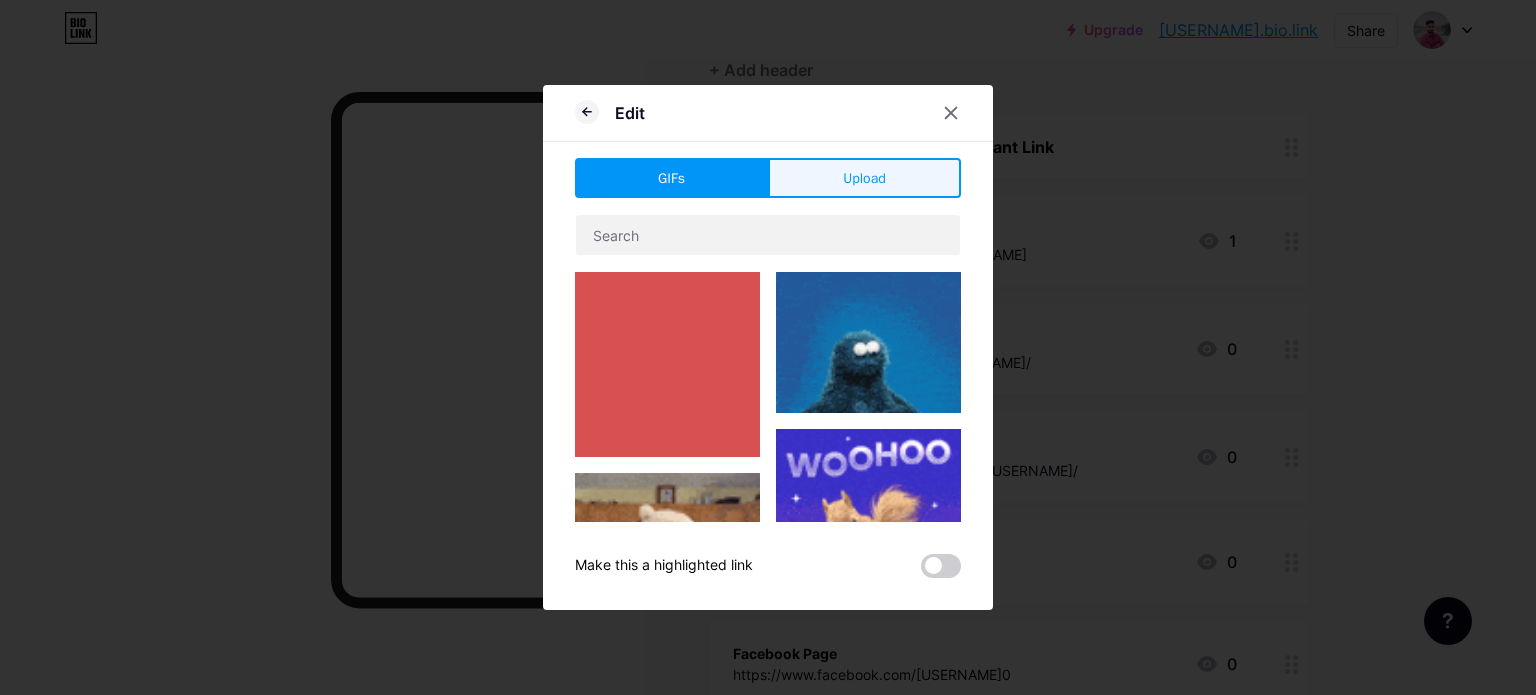 click on "Upload" at bounding box center (864, 178) 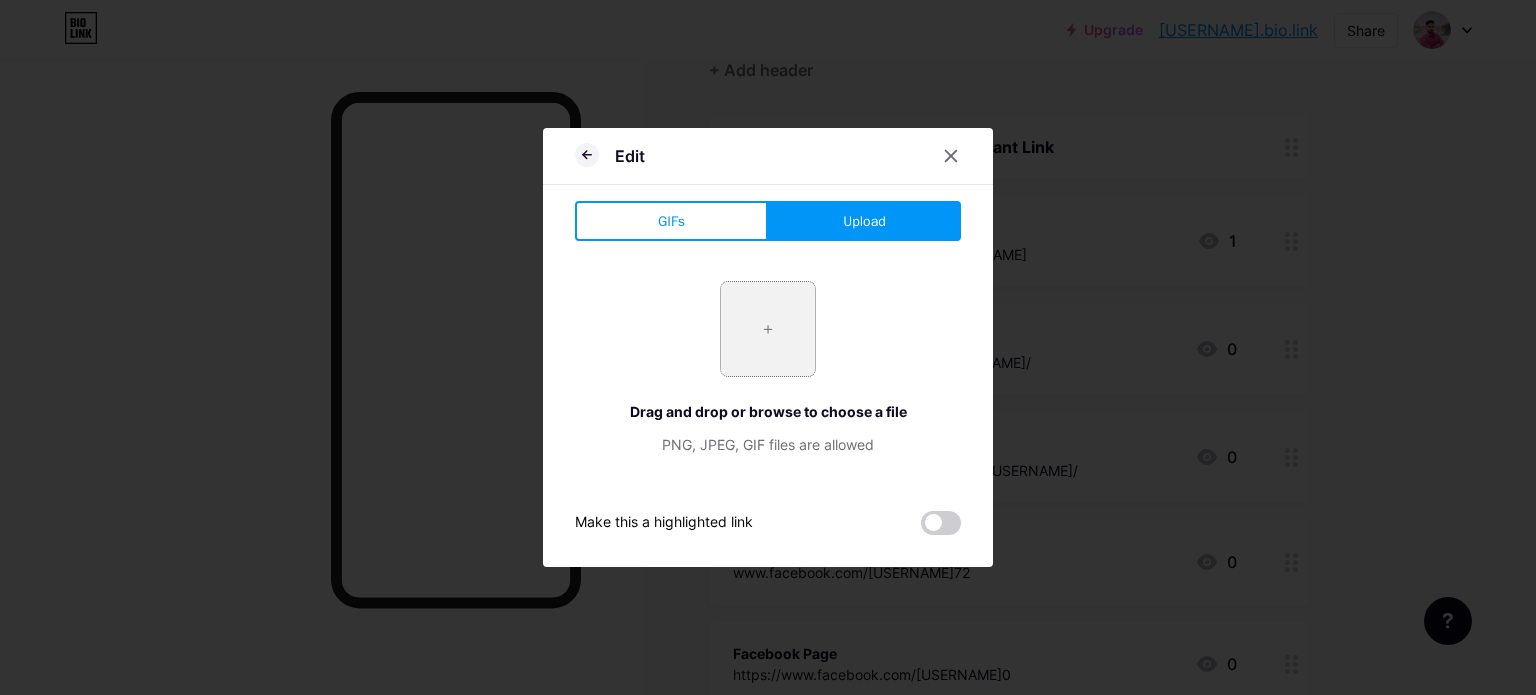 click at bounding box center [768, 329] 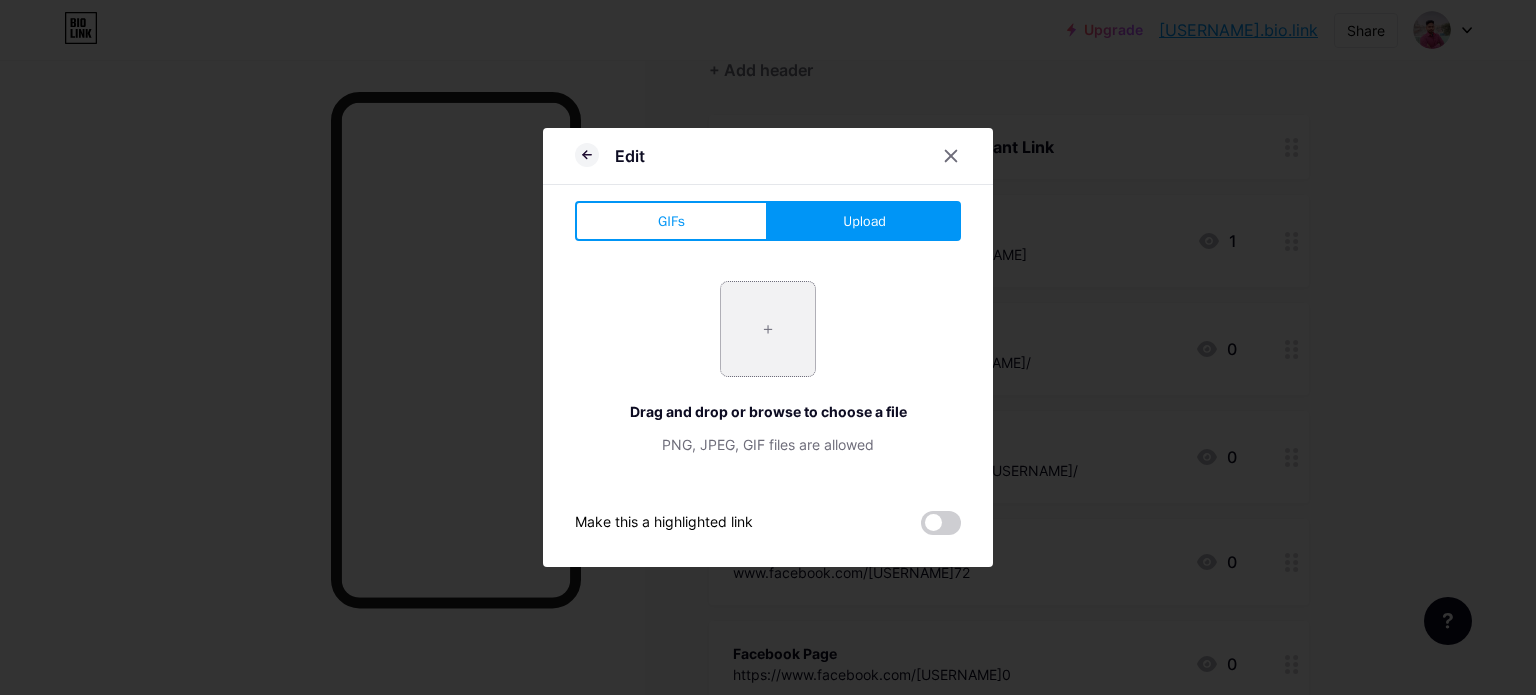 type on "C:\fakepath\vector-circle-linkedin-logo-icon.jpg" 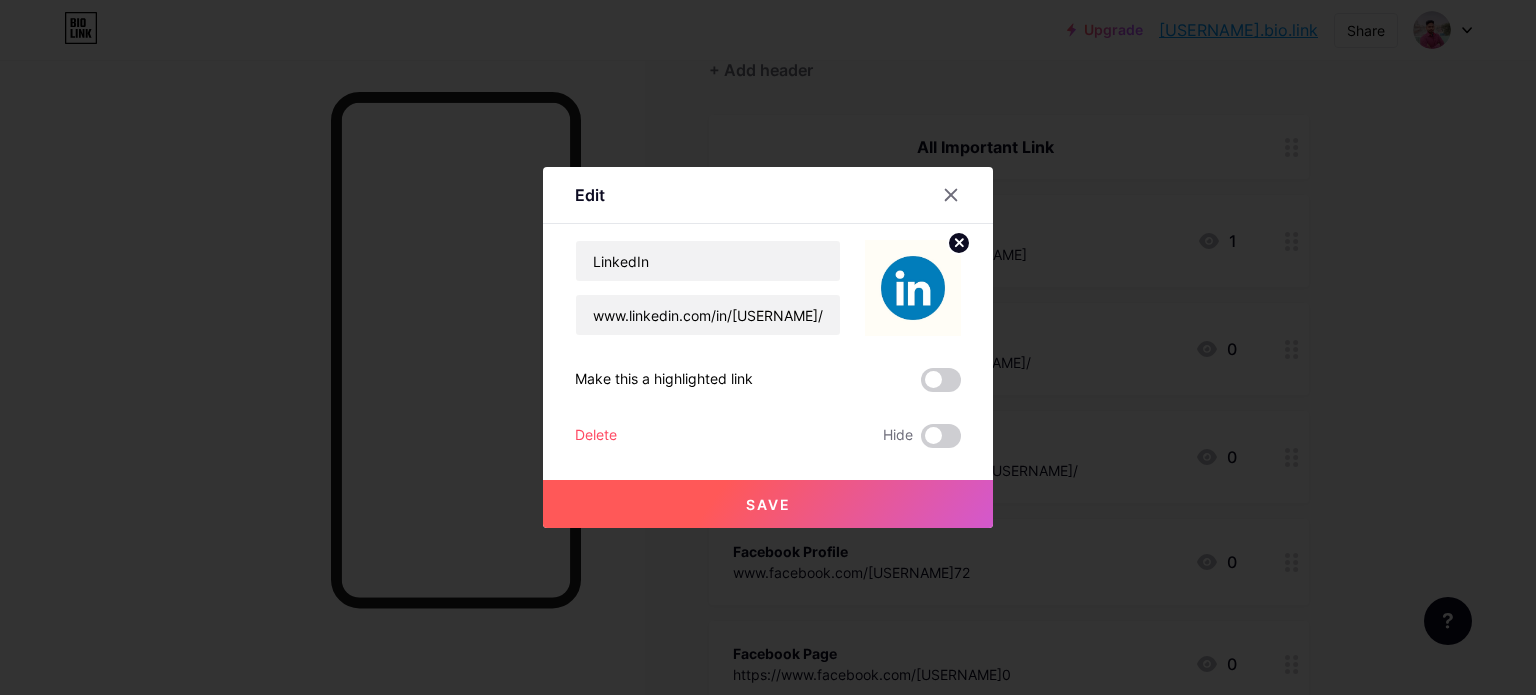 click on "Save" at bounding box center [768, 504] 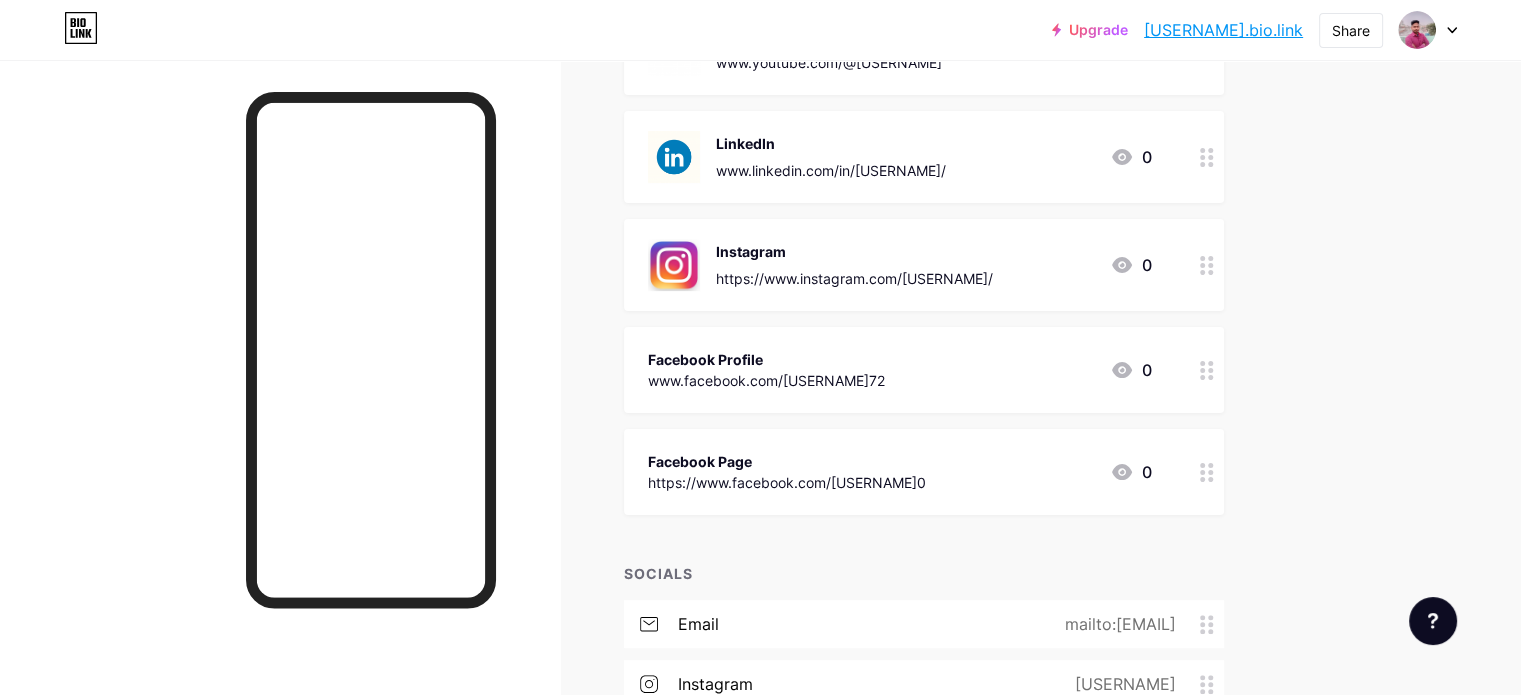 scroll, scrollTop: 400, scrollLeft: 0, axis: vertical 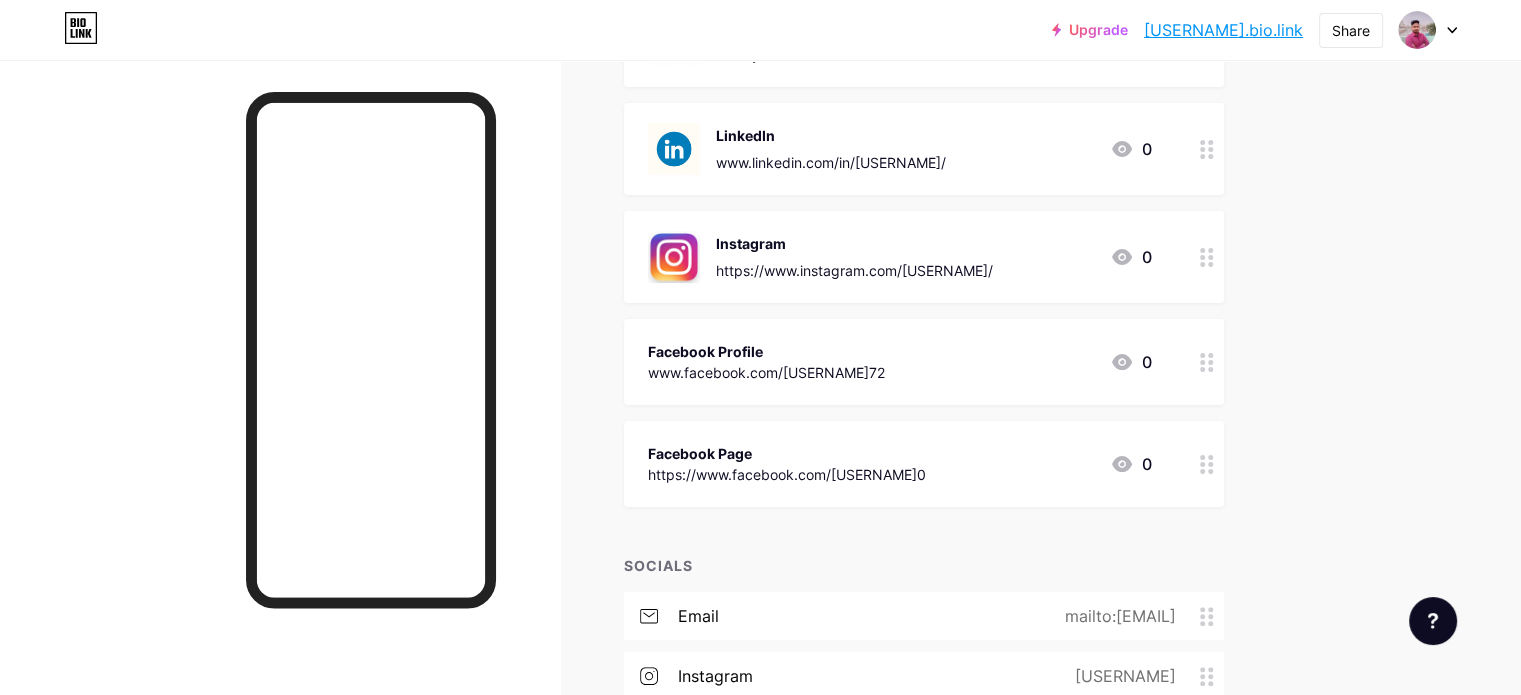 click on "Facebook Profile" at bounding box center [766, 351] 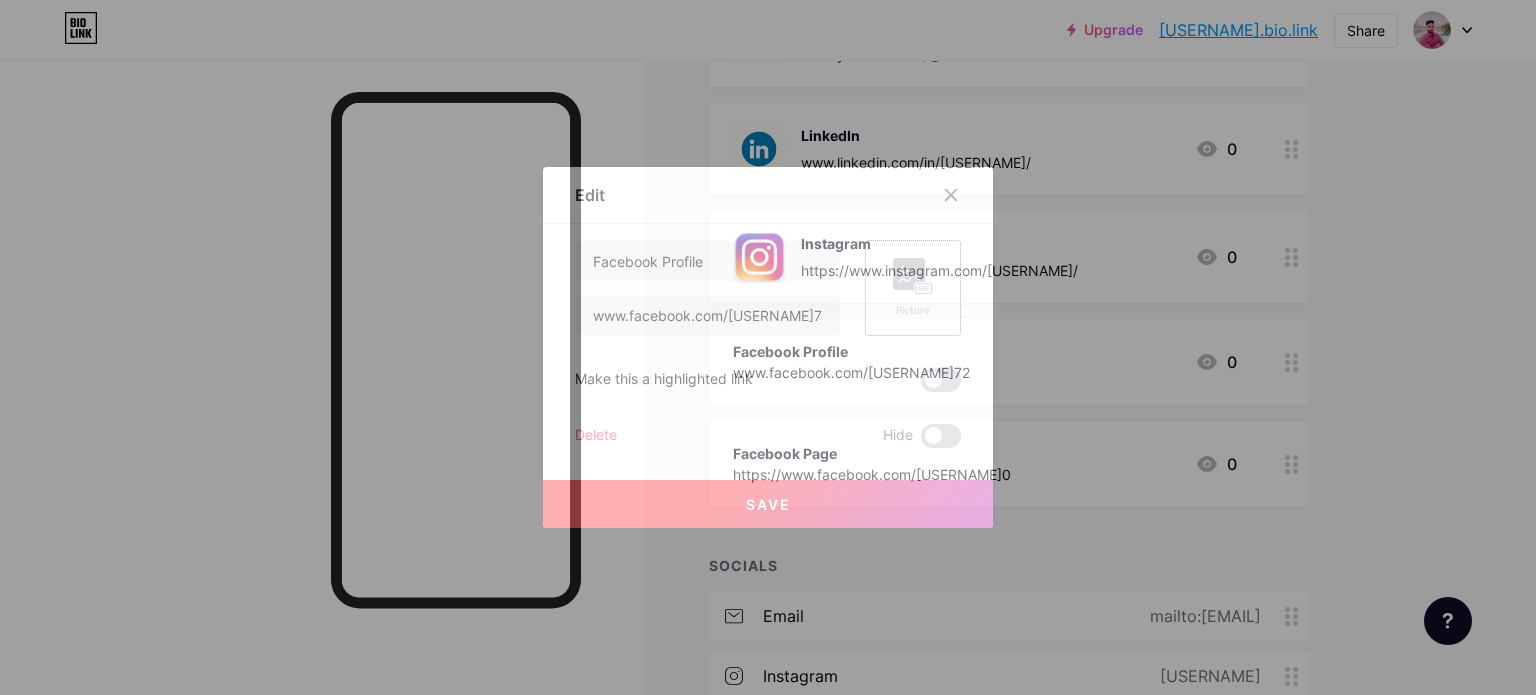 click 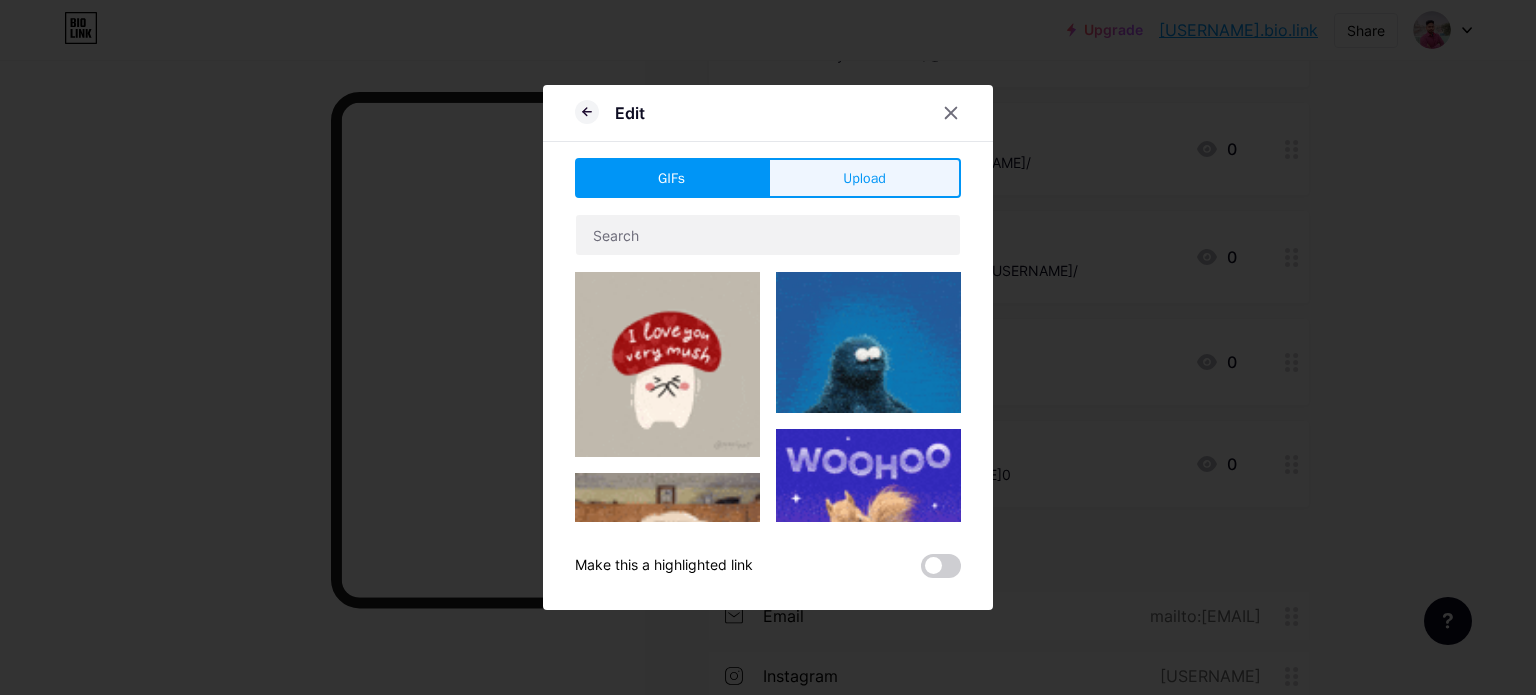 click on "Upload" at bounding box center (864, 178) 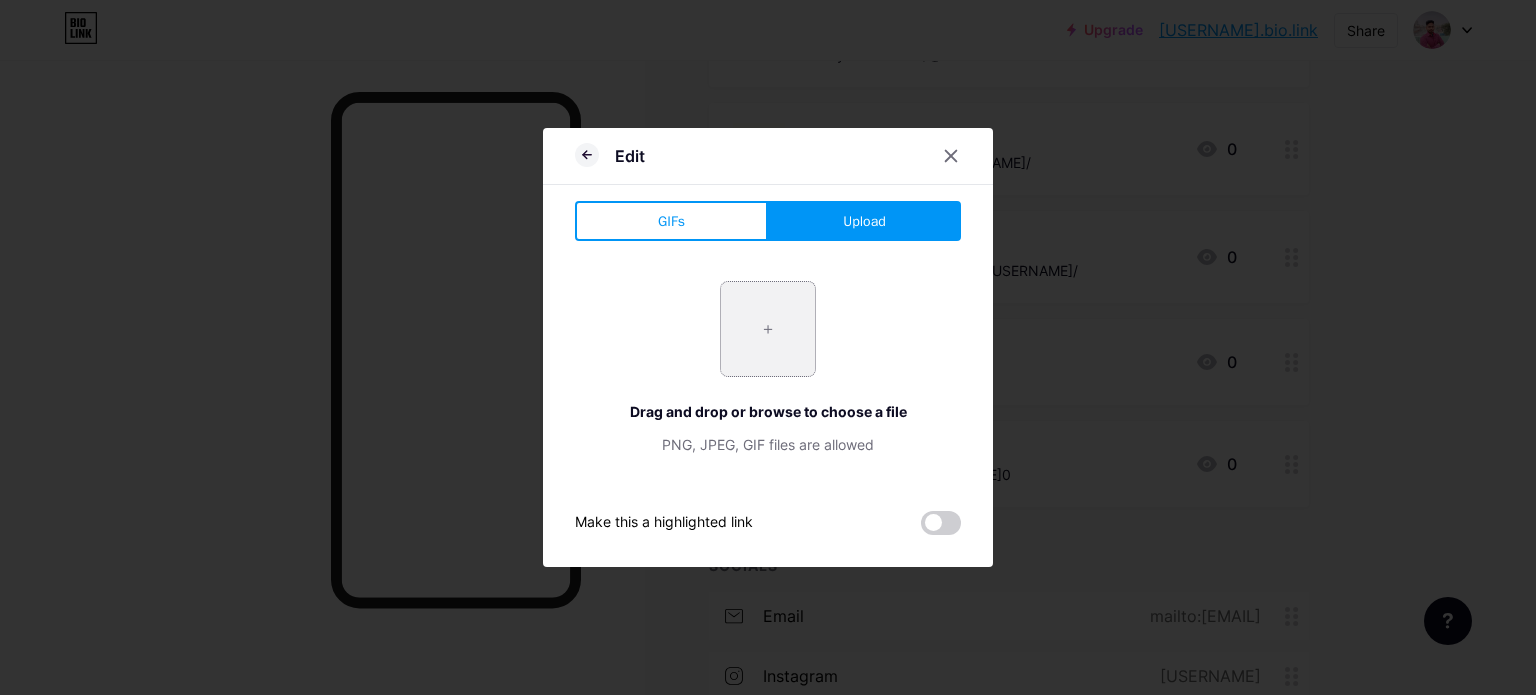 click at bounding box center (768, 329) 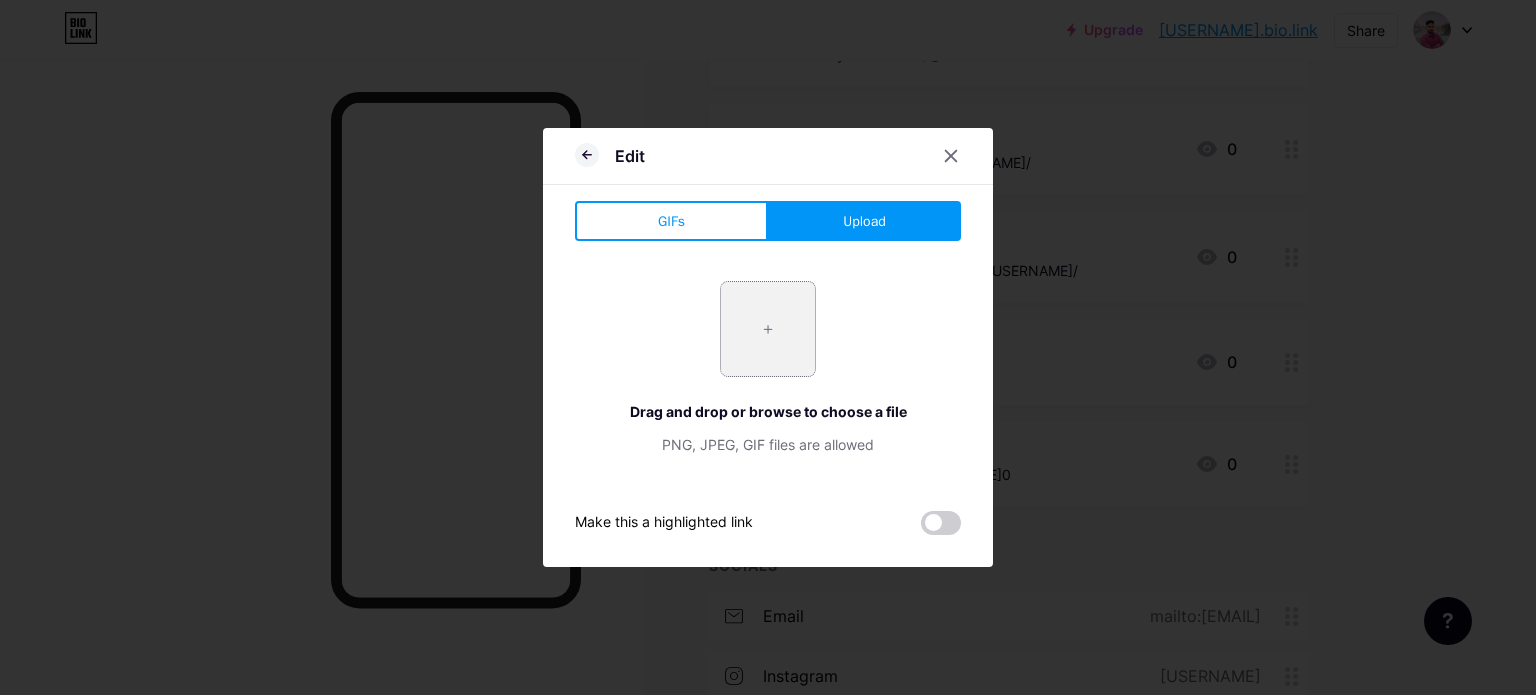 type on "C:\fakepath\645800e19178cb167e405da0_Faceboo.jpg" 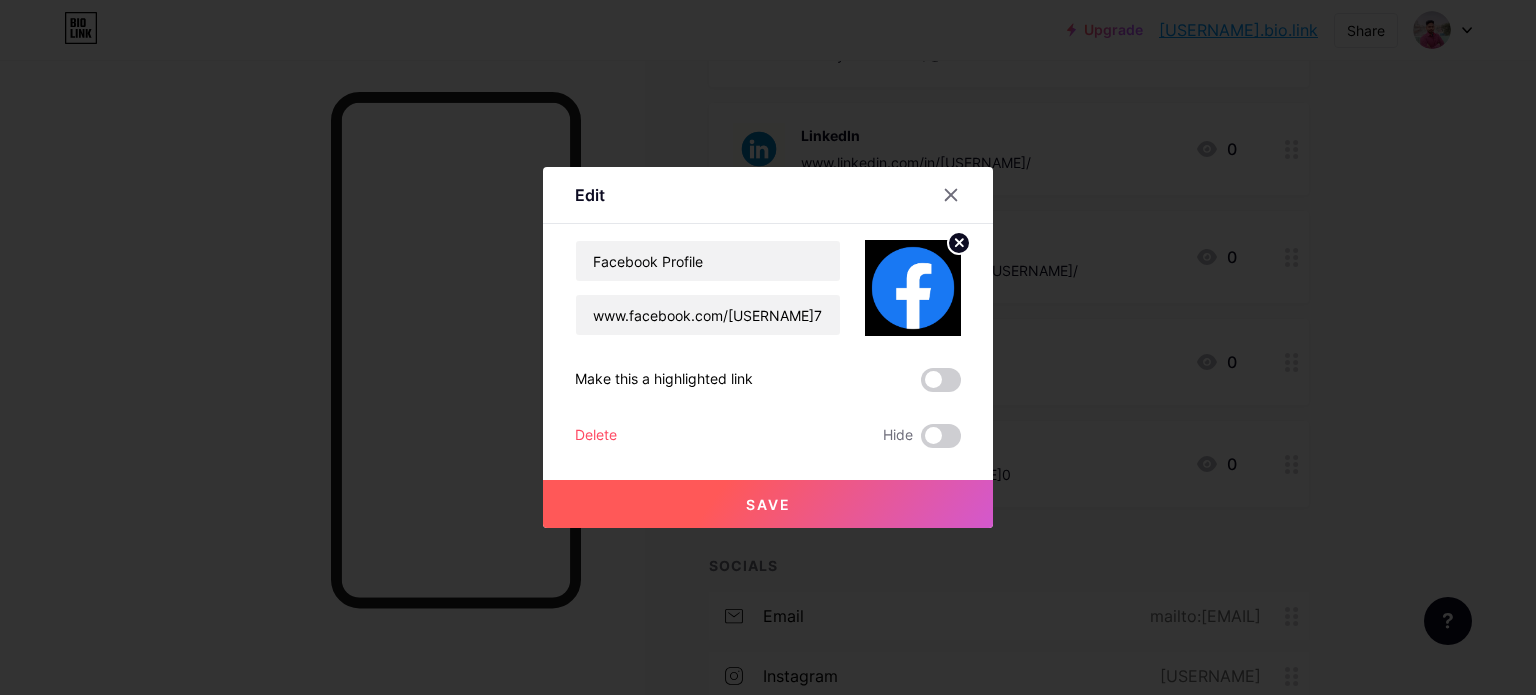 click on "Save" at bounding box center (768, 504) 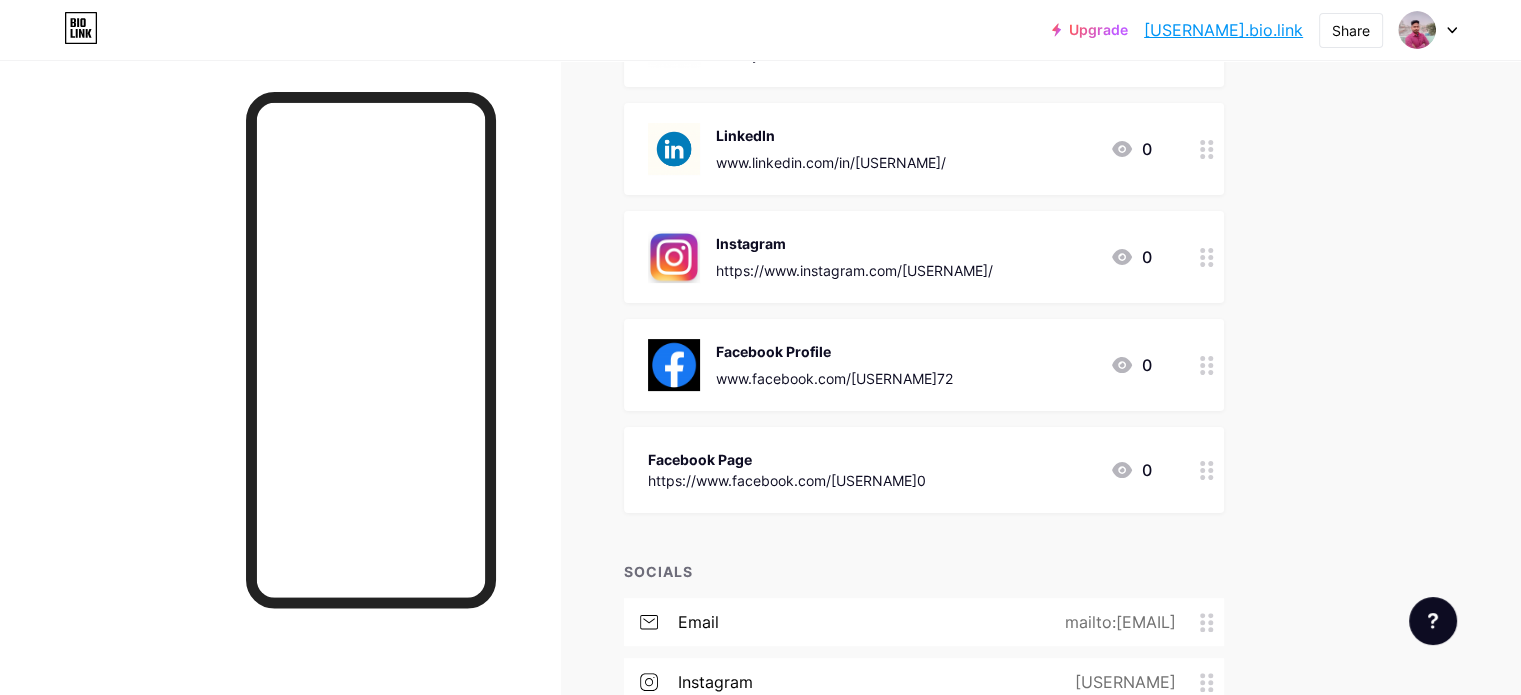 click on "Facebook Profile
www.facebook.com/[USERNAME]72
0" at bounding box center (900, 365) 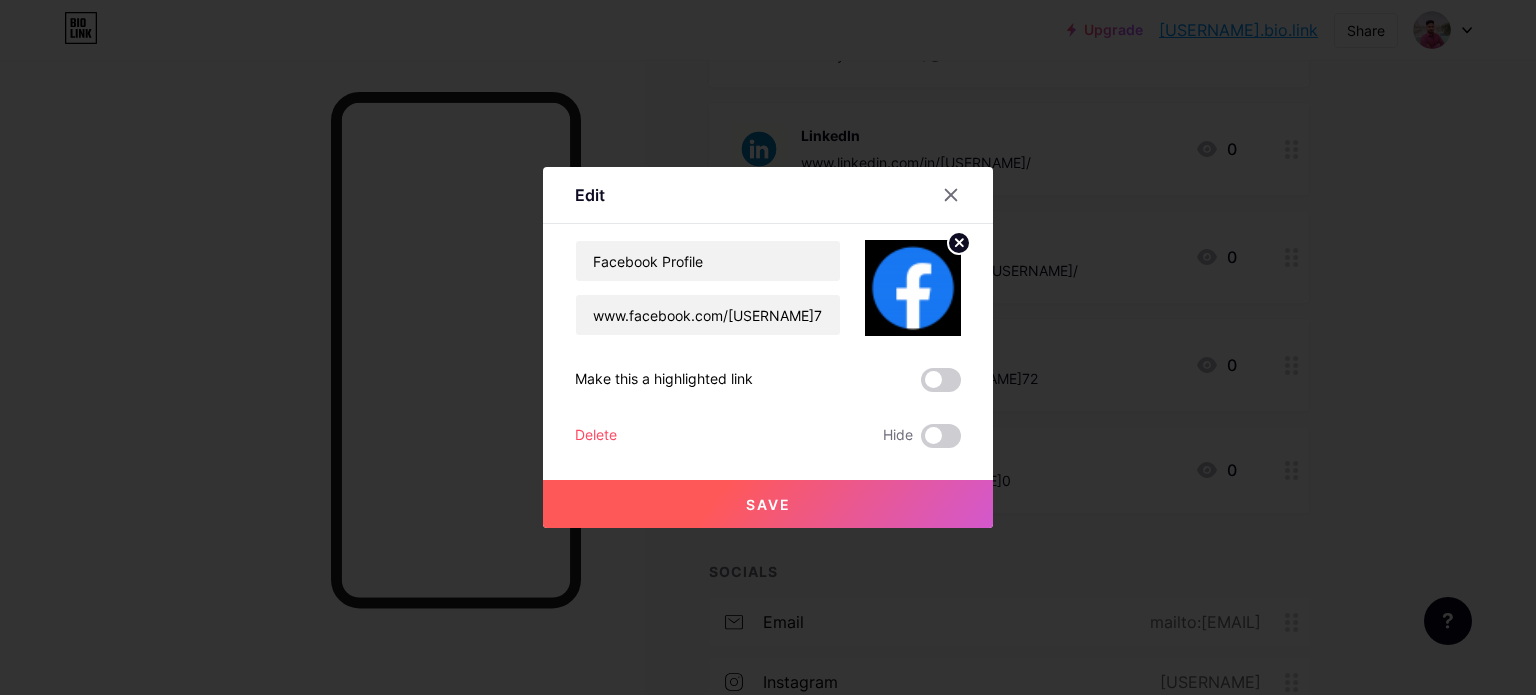 click 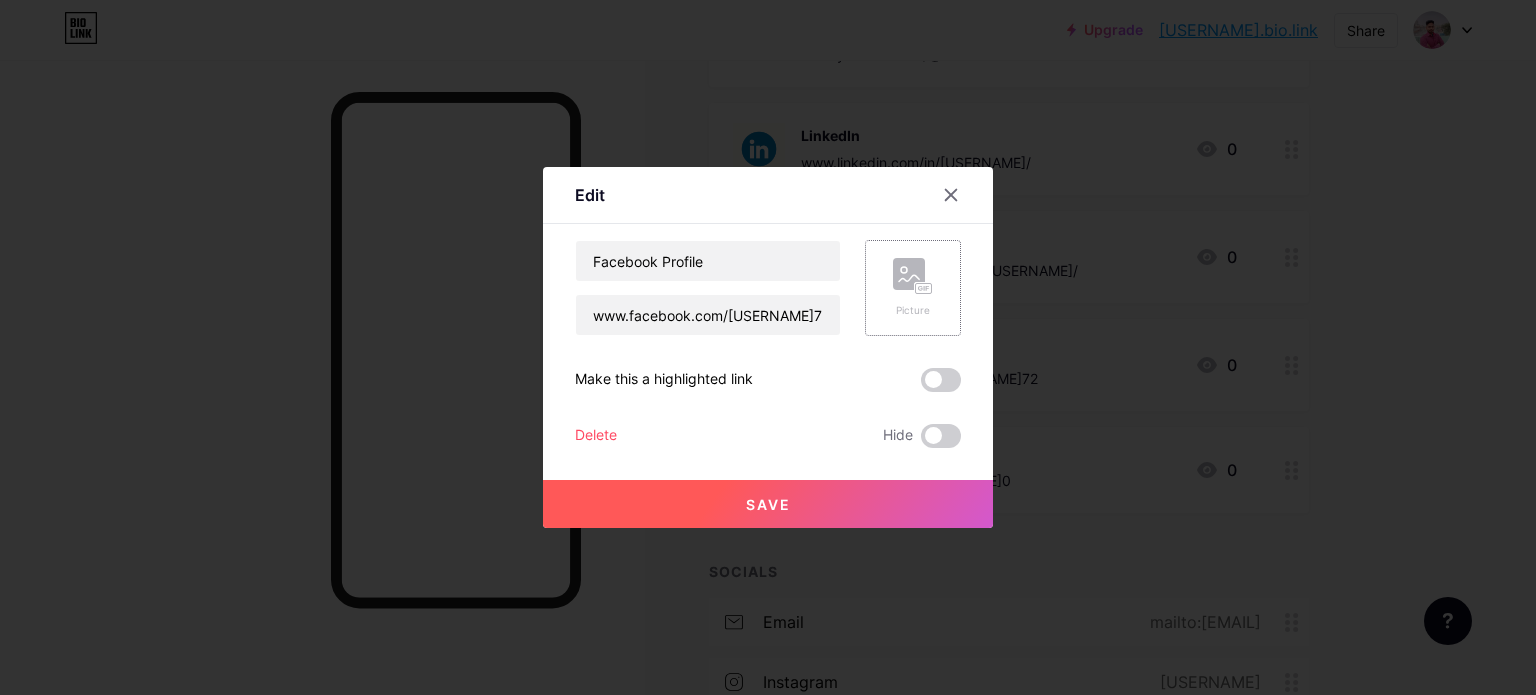 click 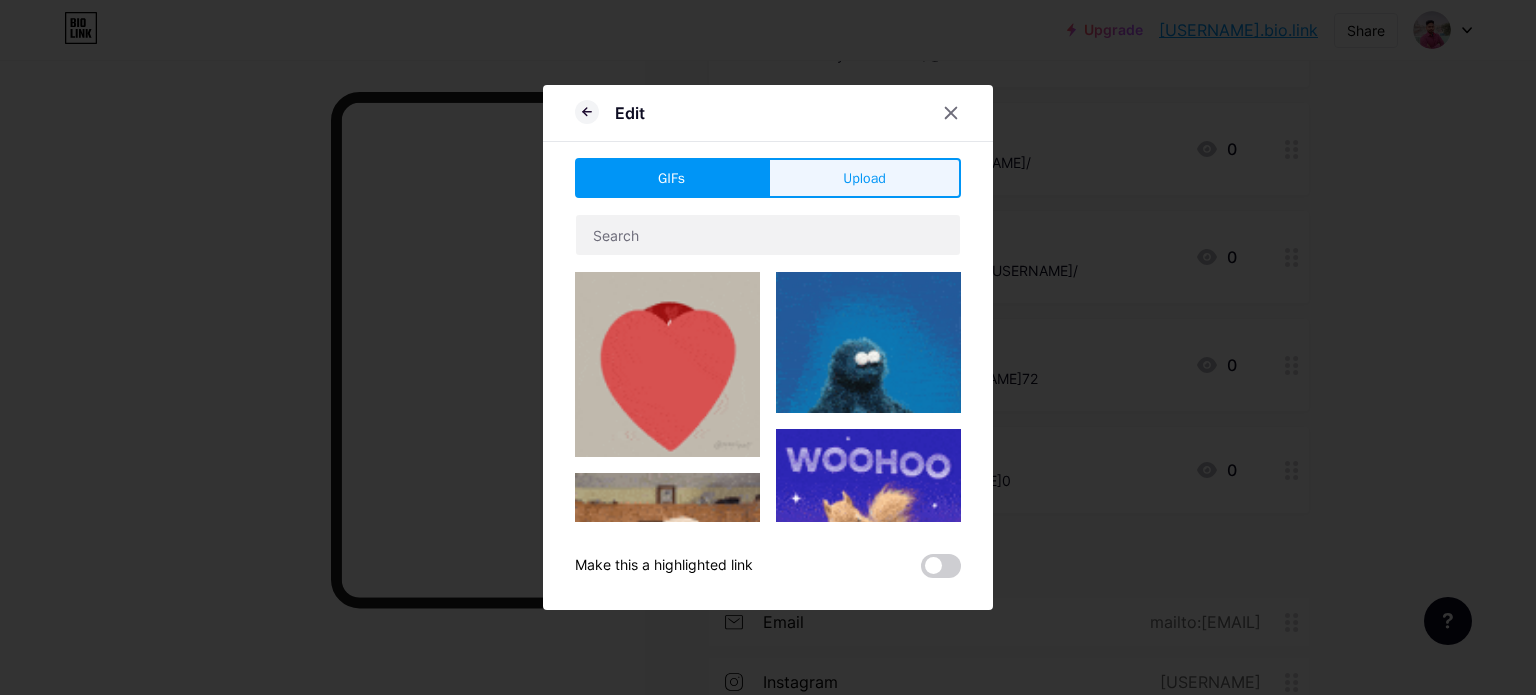 click on "Upload" at bounding box center [864, 178] 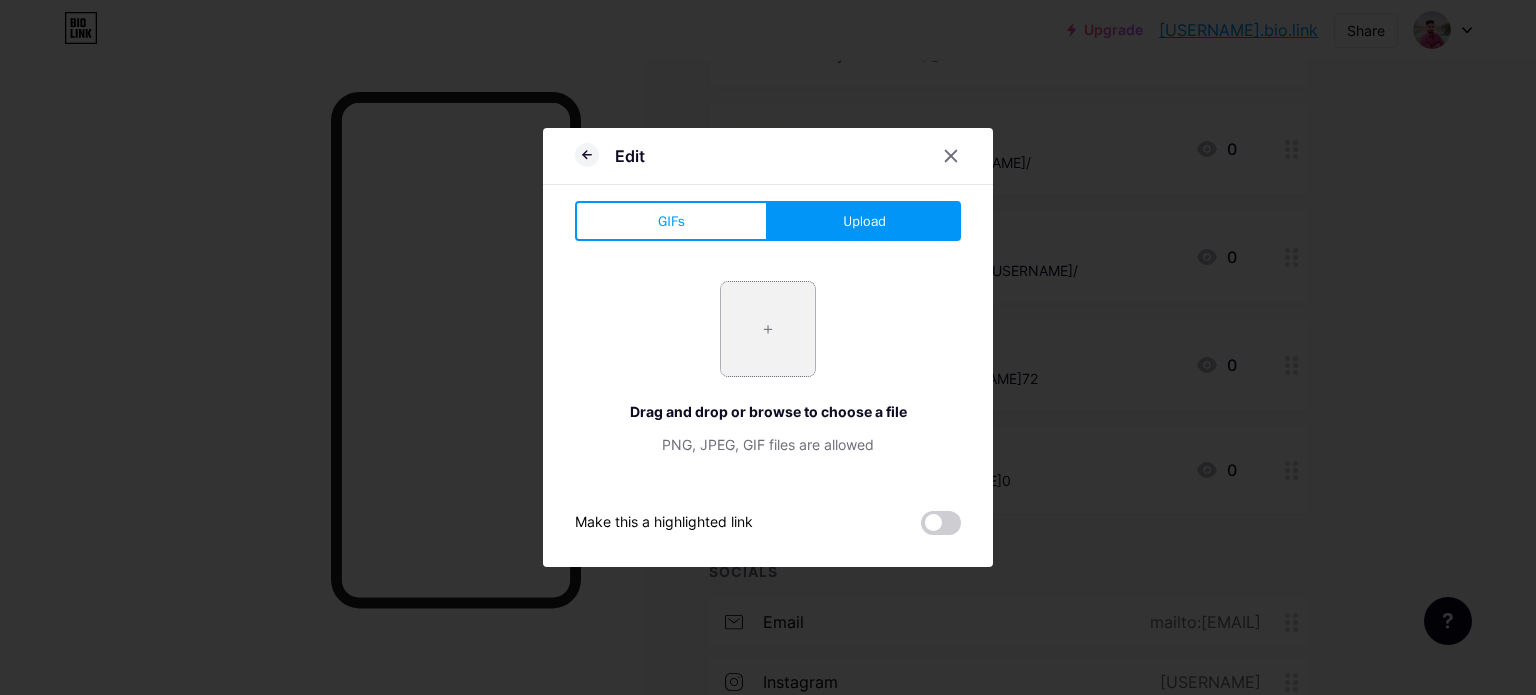 click at bounding box center (768, 329) 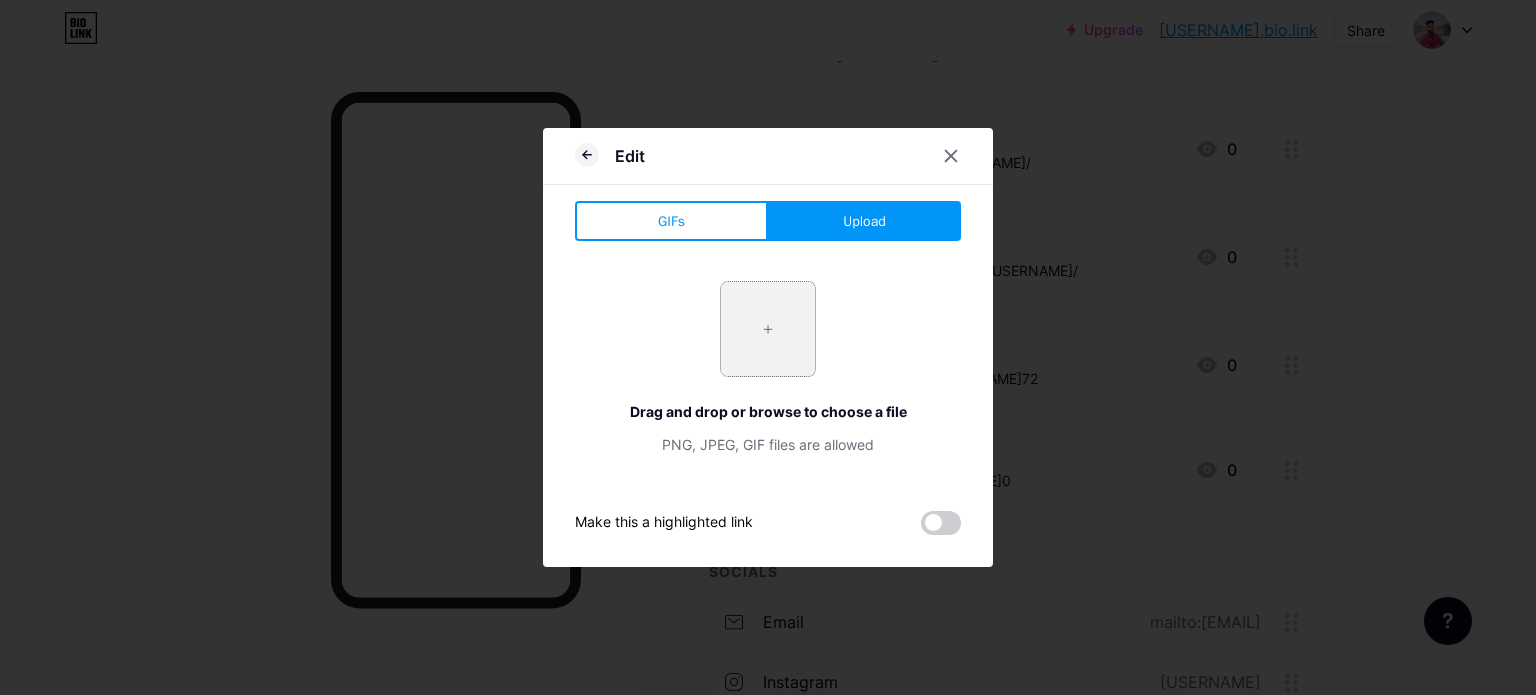 type on "C:\fakepath\facebook_logo_hero_1200x675.jpg" 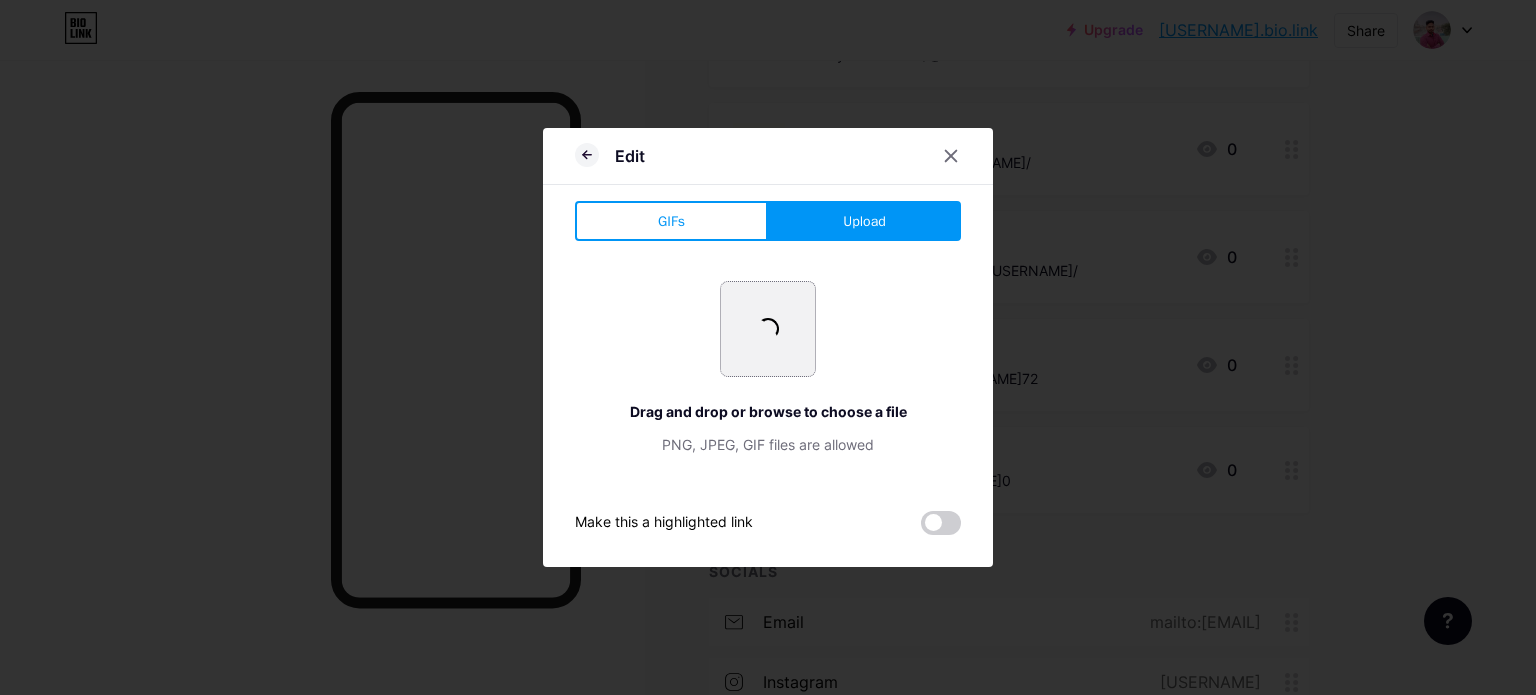 click at bounding box center [768, 347] 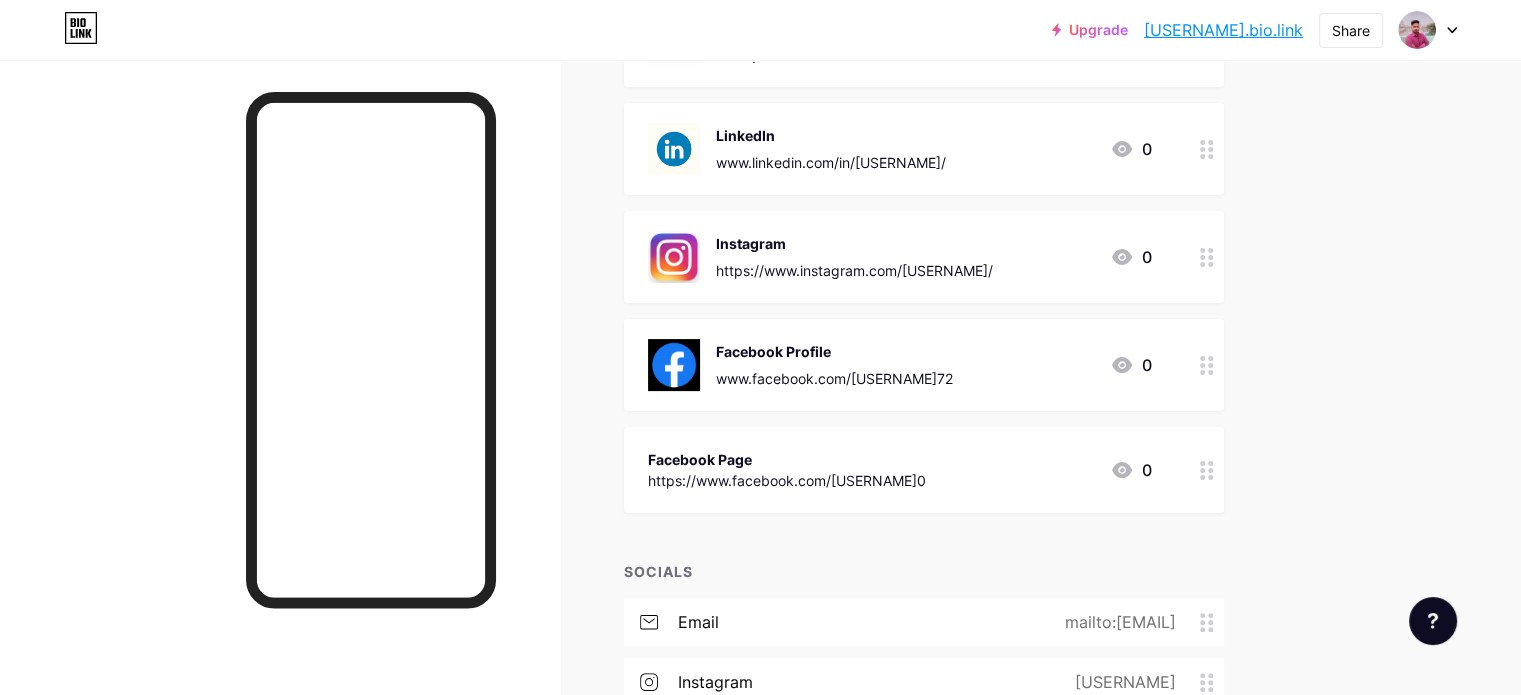 click on "Facebook Profile
www.facebook.com/[USERNAME]72
0" at bounding box center [900, 365] 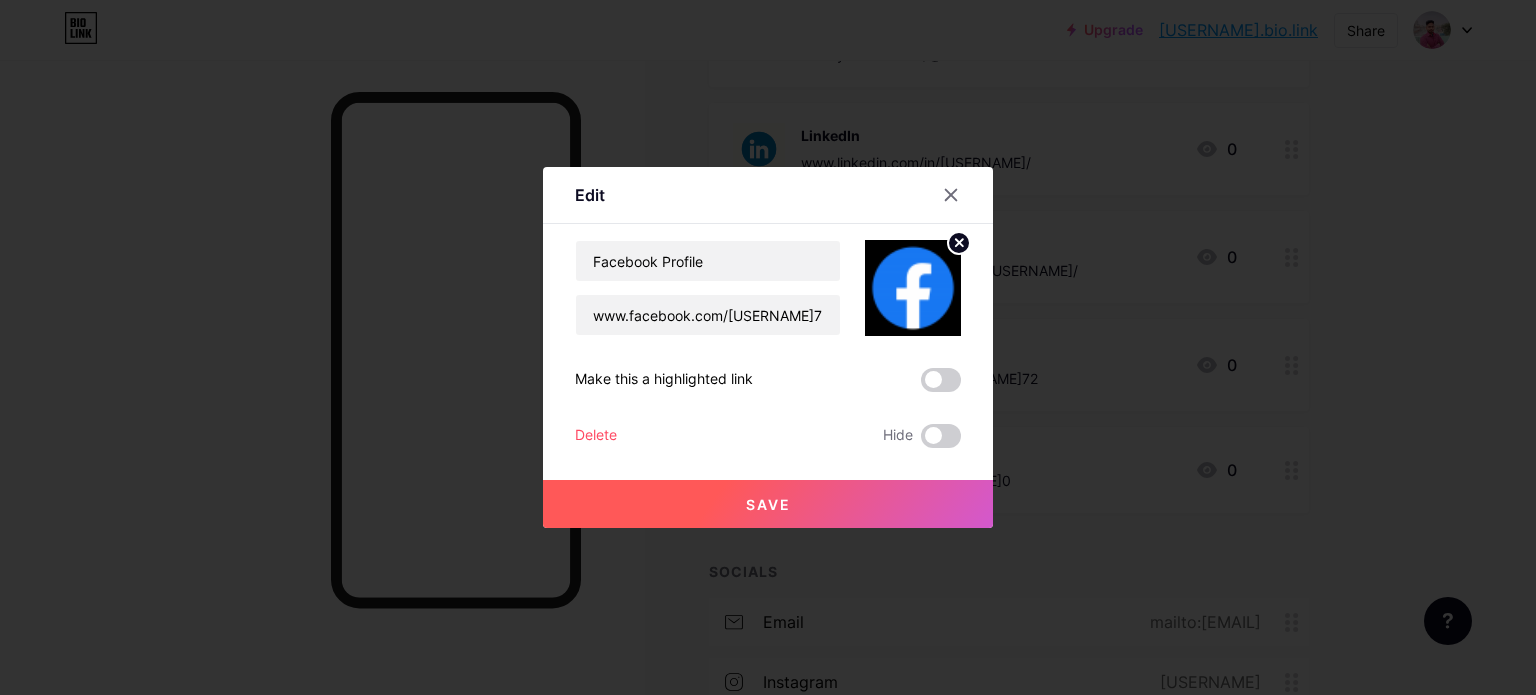 click 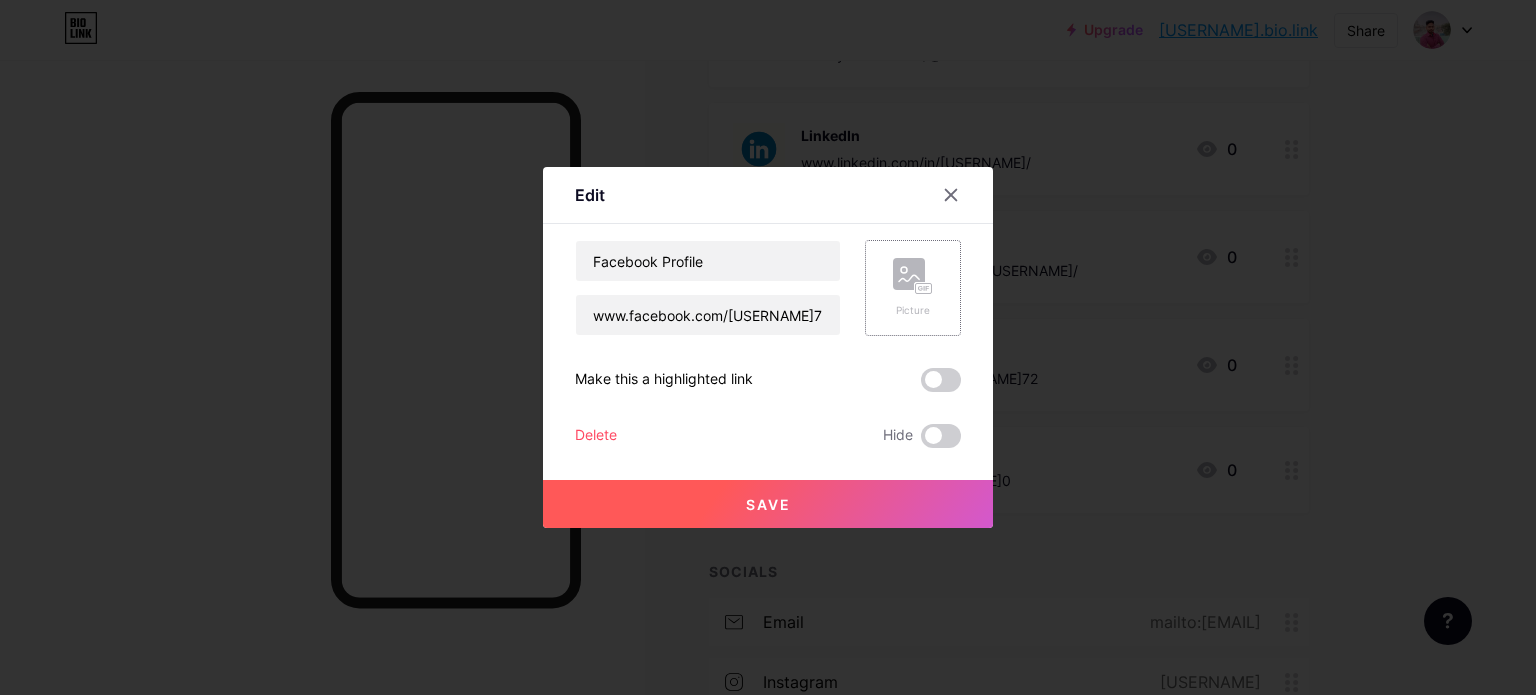 click 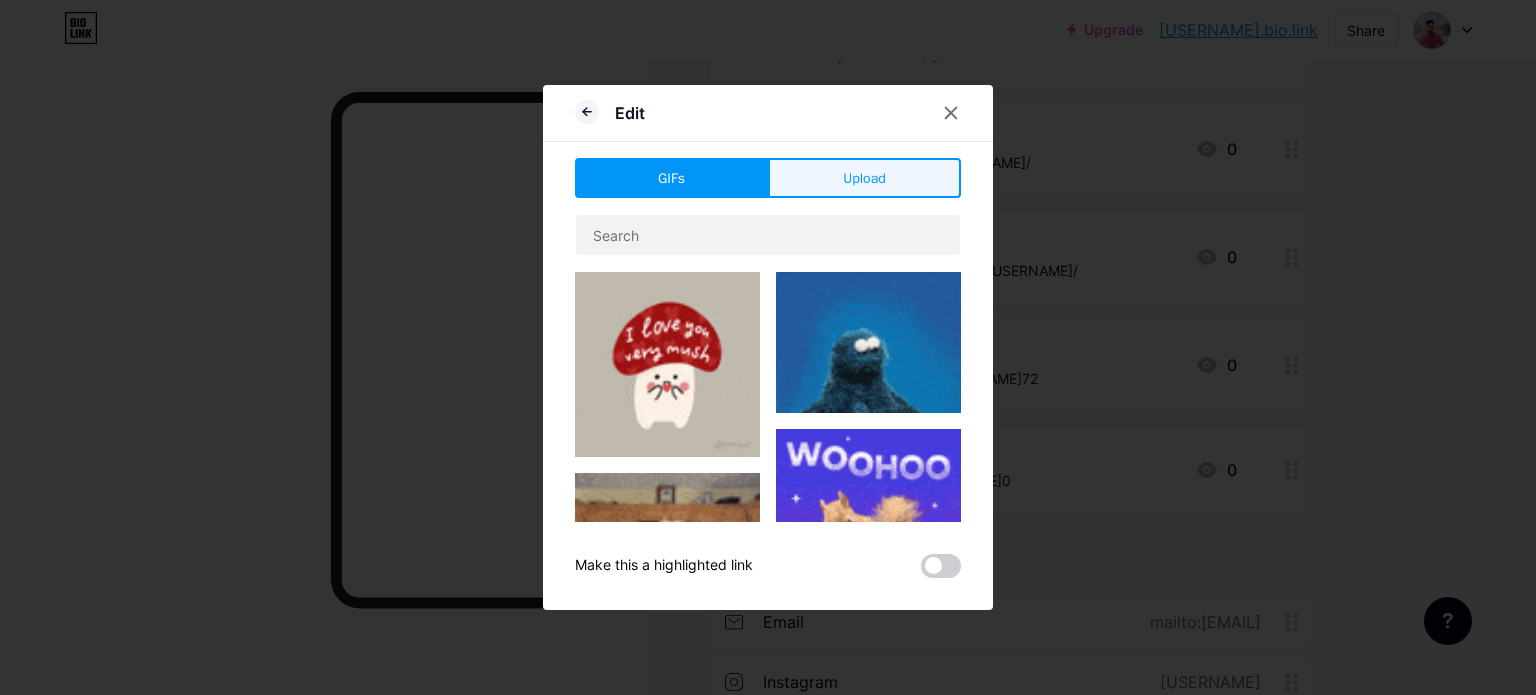 click on "Upload" at bounding box center [864, 178] 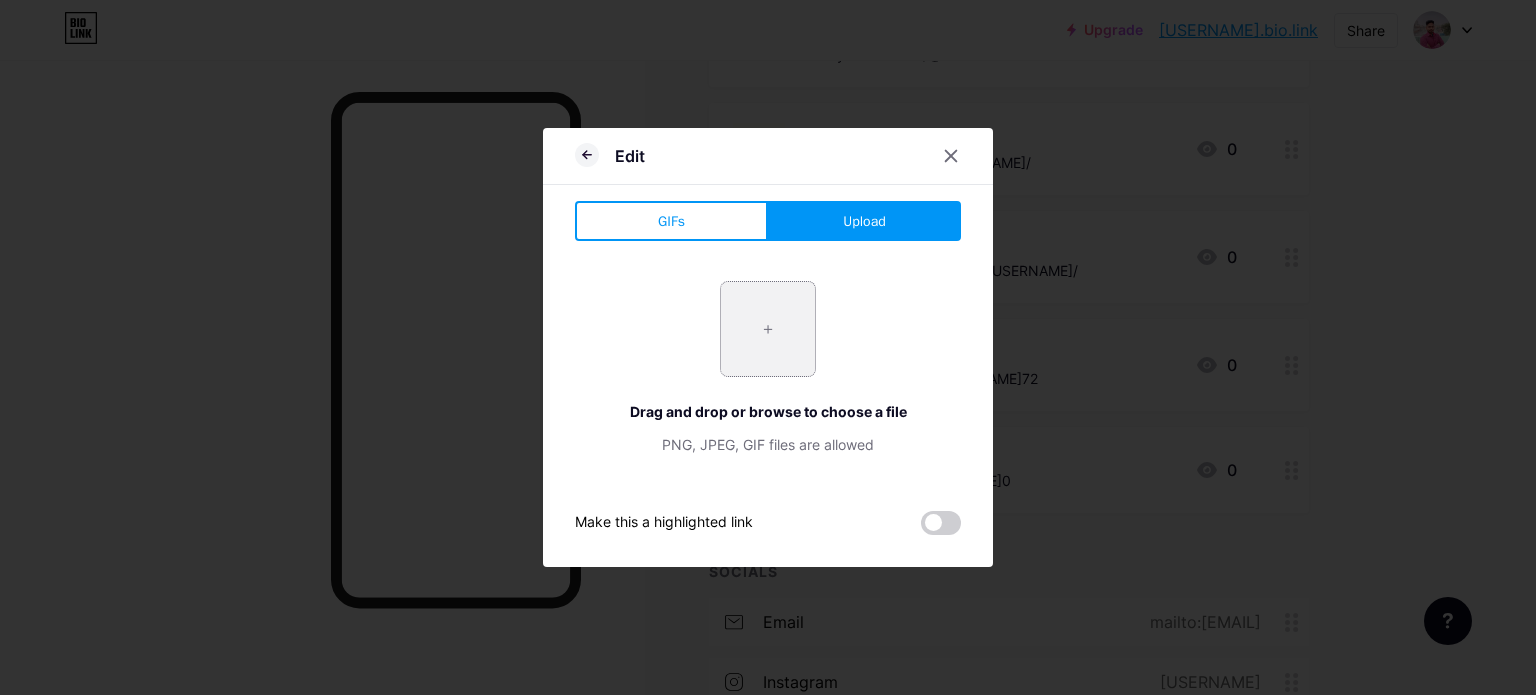 click at bounding box center (768, 329) 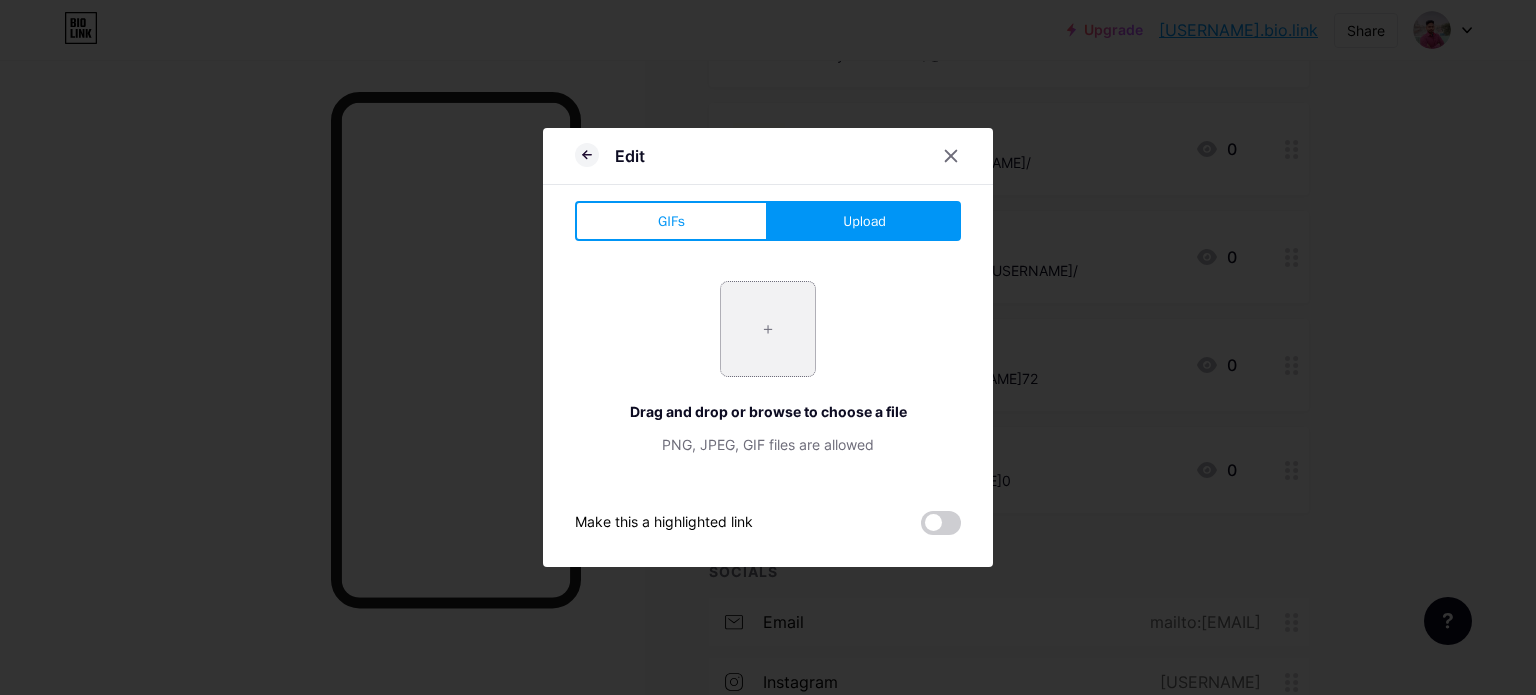 type on "C:\fakepath\facebook_logo_hero_1200x675.jpg" 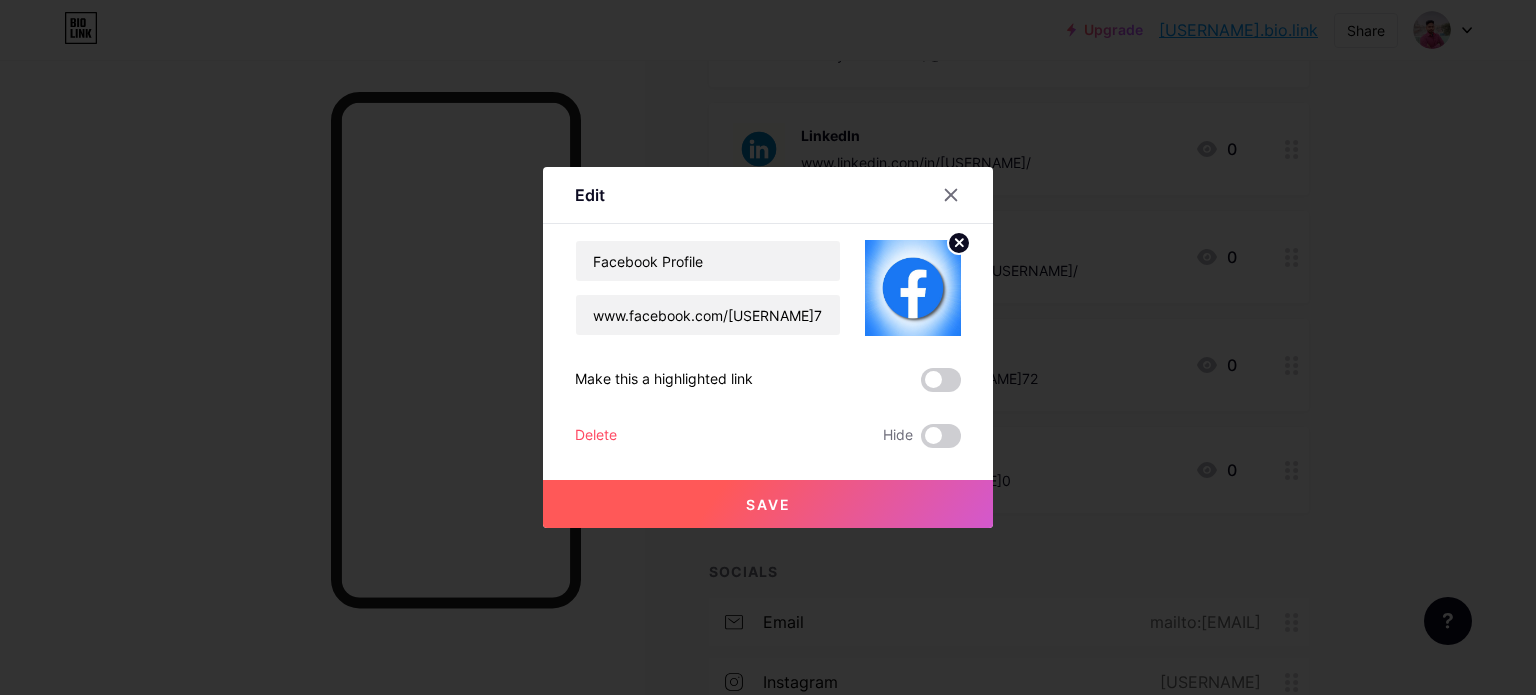 click 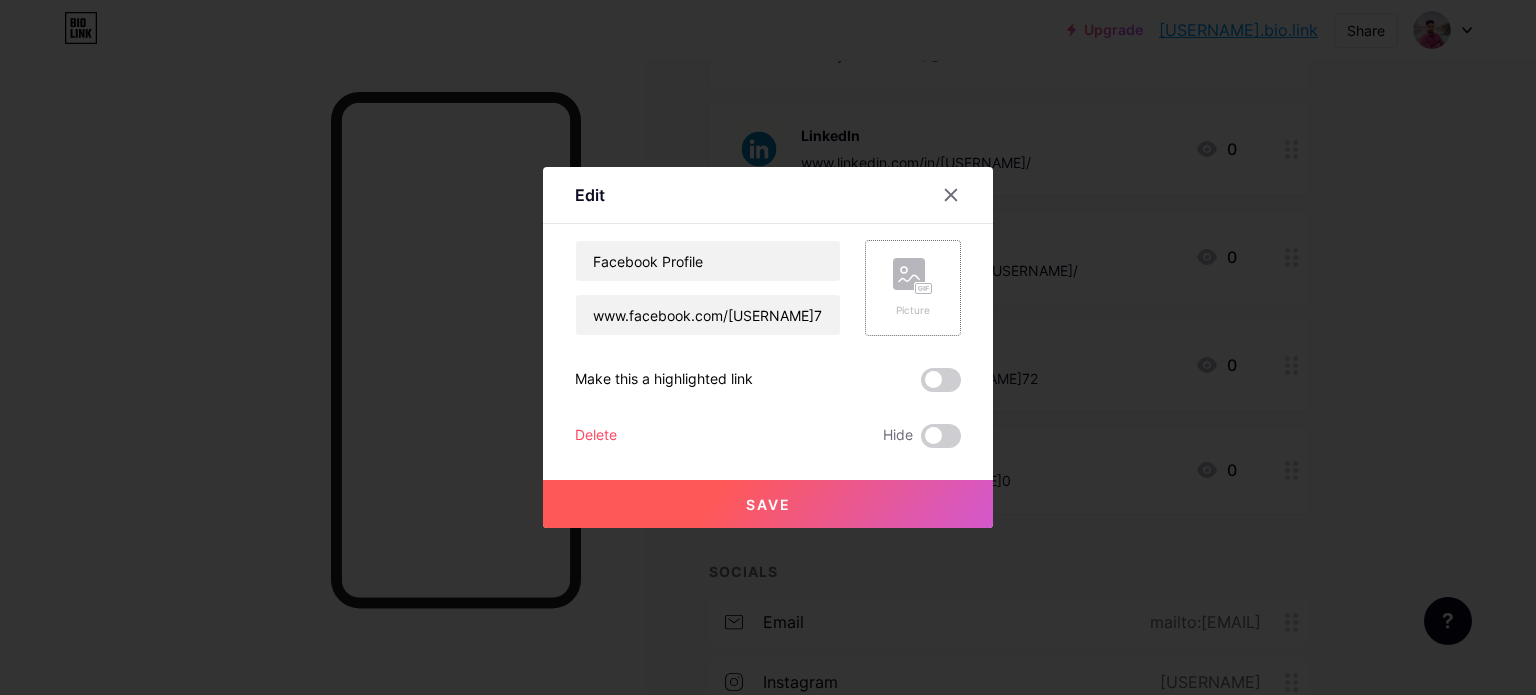 click on "Picture" at bounding box center (913, 310) 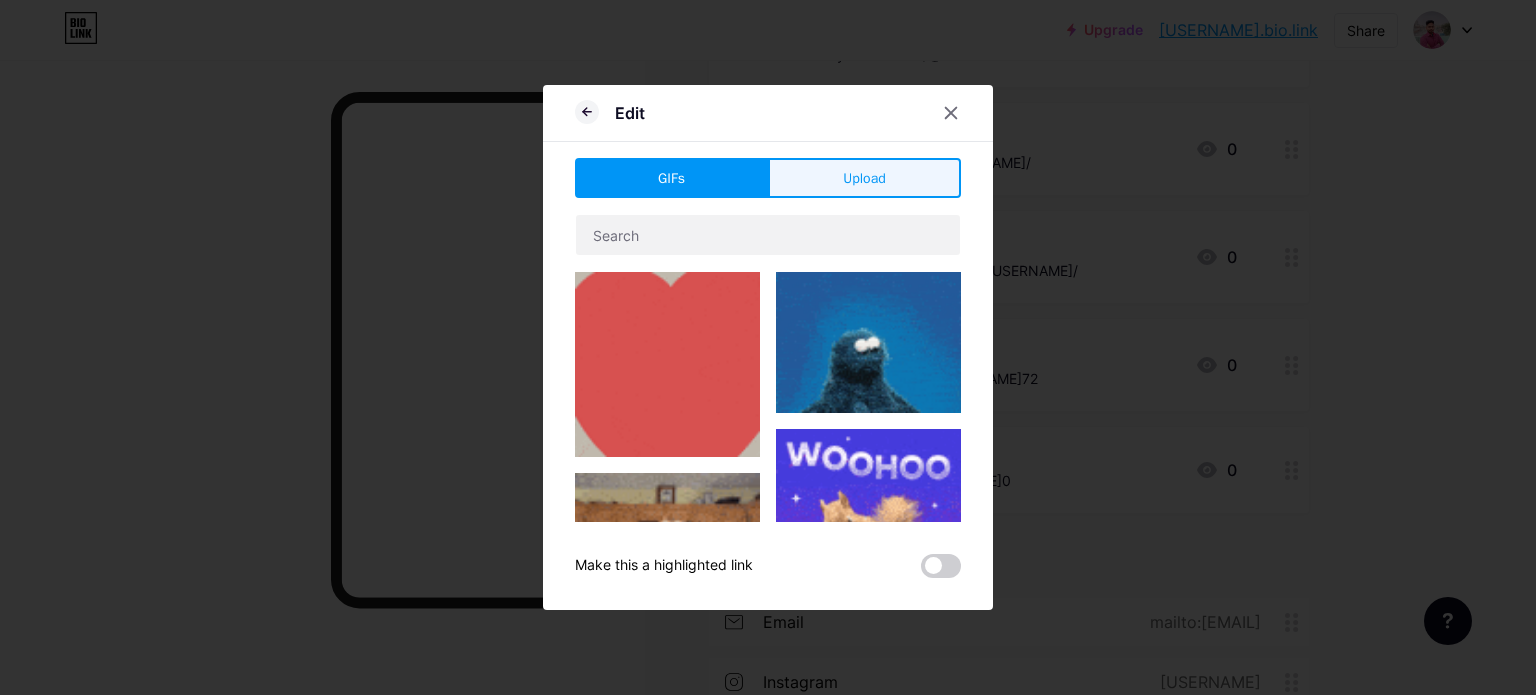 click on "Upload" at bounding box center (864, 178) 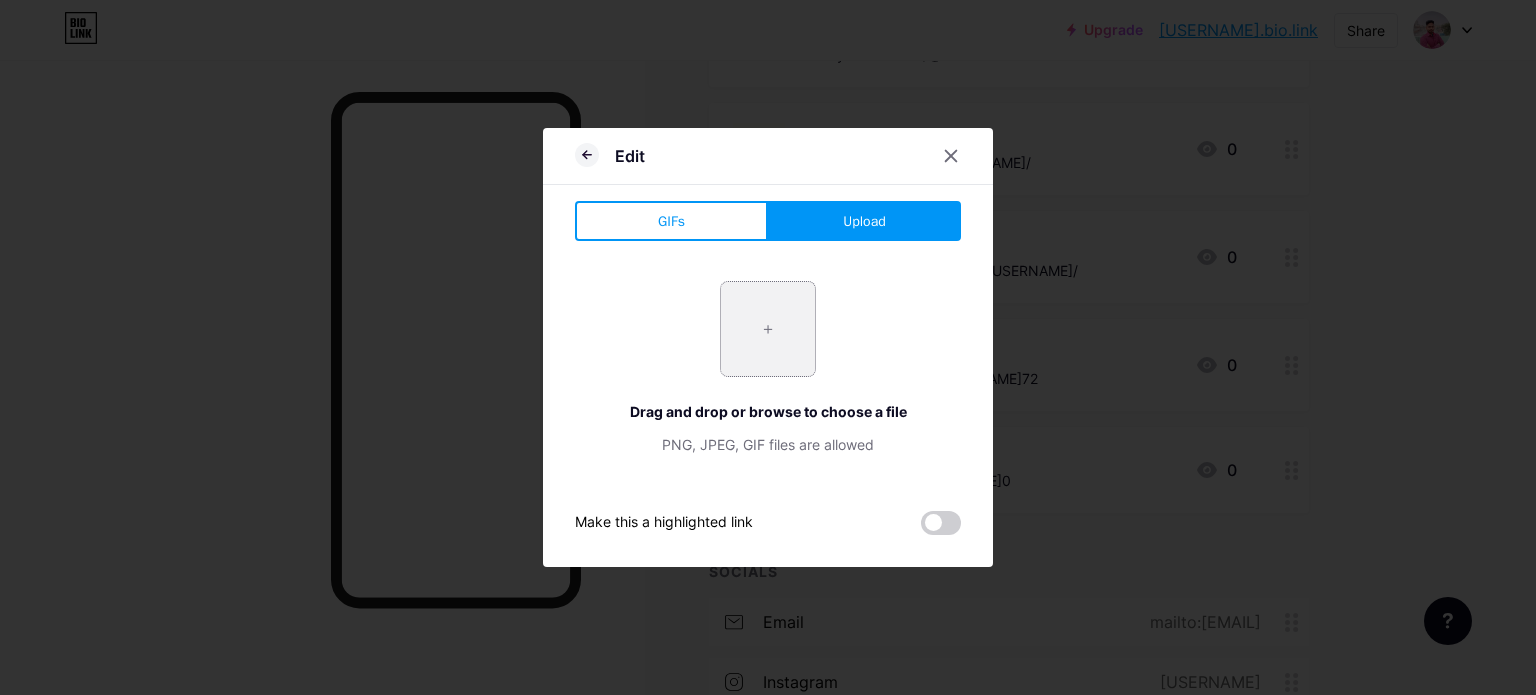 click at bounding box center (768, 329) 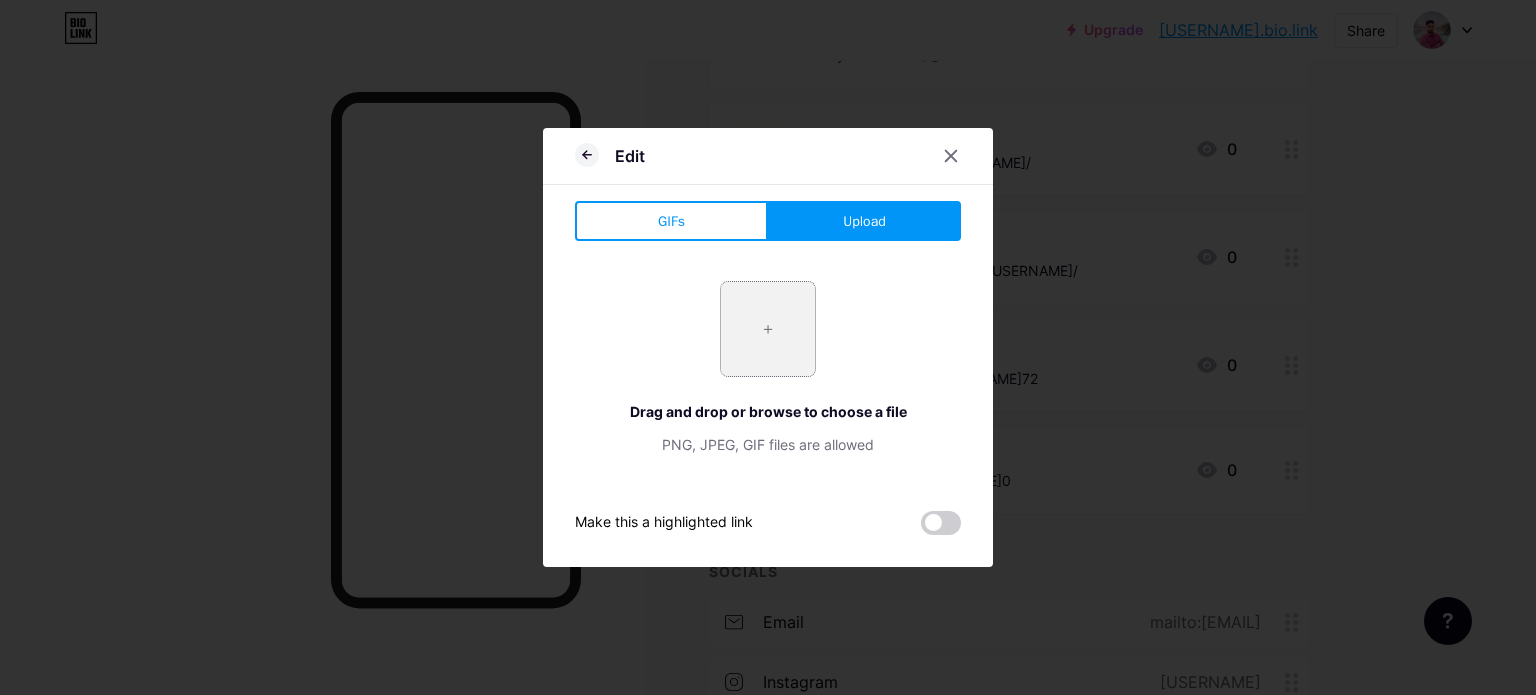 type on "C:\fakepath\facebook-logo-new - Copy.jpg" 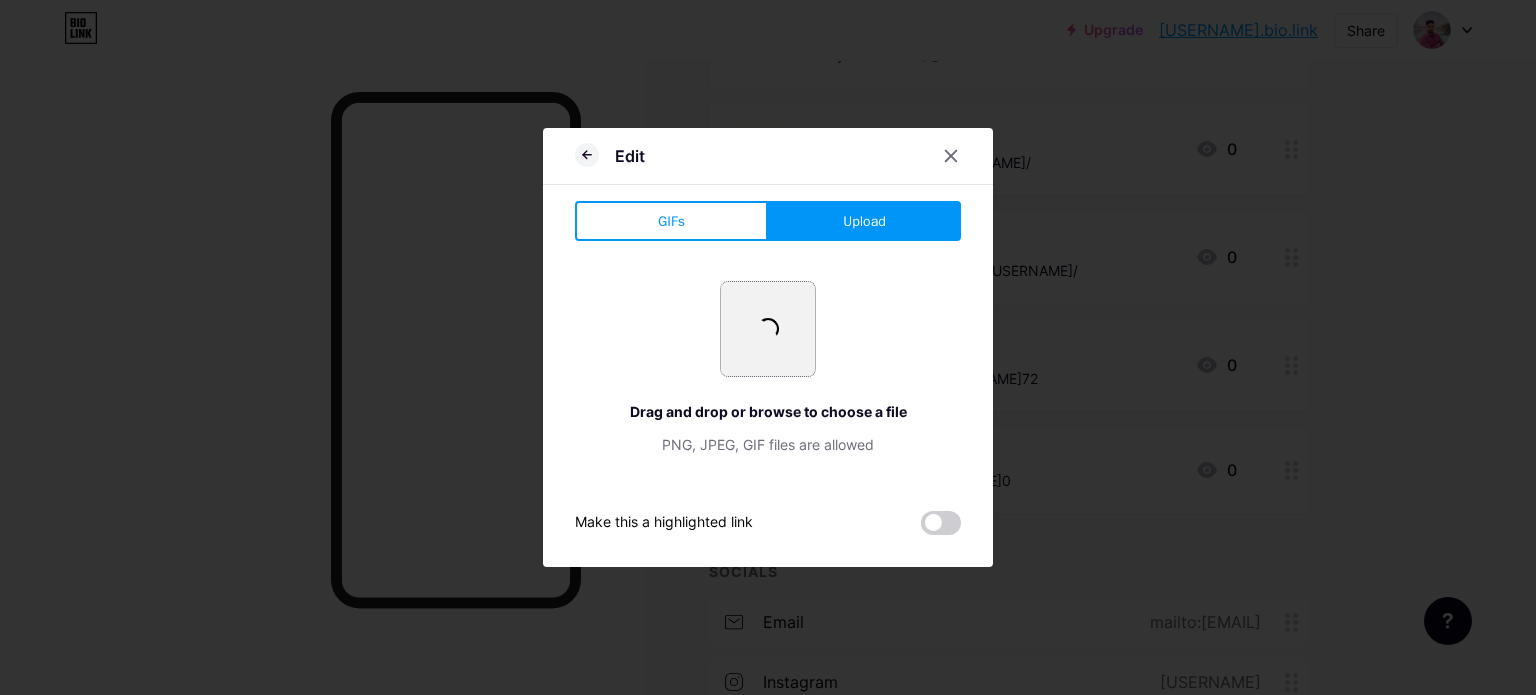 click at bounding box center (768, 347) 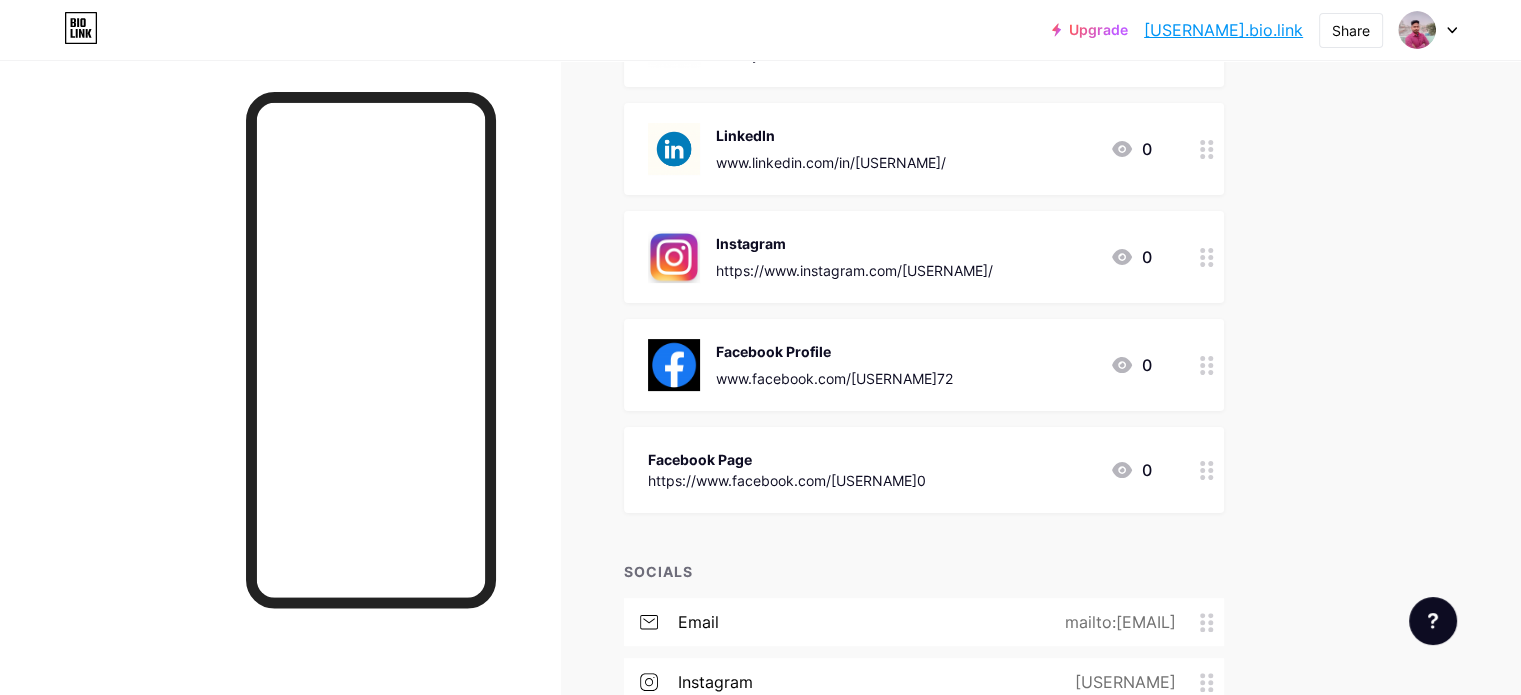 click on "Facebook Profile" at bounding box center [834, 351] 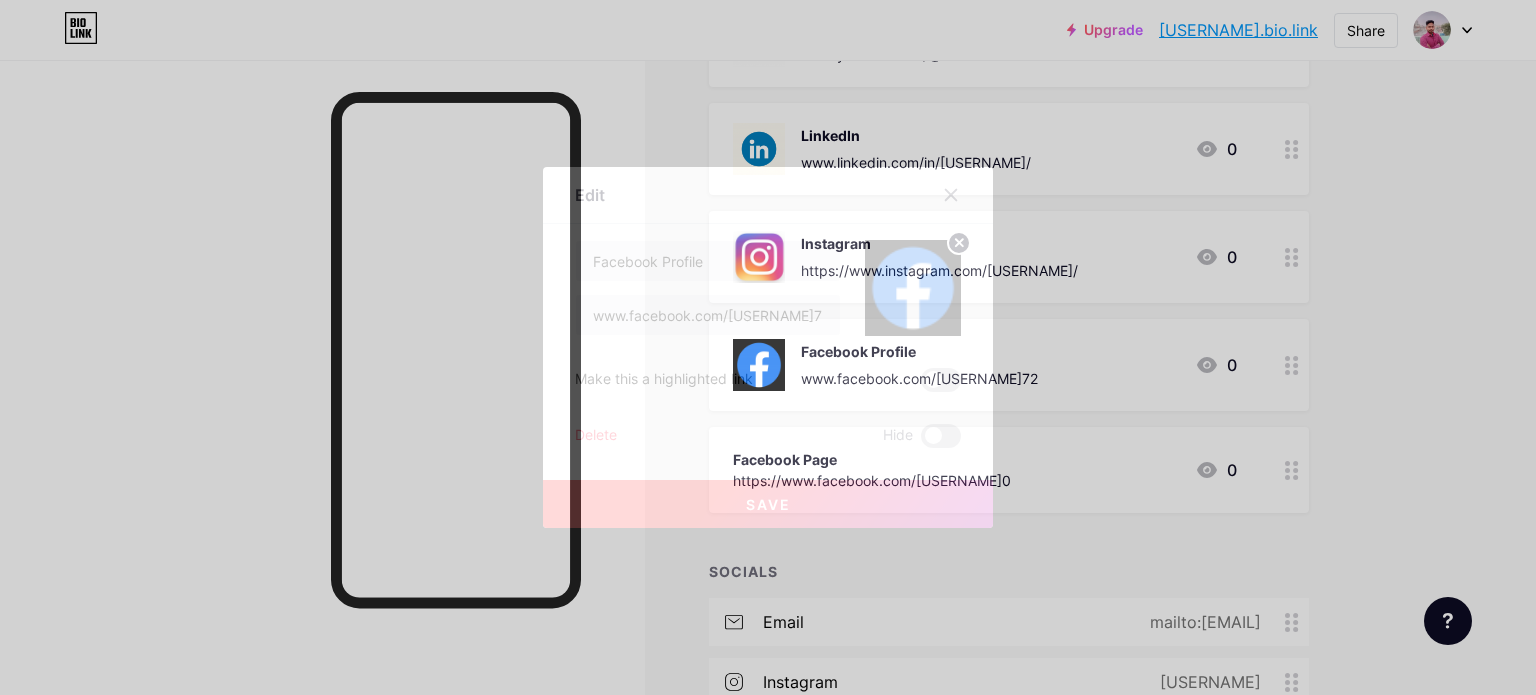 click 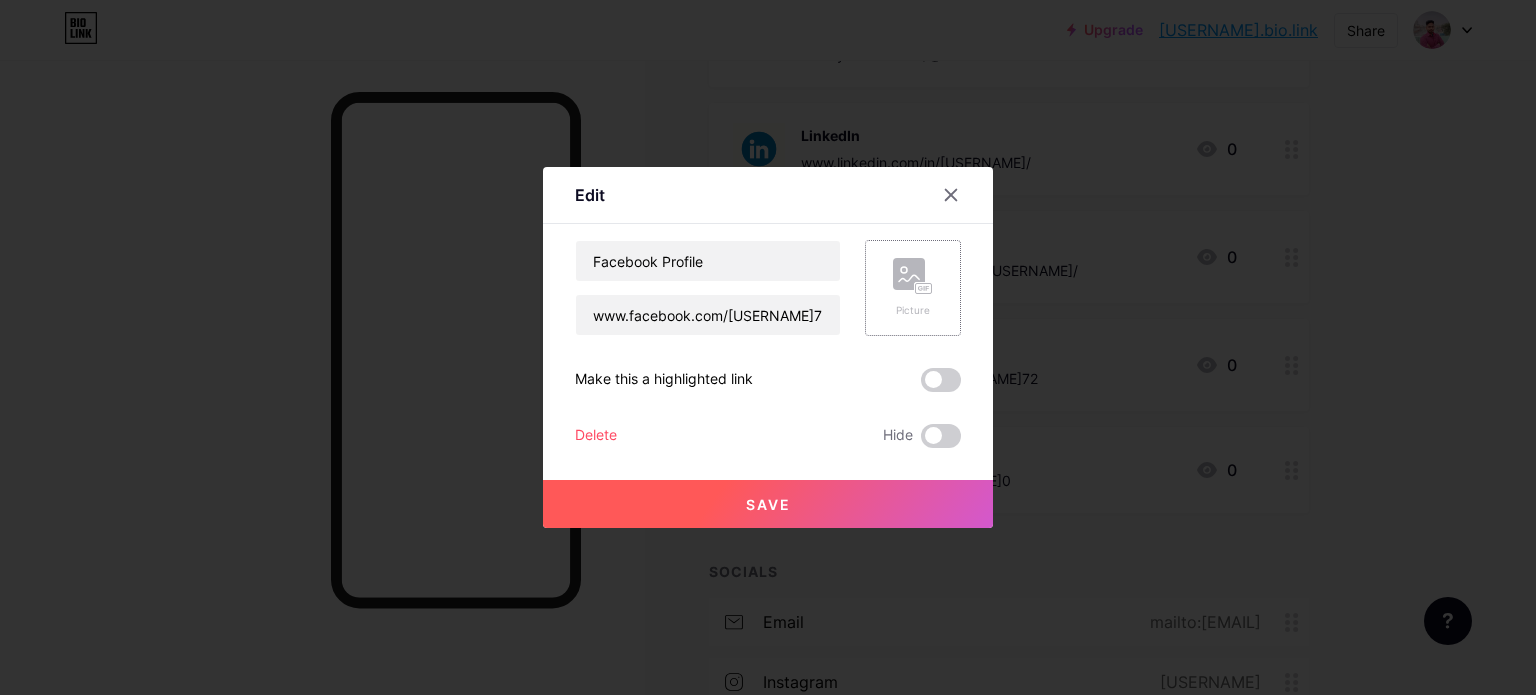 click 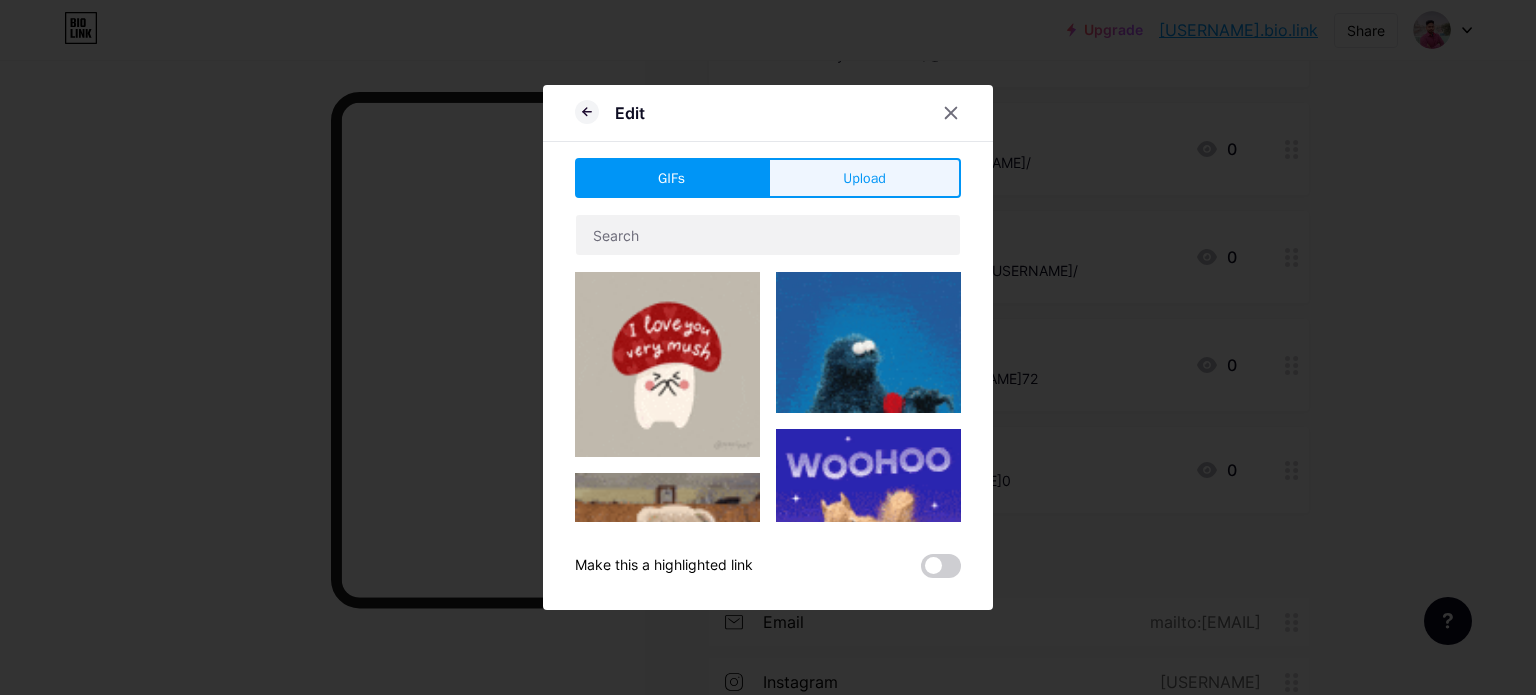 click on "Upload" at bounding box center [864, 178] 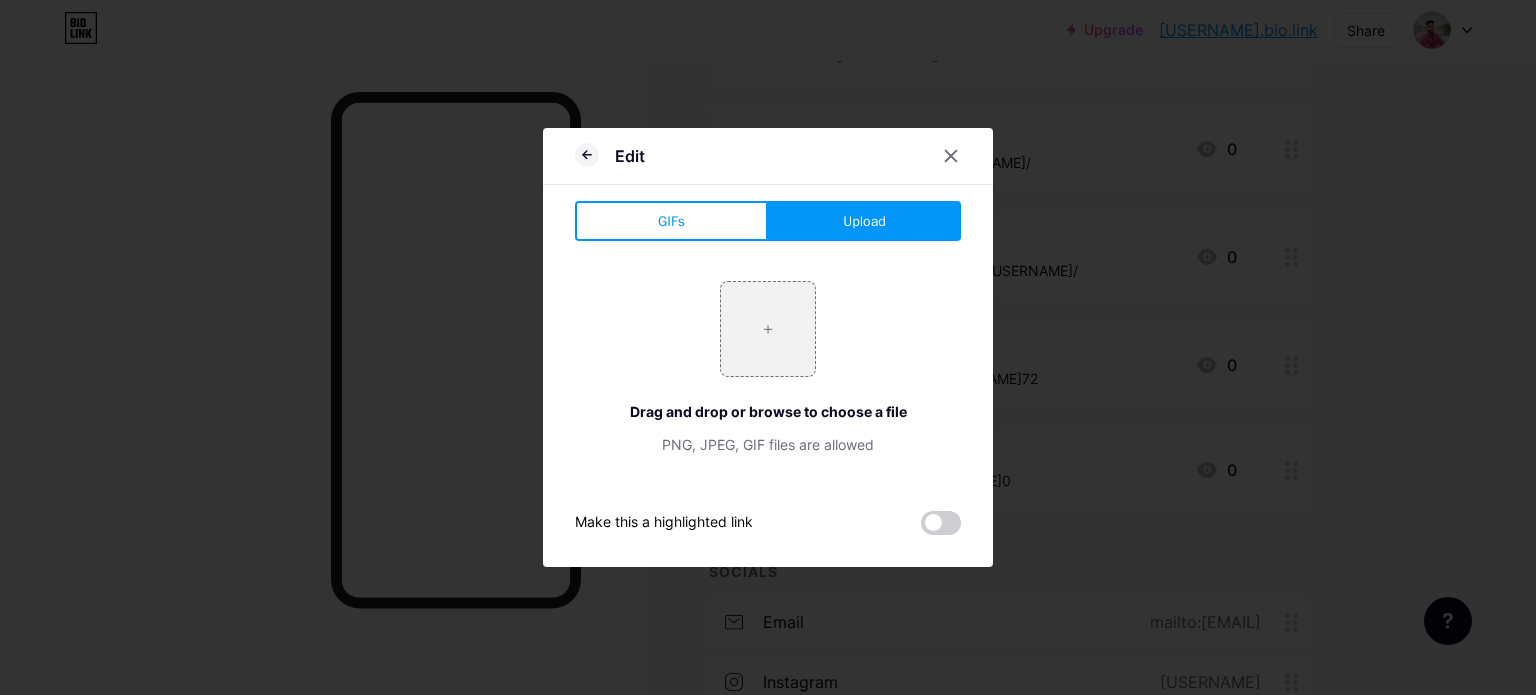 drag, startPoint x: 776, startPoint y: 255, endPoint x: 772, endPoint y: 266, distance: 11.7046995 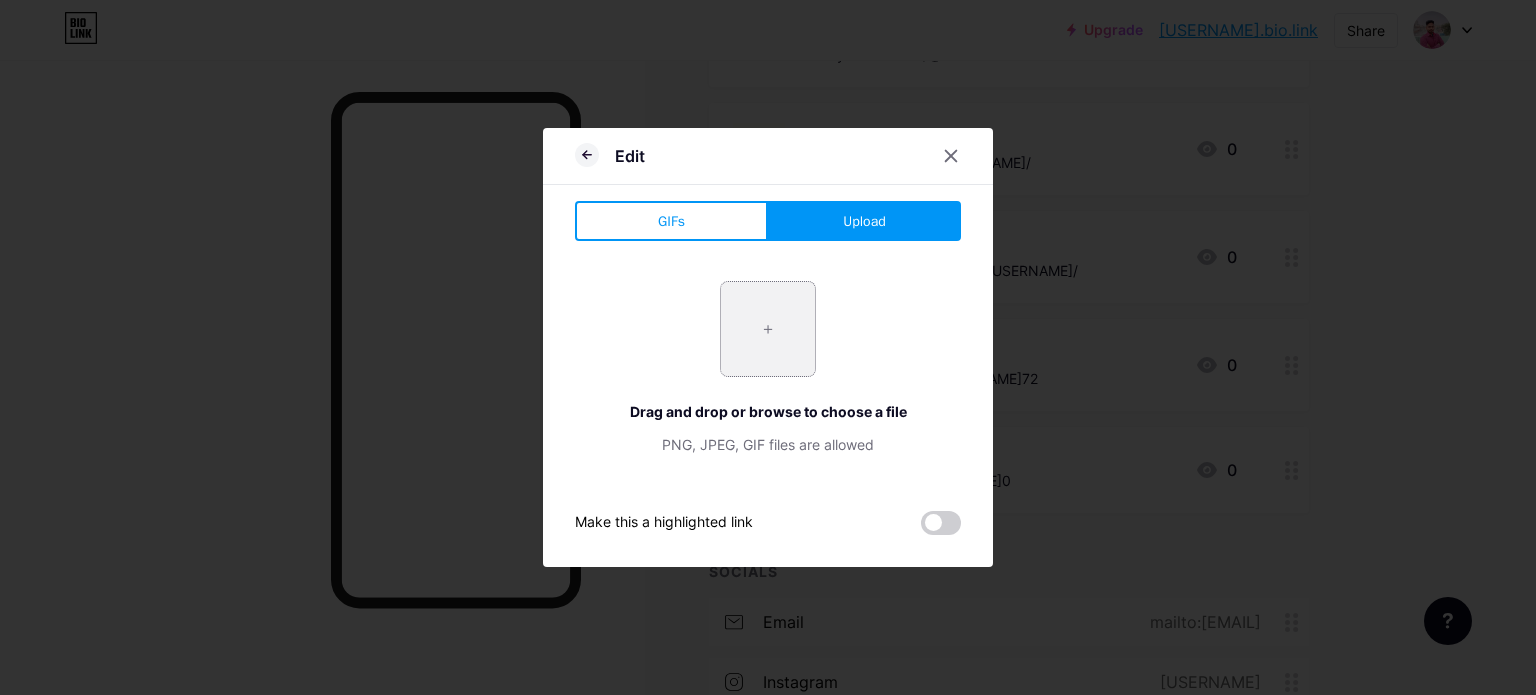 click at bounding box center (768, 329) 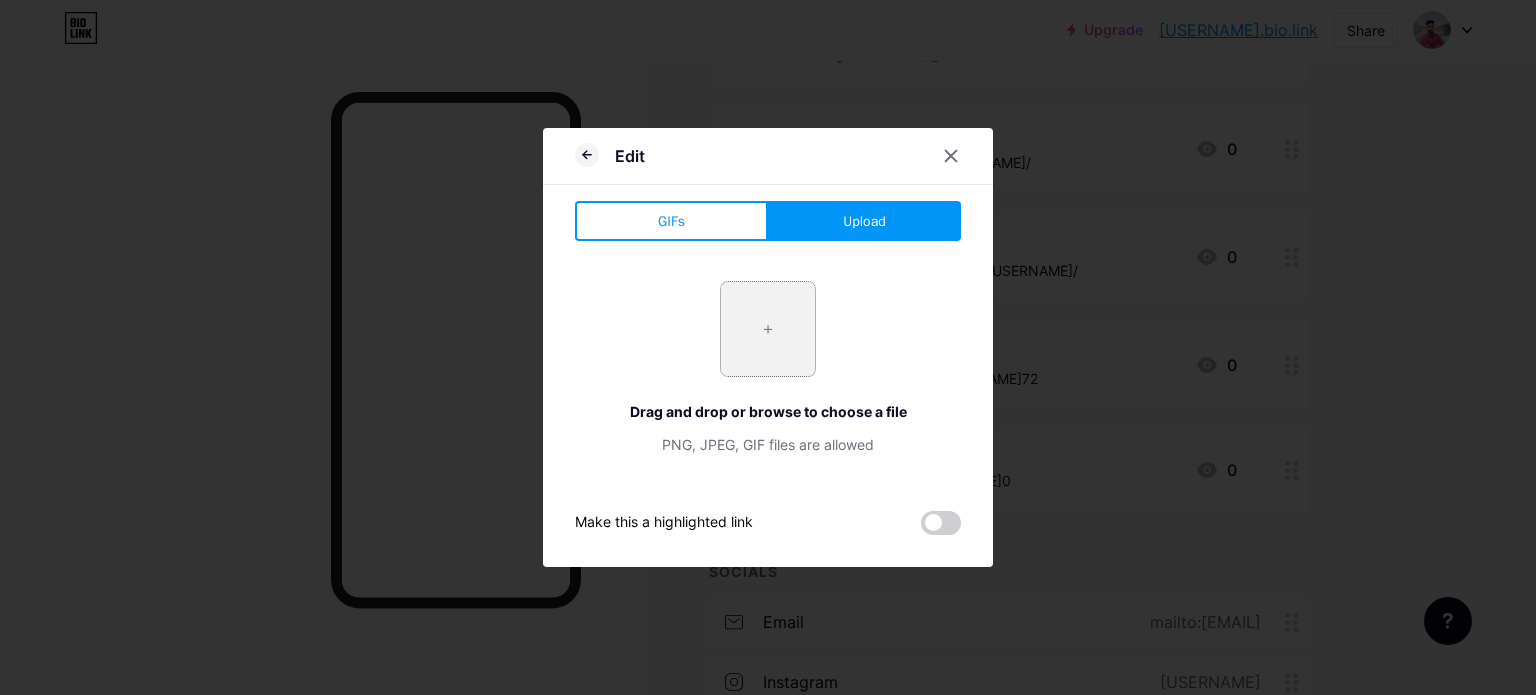 type on "C:\fakepath\facebook-logo-new - Copy.jpg" 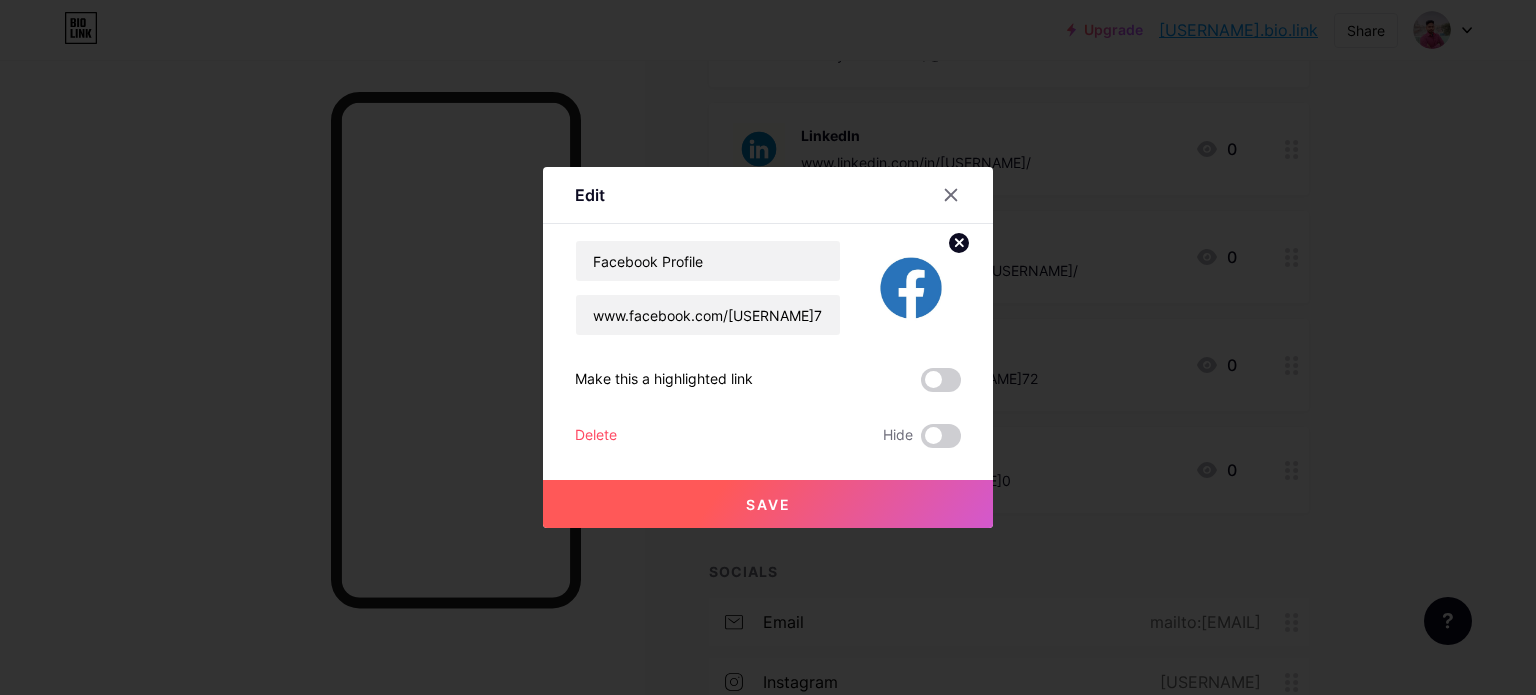click on "Save" at bounding box center [768, 504] 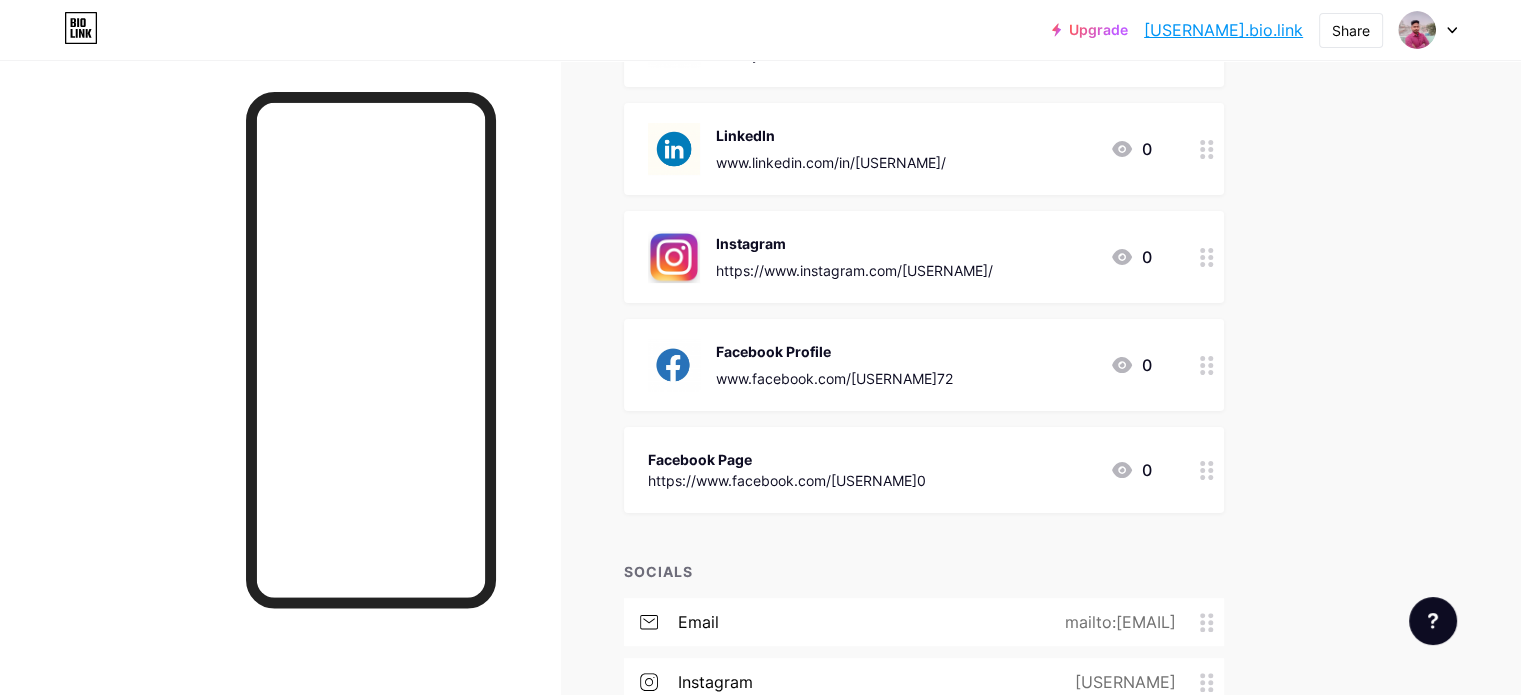 click on "https://www.facebook.com/[USERNAME]0" at bounding box center [787, 480] 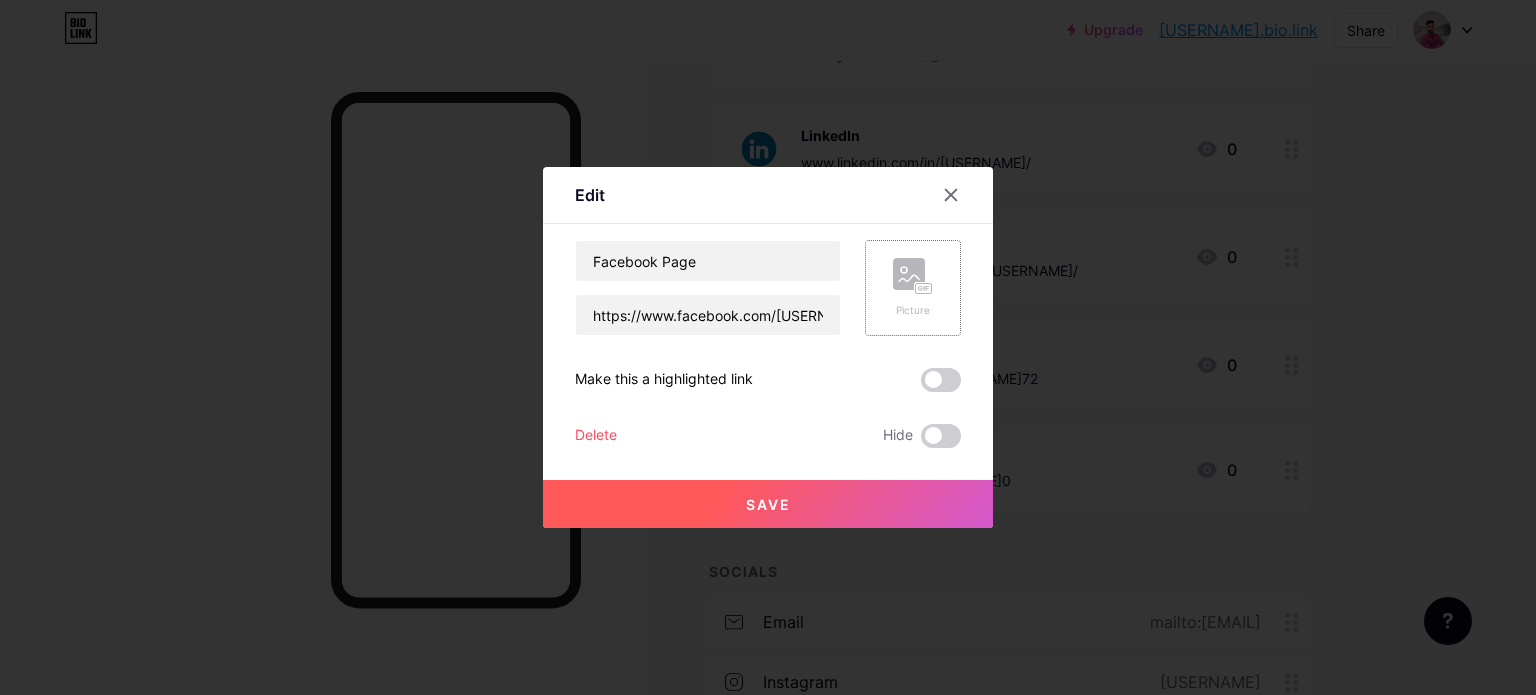 click 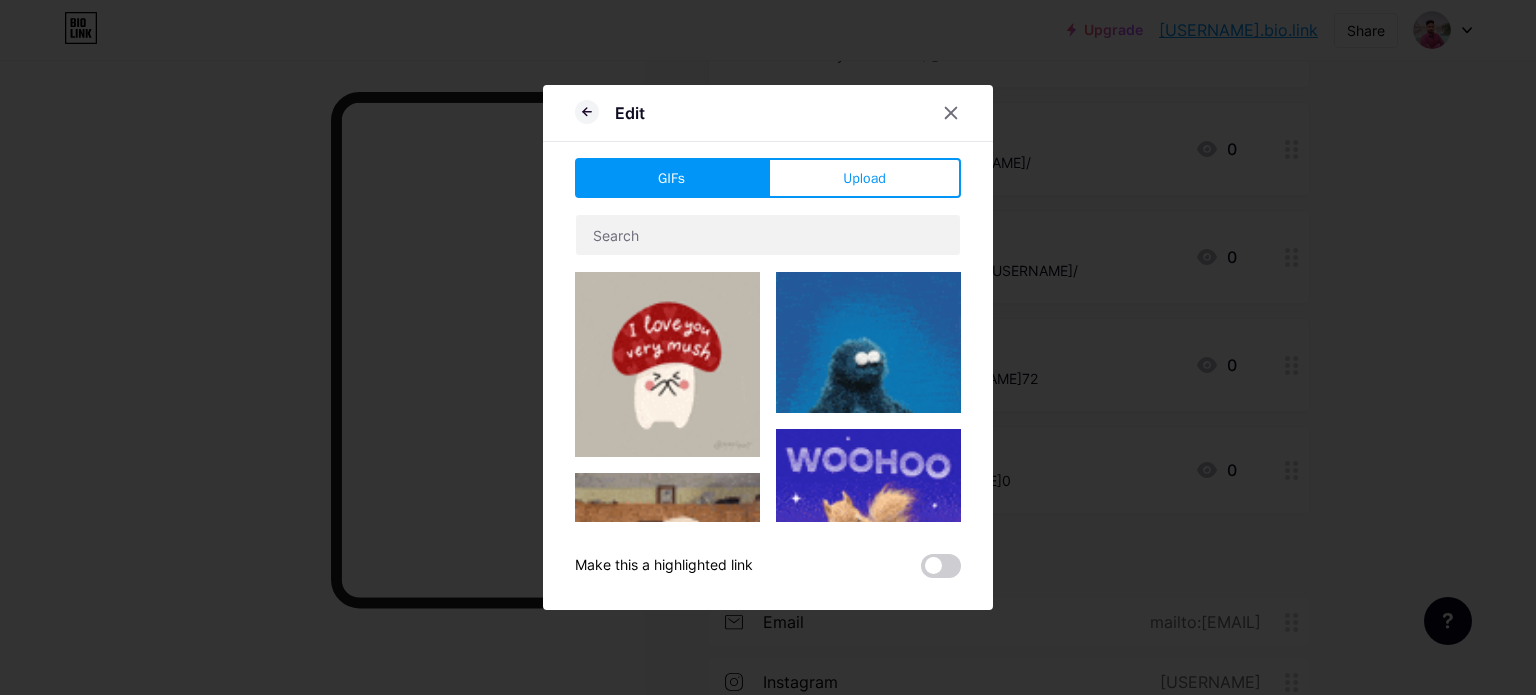 click on "Edit       GIFs     Upload       Content
YouTube
Play YouTube video without leaving your page.
ADD
Vimeo
Play Vimeo video without leaving your page.
ADD
Tiktok
Grow your TikTok following
ADD
Tweet
Embed a tweet.
ADD
Reddit
Showcase your Reddit profile
ADD
Spotify
Embed Spotify to play the preview of a track.
ADD
Twitch
Play Twitch video without leaving your page.
ADD
ADD" at bounding box center [768, 347] 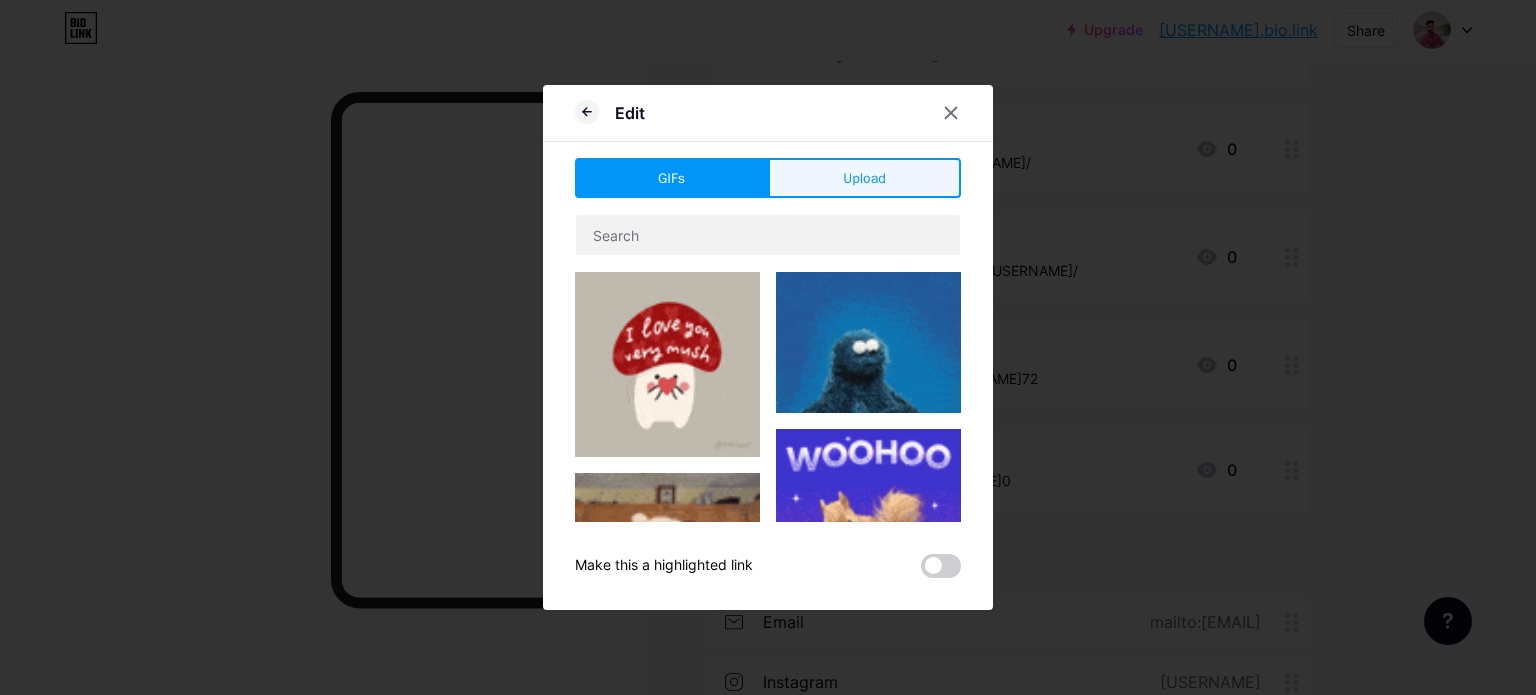 click on "Upload" at bounding box center (864, 178) 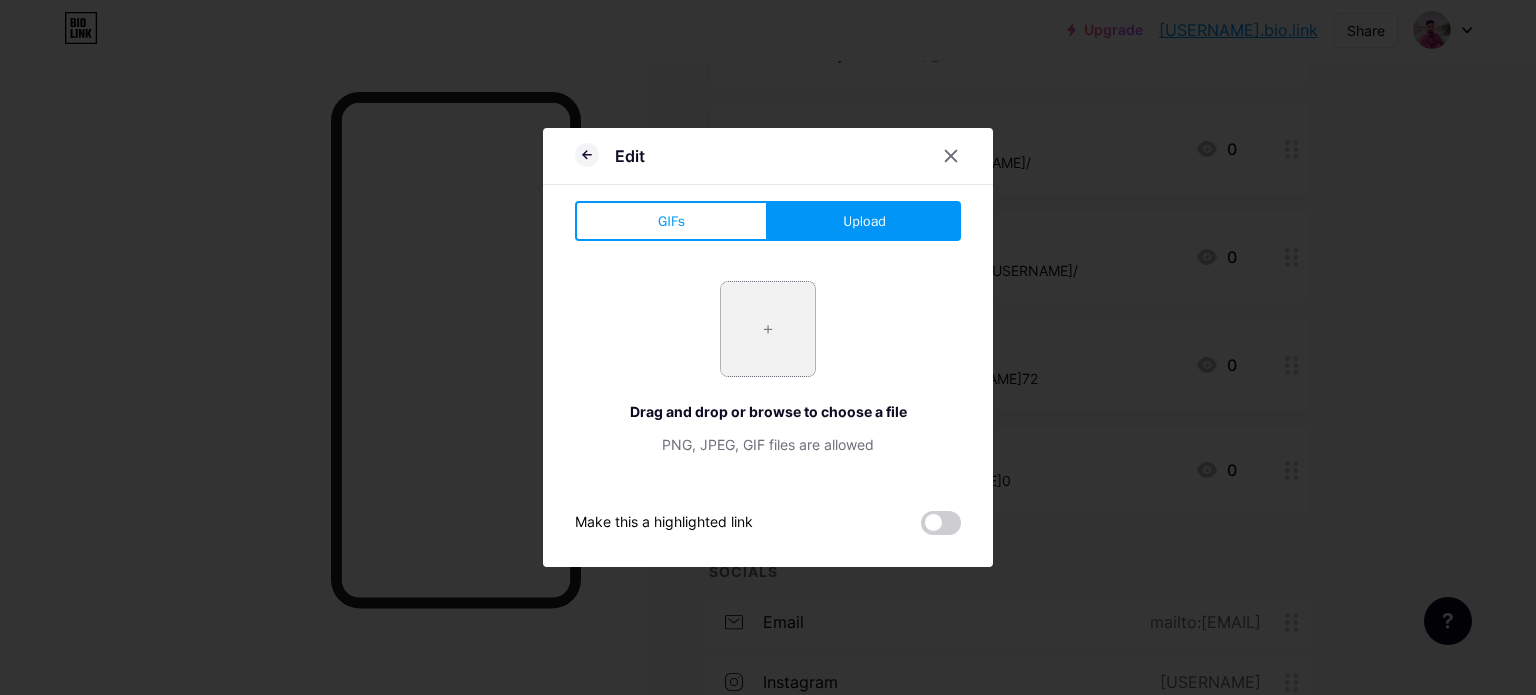 click at bounding box center (768, 329) 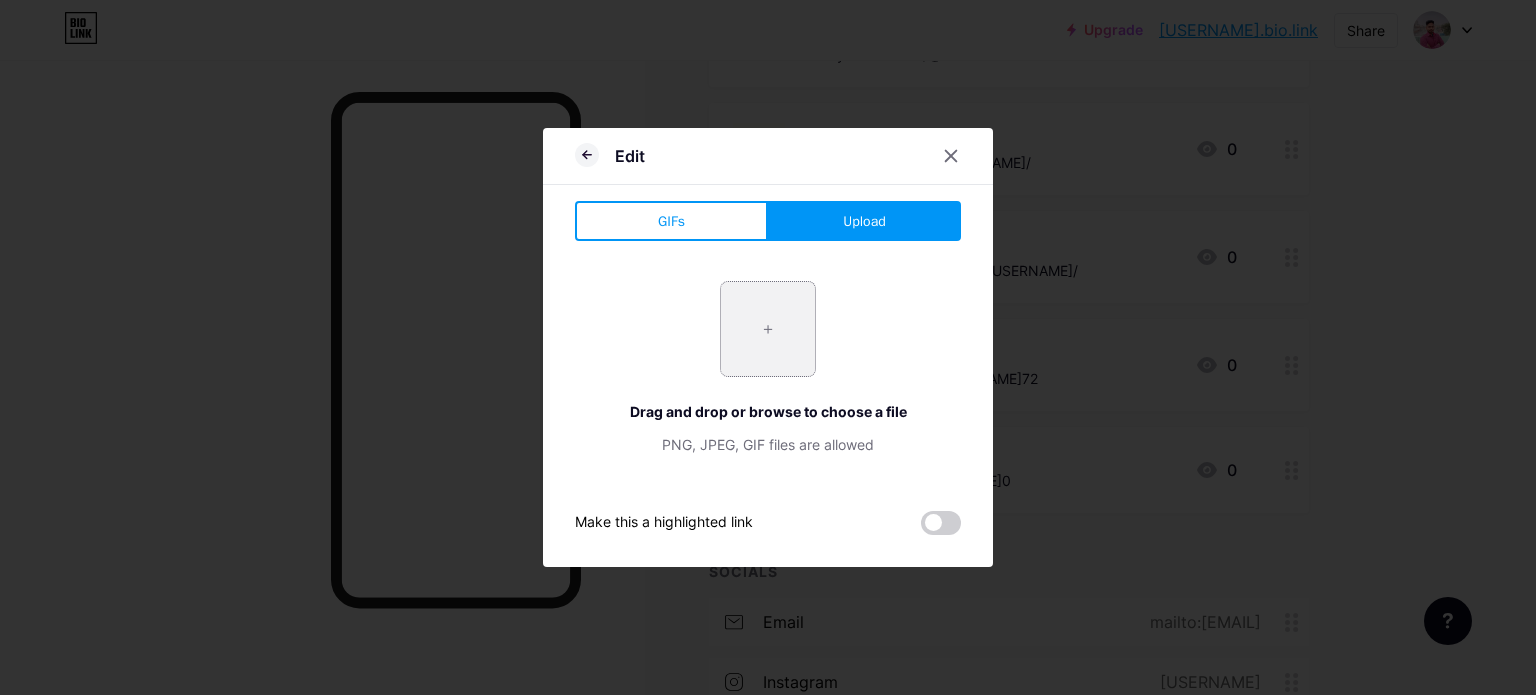 type on "C:\fakepath\facebook-logo-new - Copy.jpg" 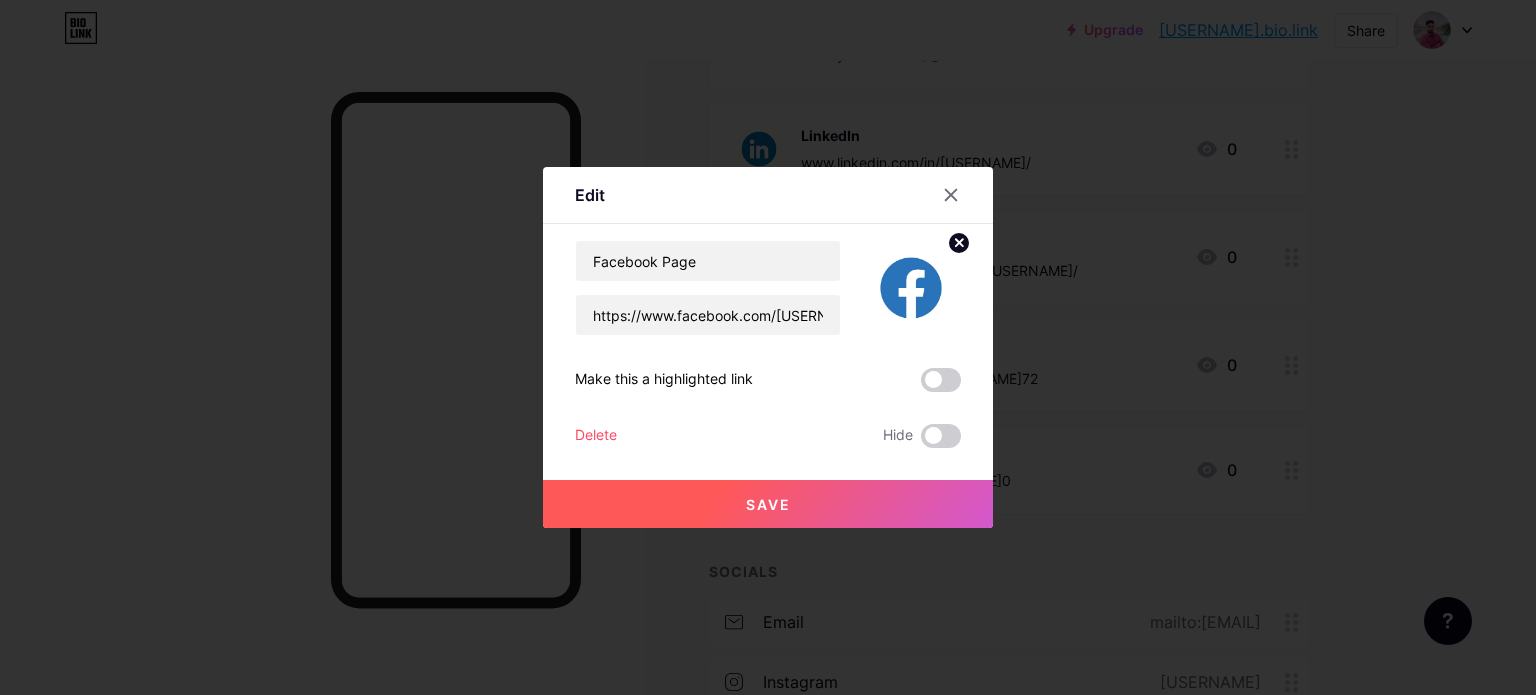 click on "Save" at bounding box center (768, 504) 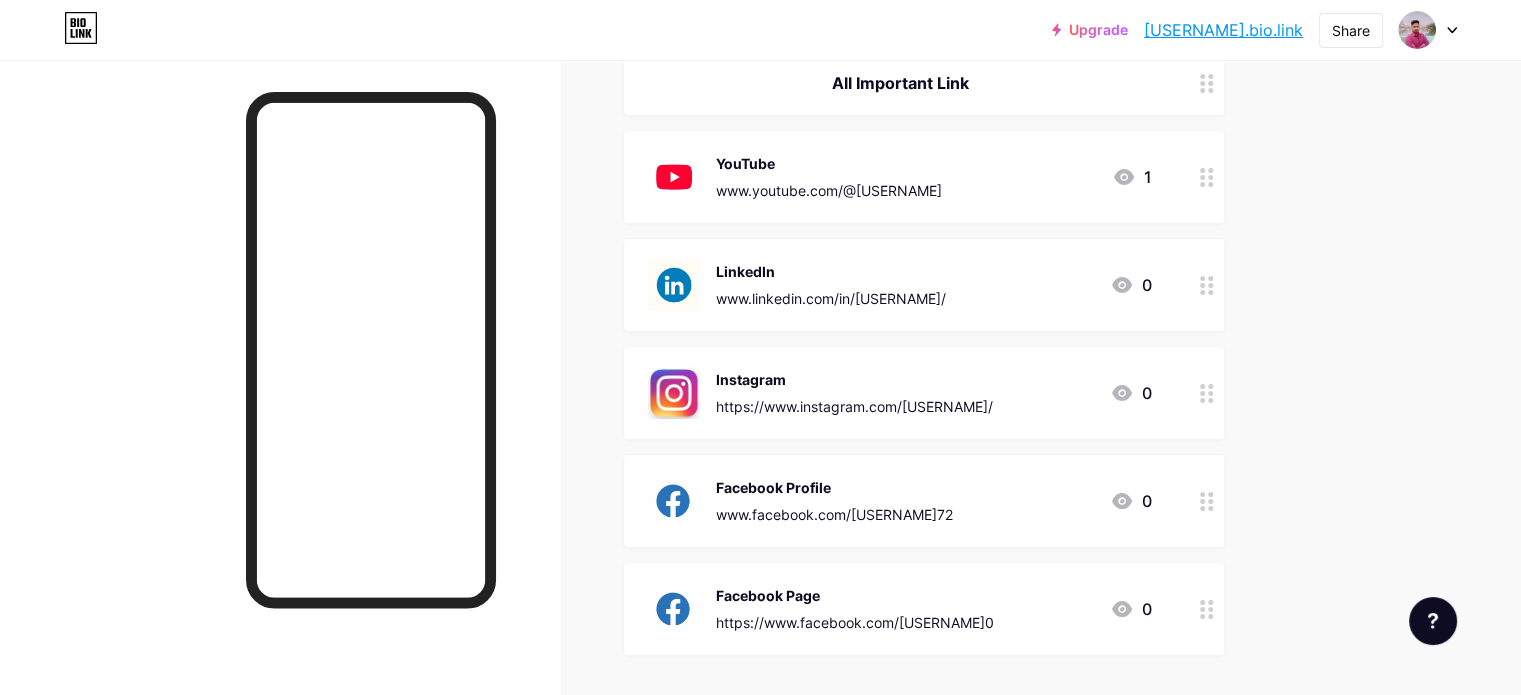 scroll, scrollTop: 300, scrollLeft: 0, axis: vertical 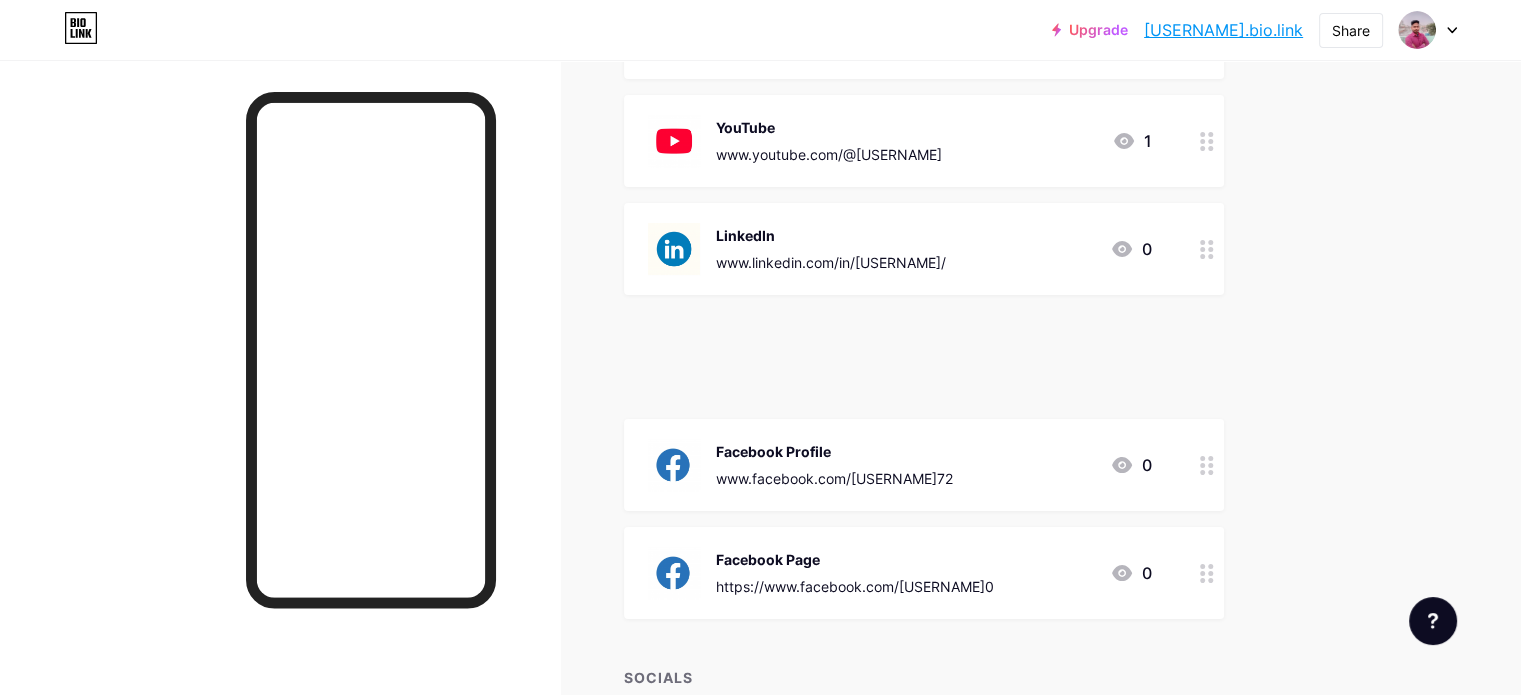 type 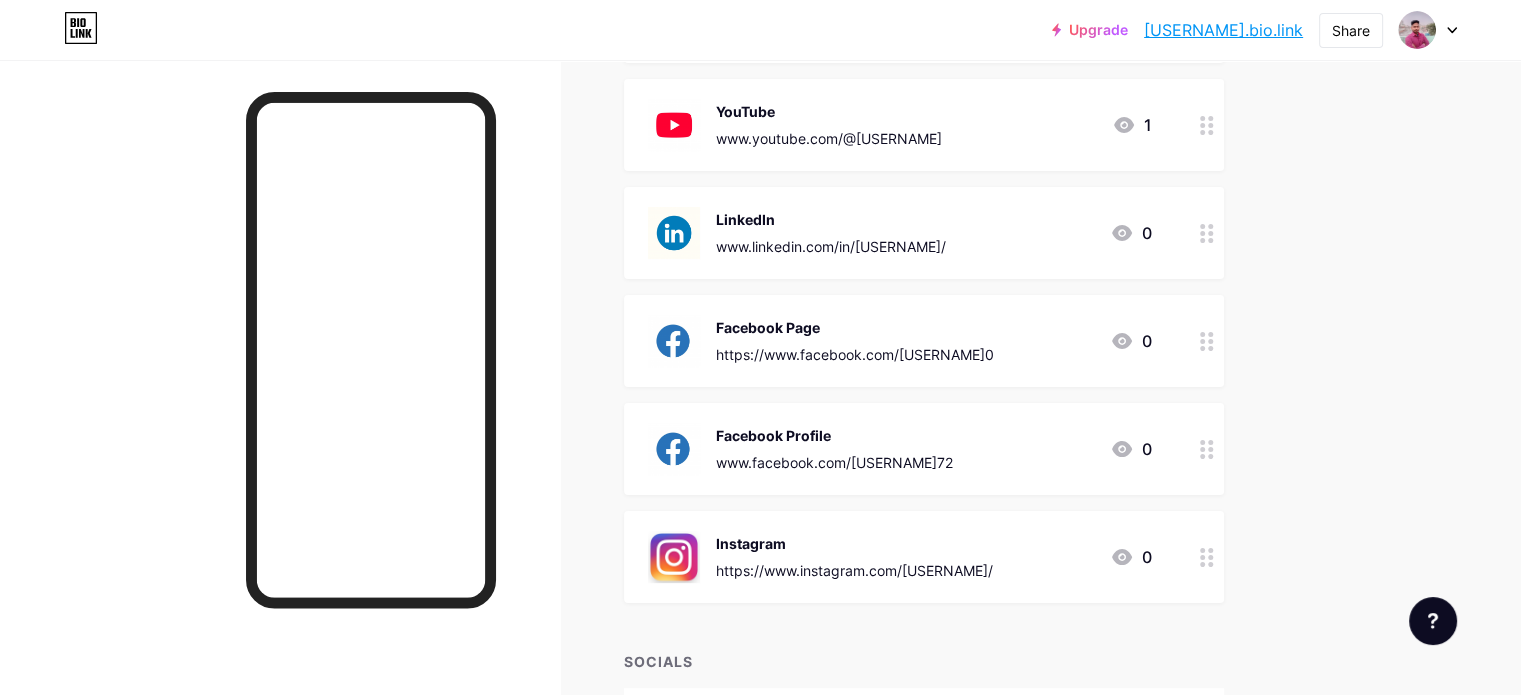 scroll, scrollTop: 400, scrollLeft: 0, axis: vertical 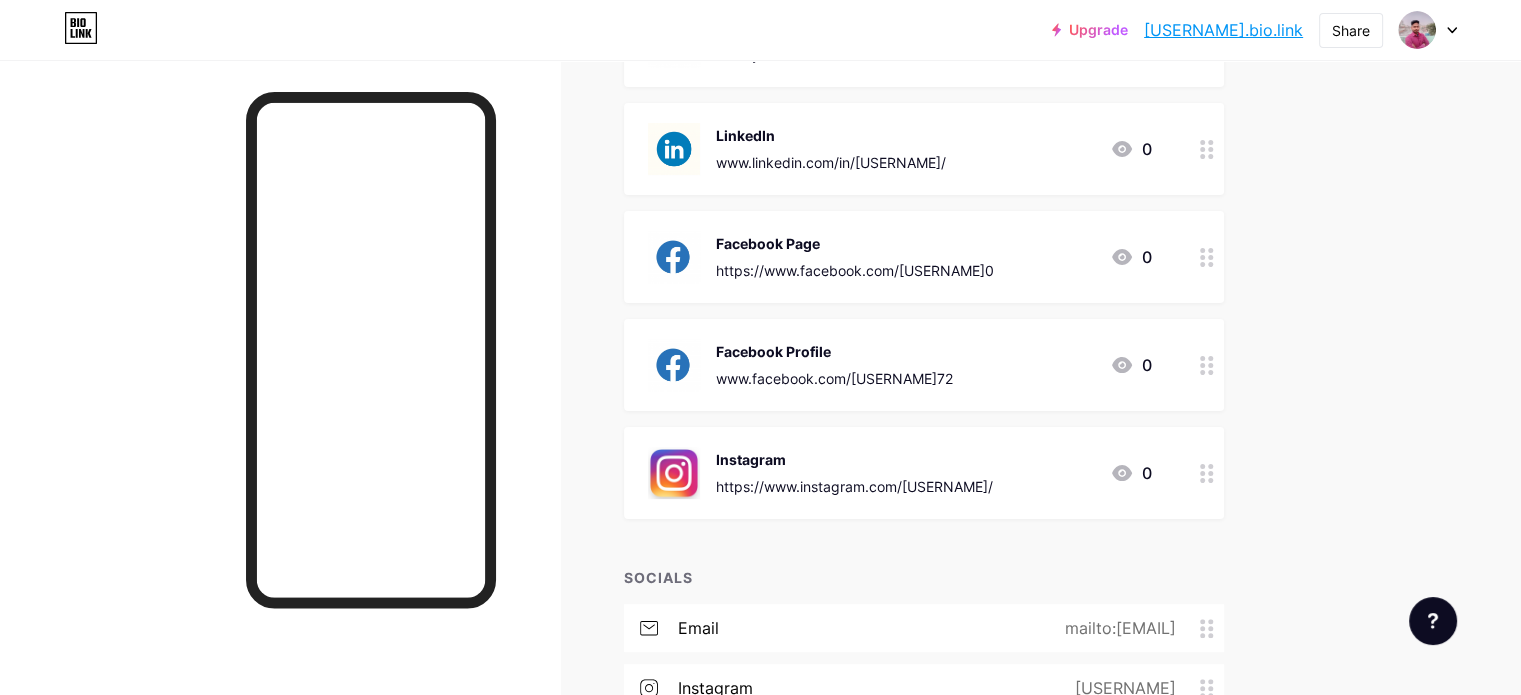 click 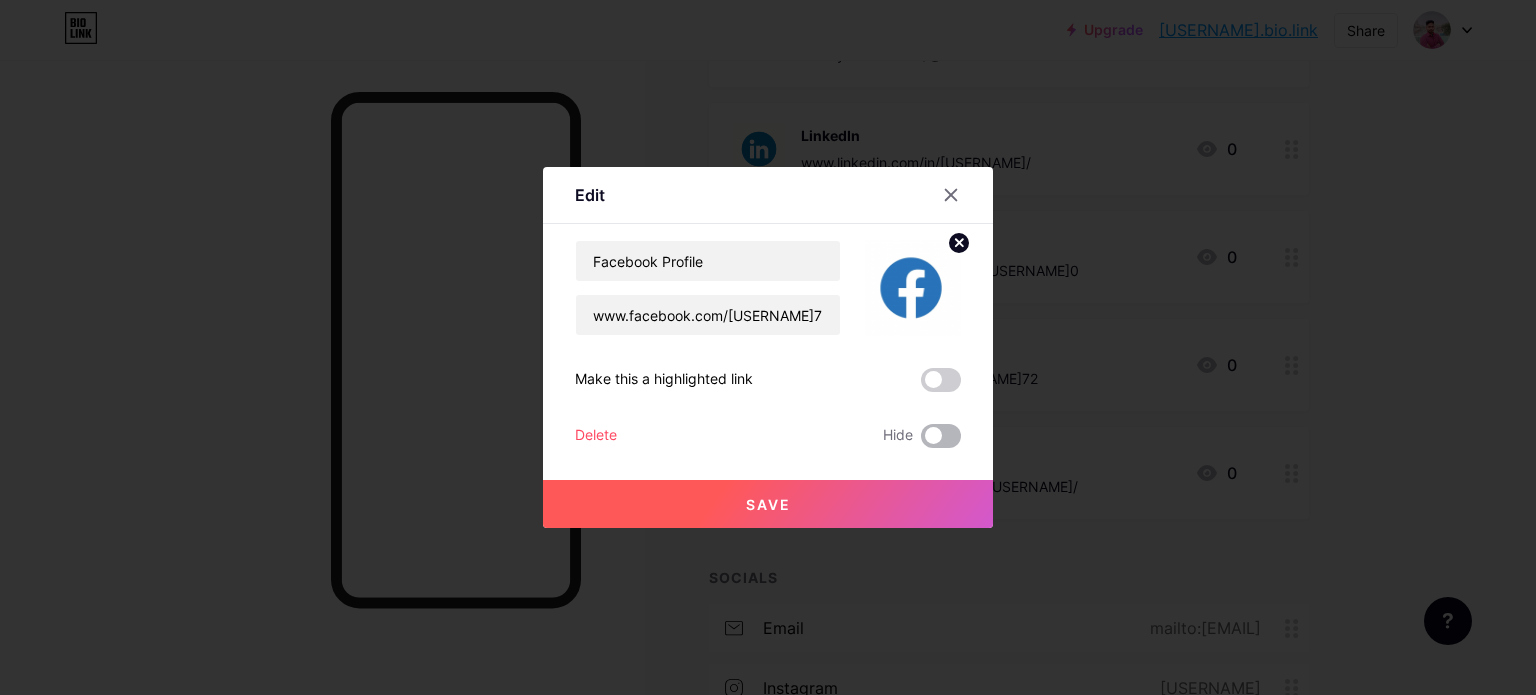 click at bounding box center (941, 436) 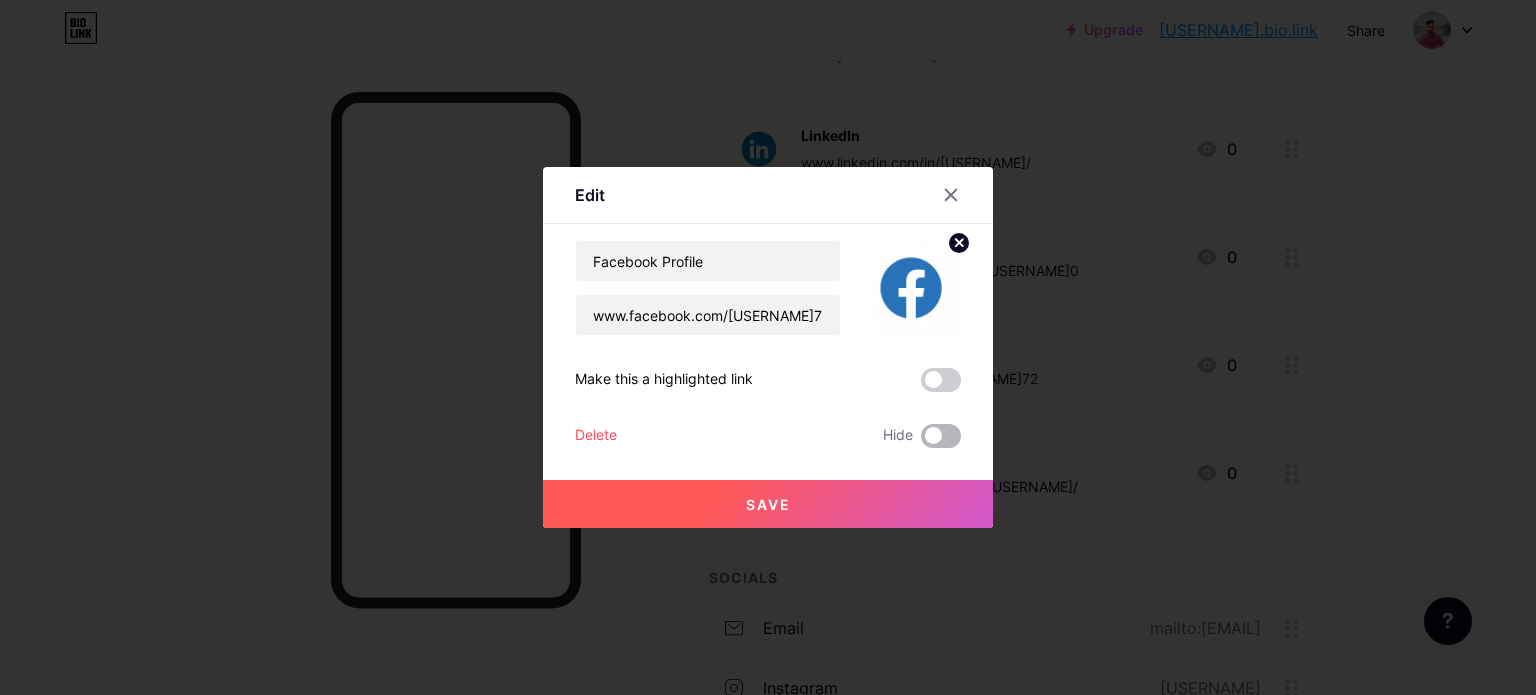 click at bounding box center [921, 441] 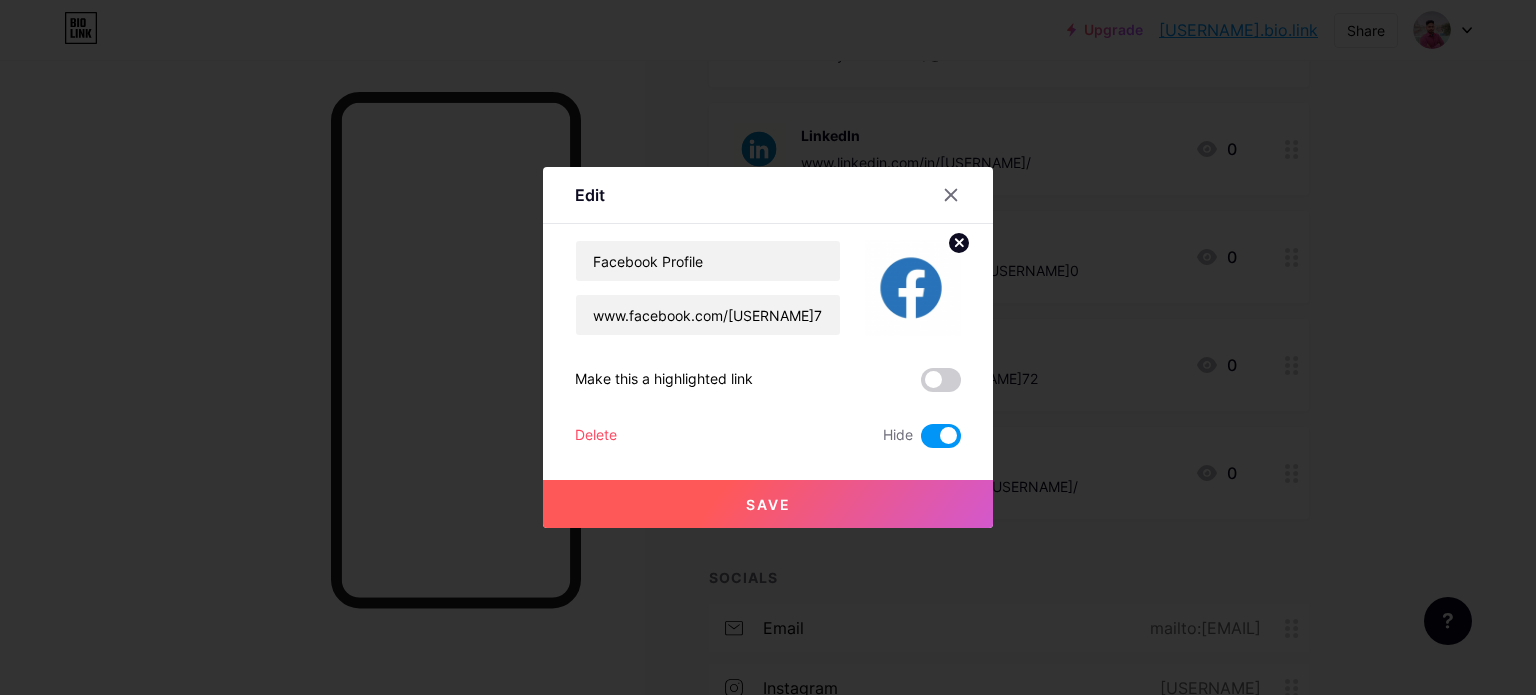 click on "Save" at bounding box center [768, 504] 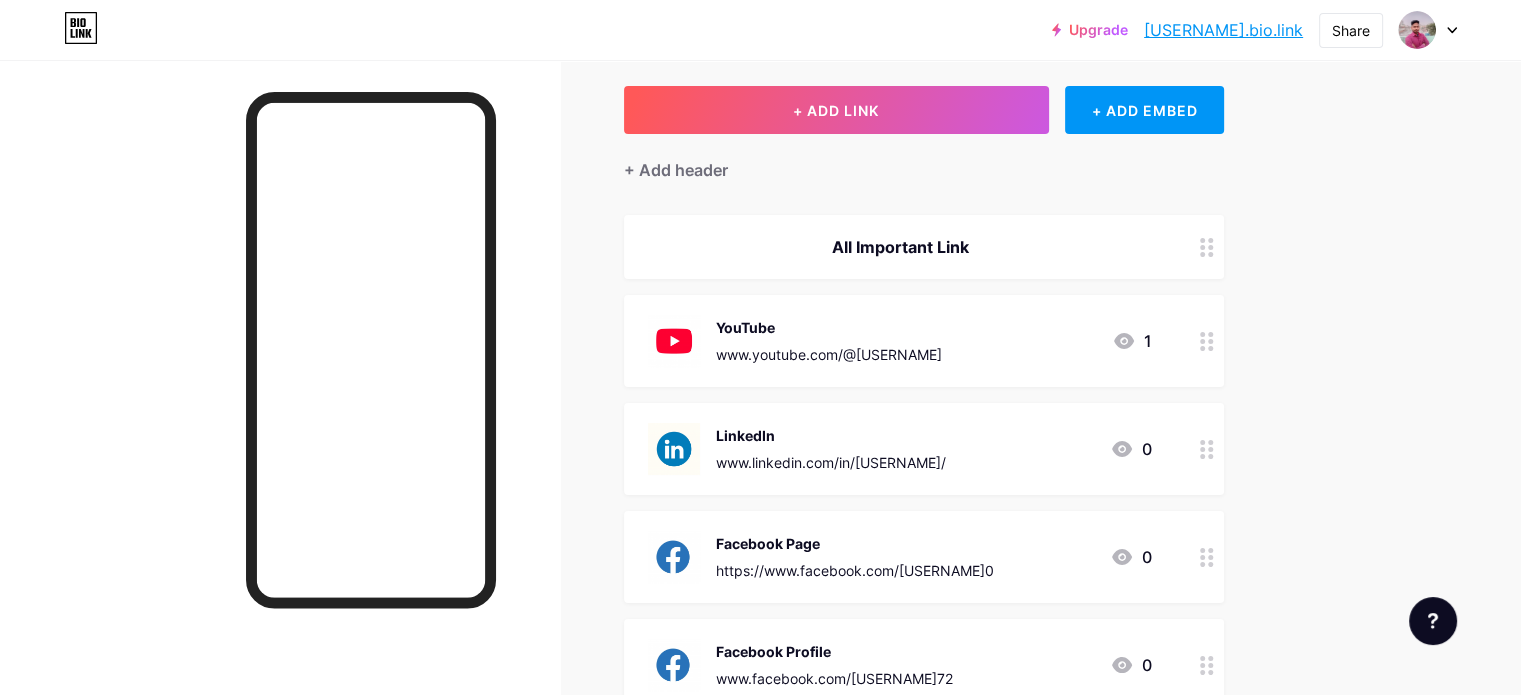scroll, scrollTop: 0, scrollLeft: 0, axis: both 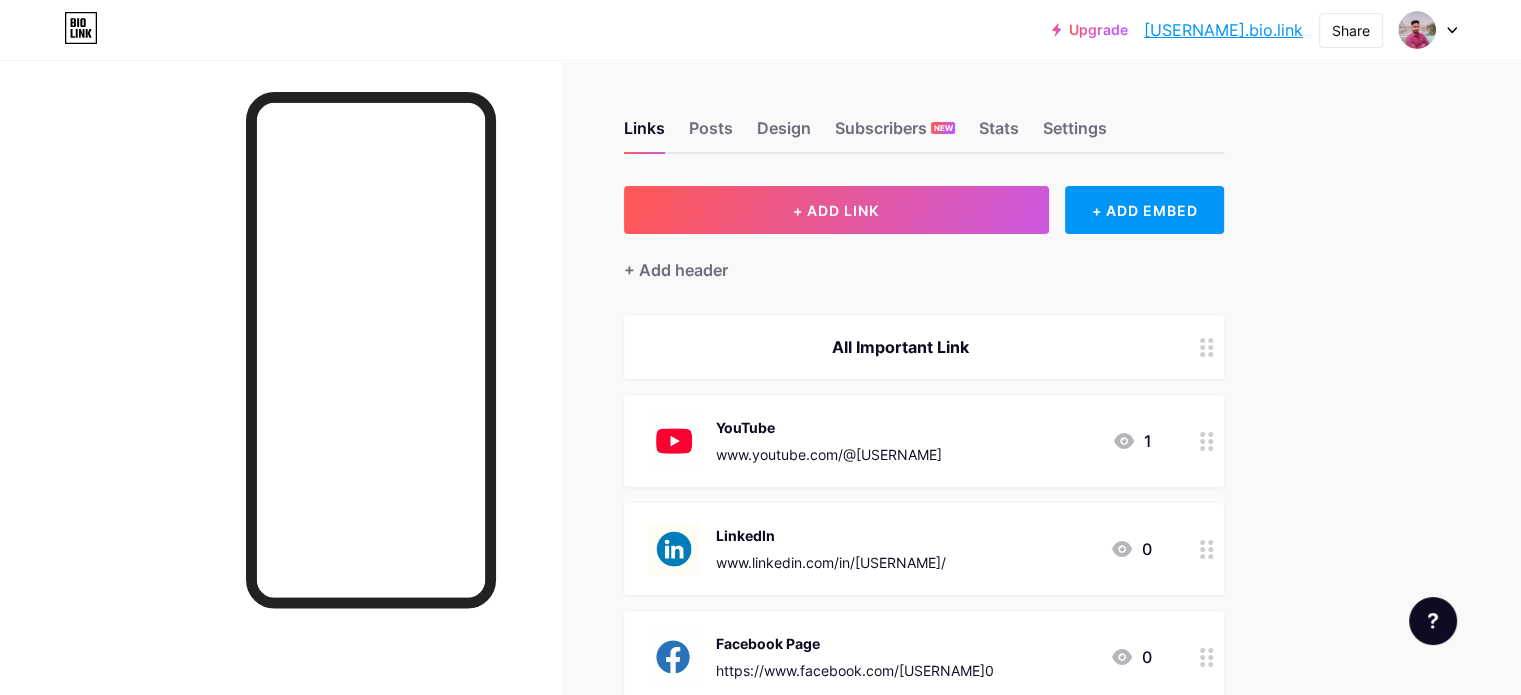 drag, startPoint x: 1163, startPoint y: 29, endPoint x: 61, endPoint y: 531, distance: 1210.9534 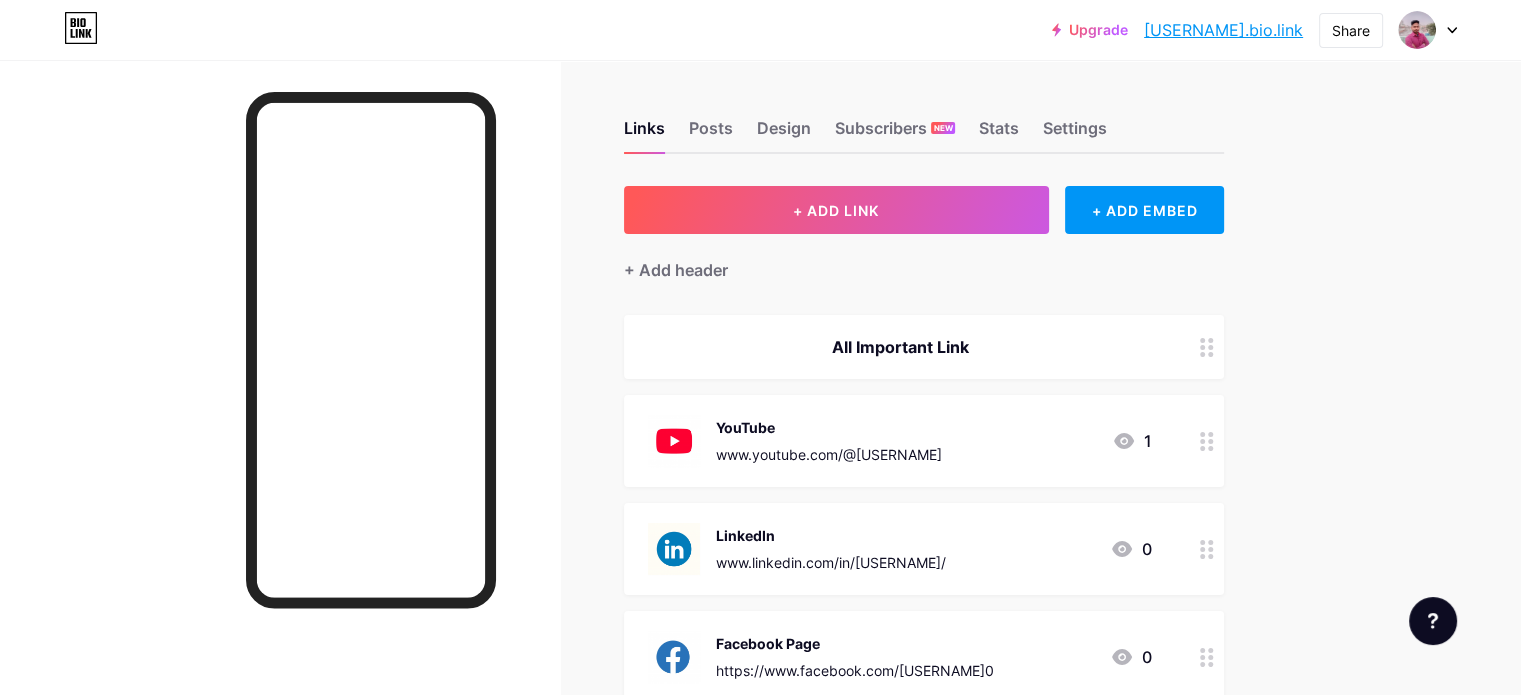 click at bounding box center [280, 407] 